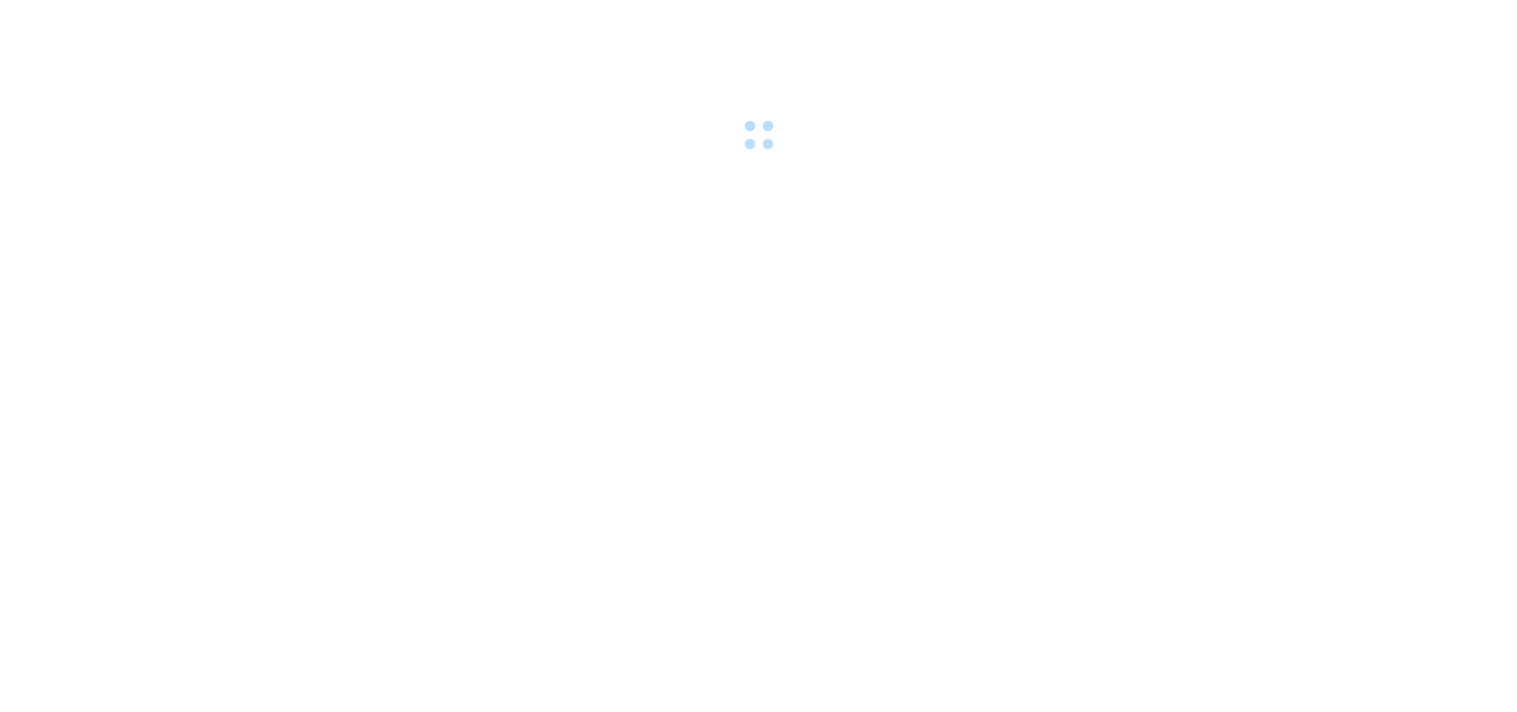 scroll, scrollTop: 0, scrollLeft: 0, axis: both 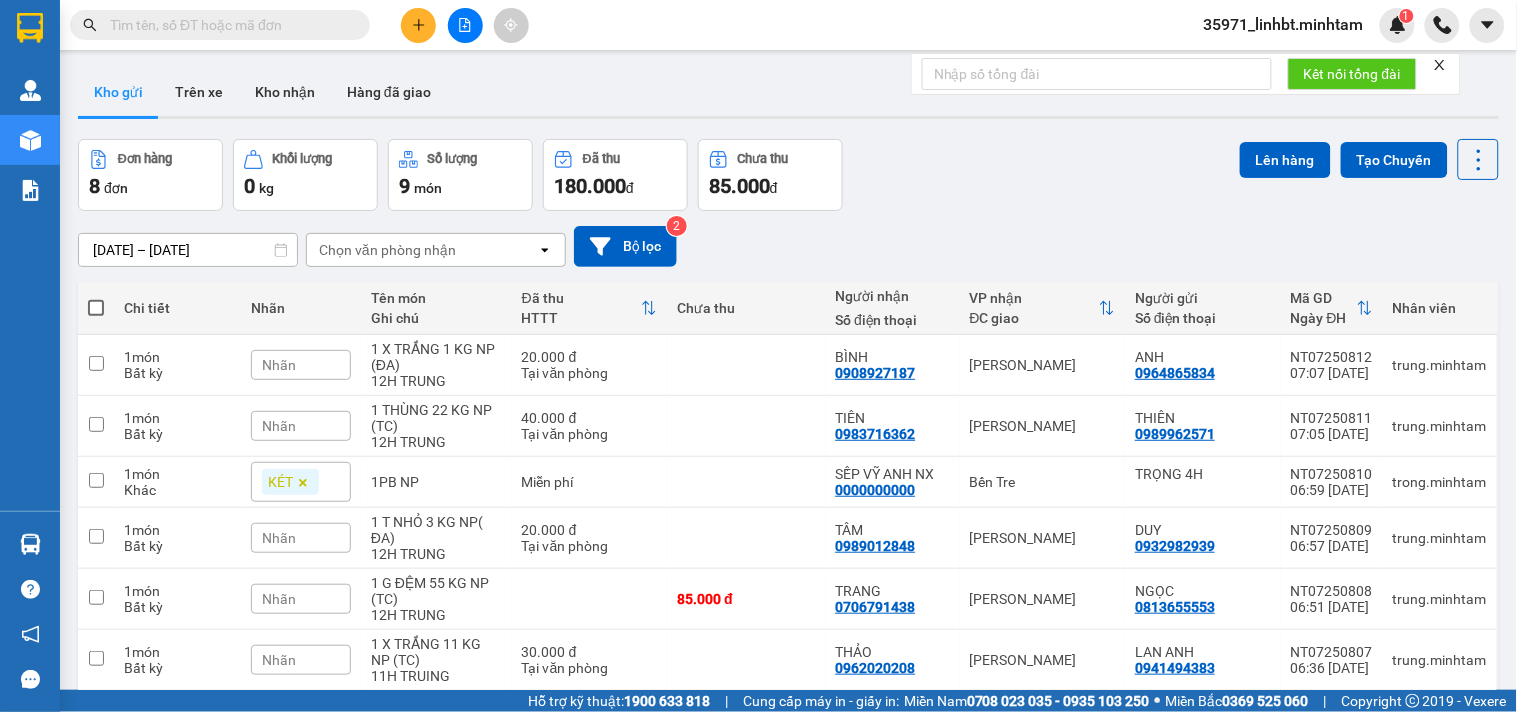 click at bounding box center [228, 25] 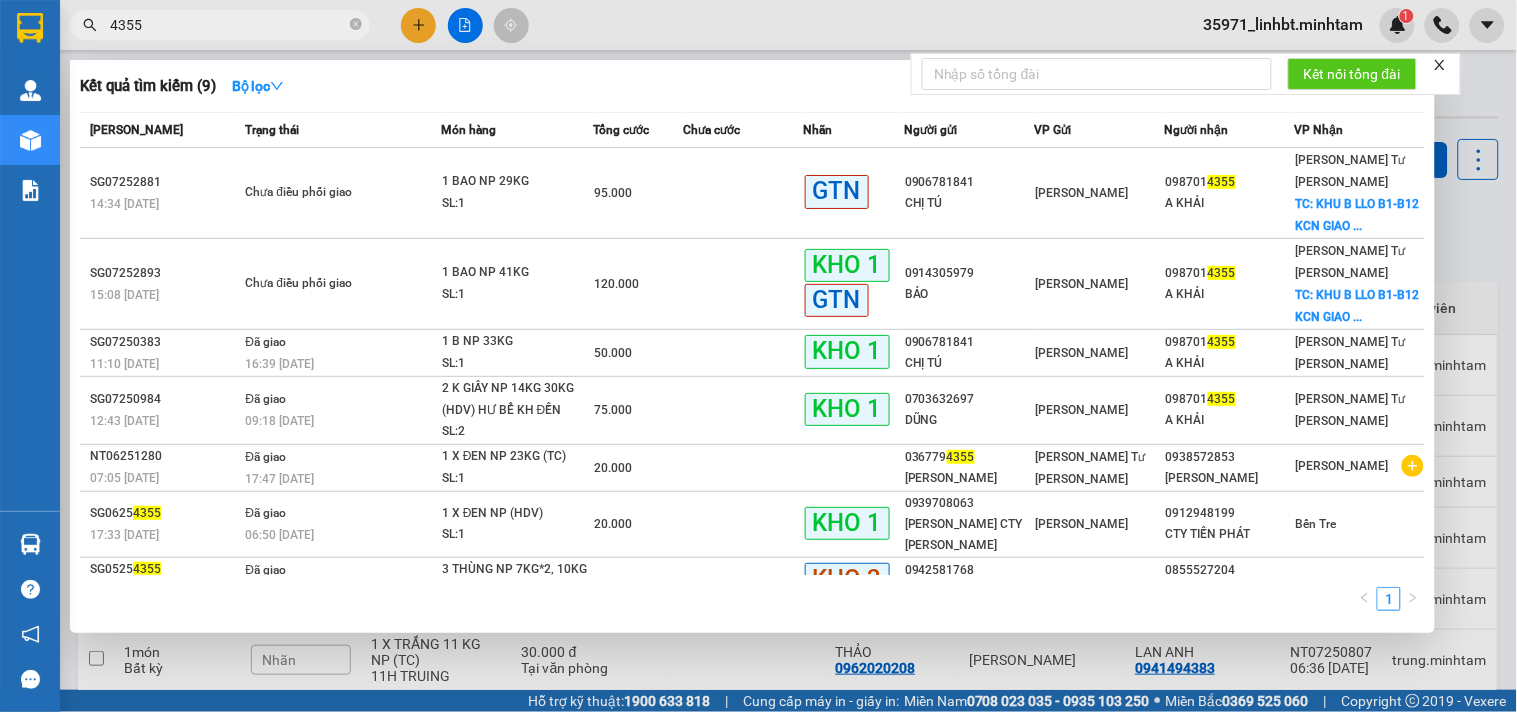 type on "4355" 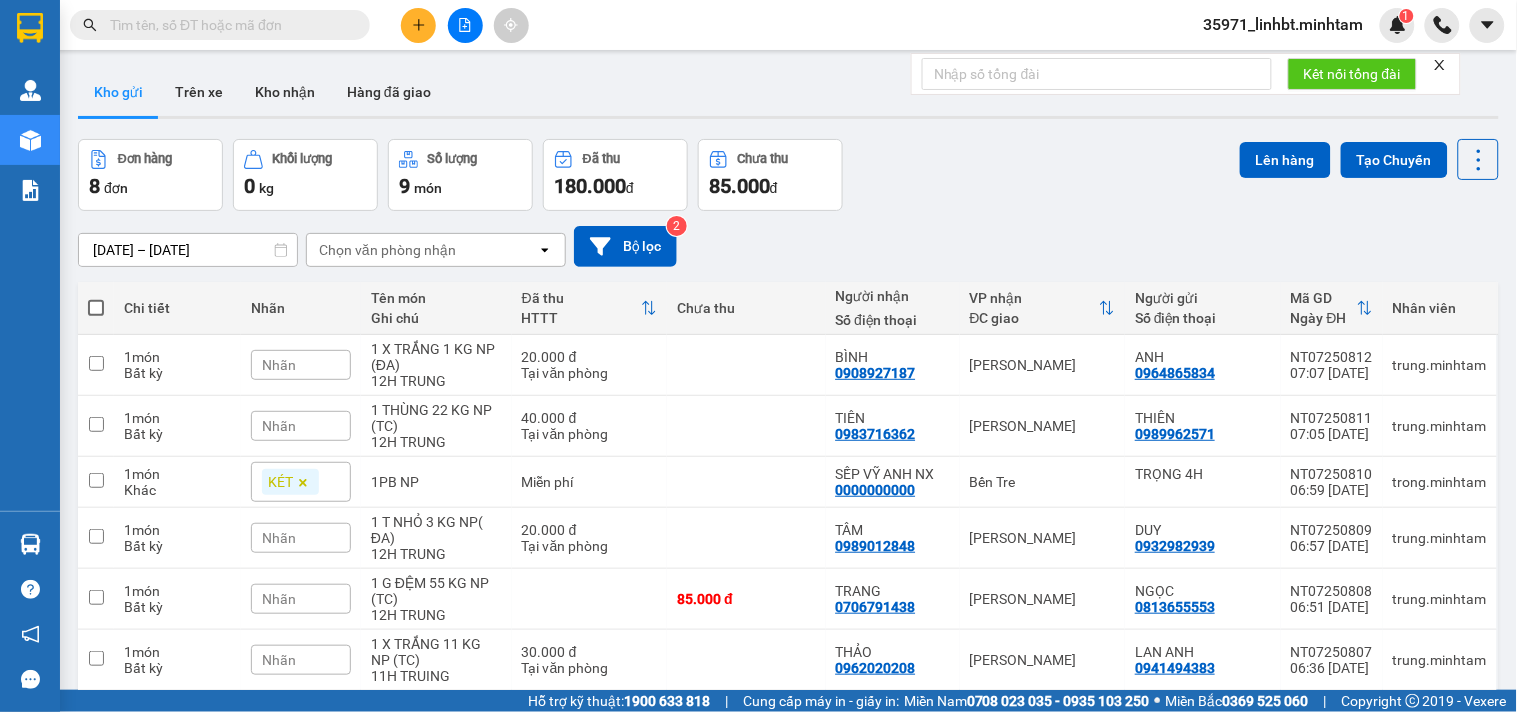 click at bounding box center (228, 25) 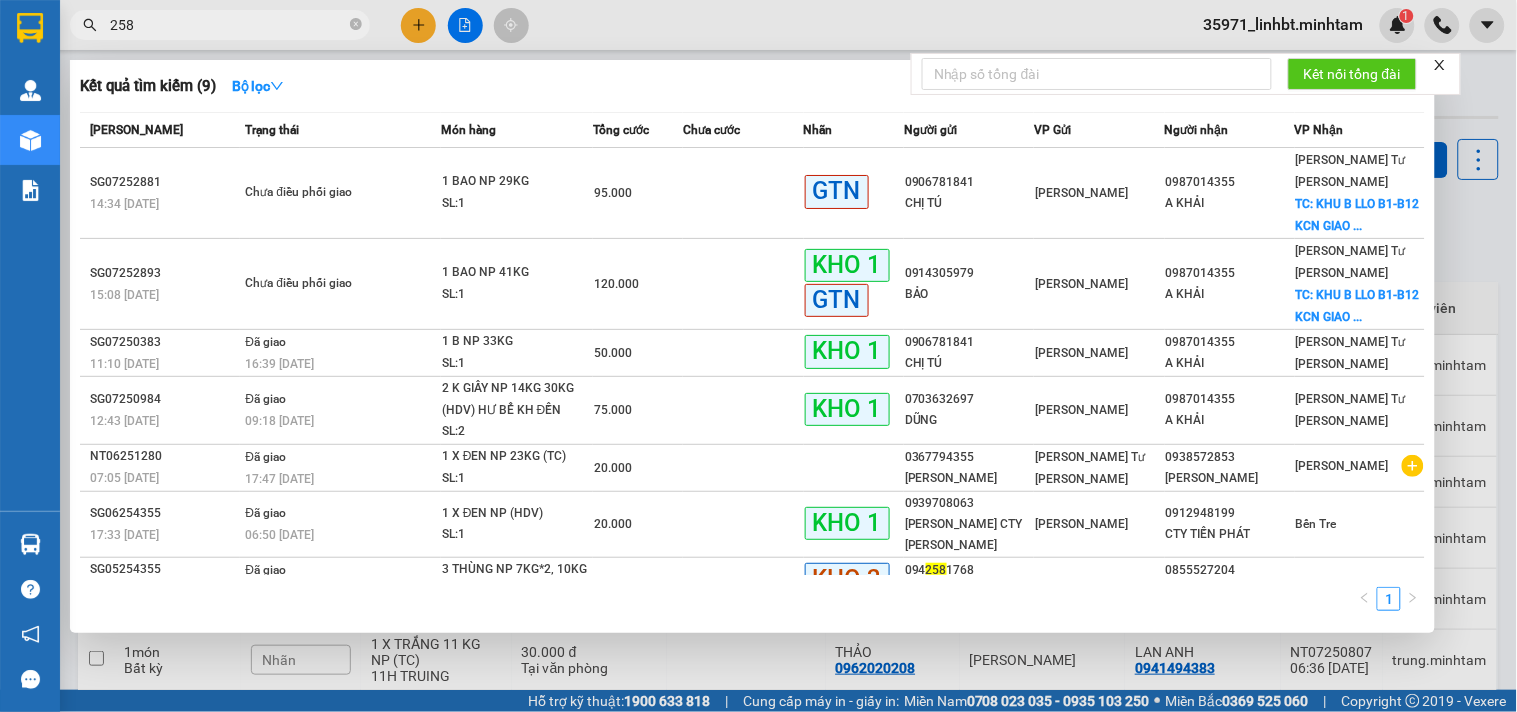 type on "2583" 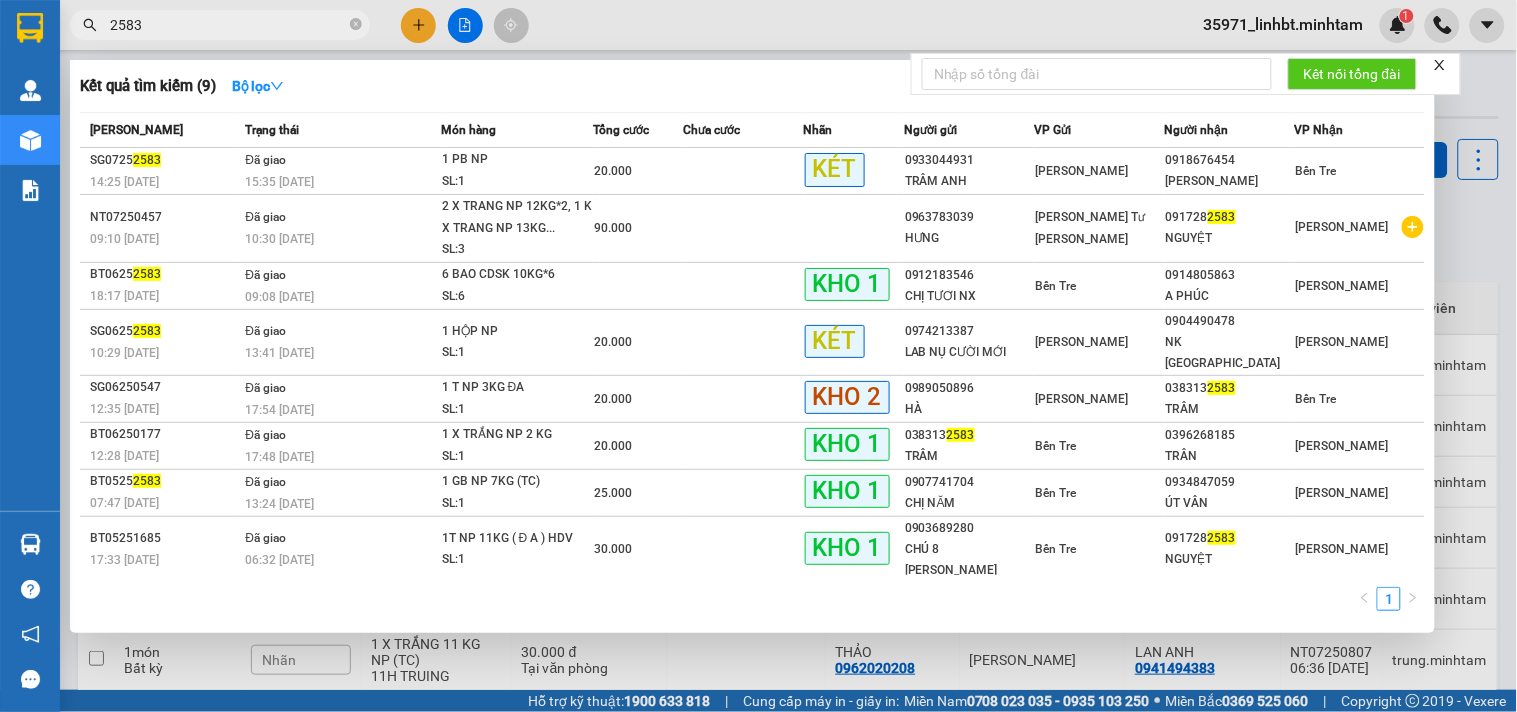 click on "2583" at bounding box center (228, 25) 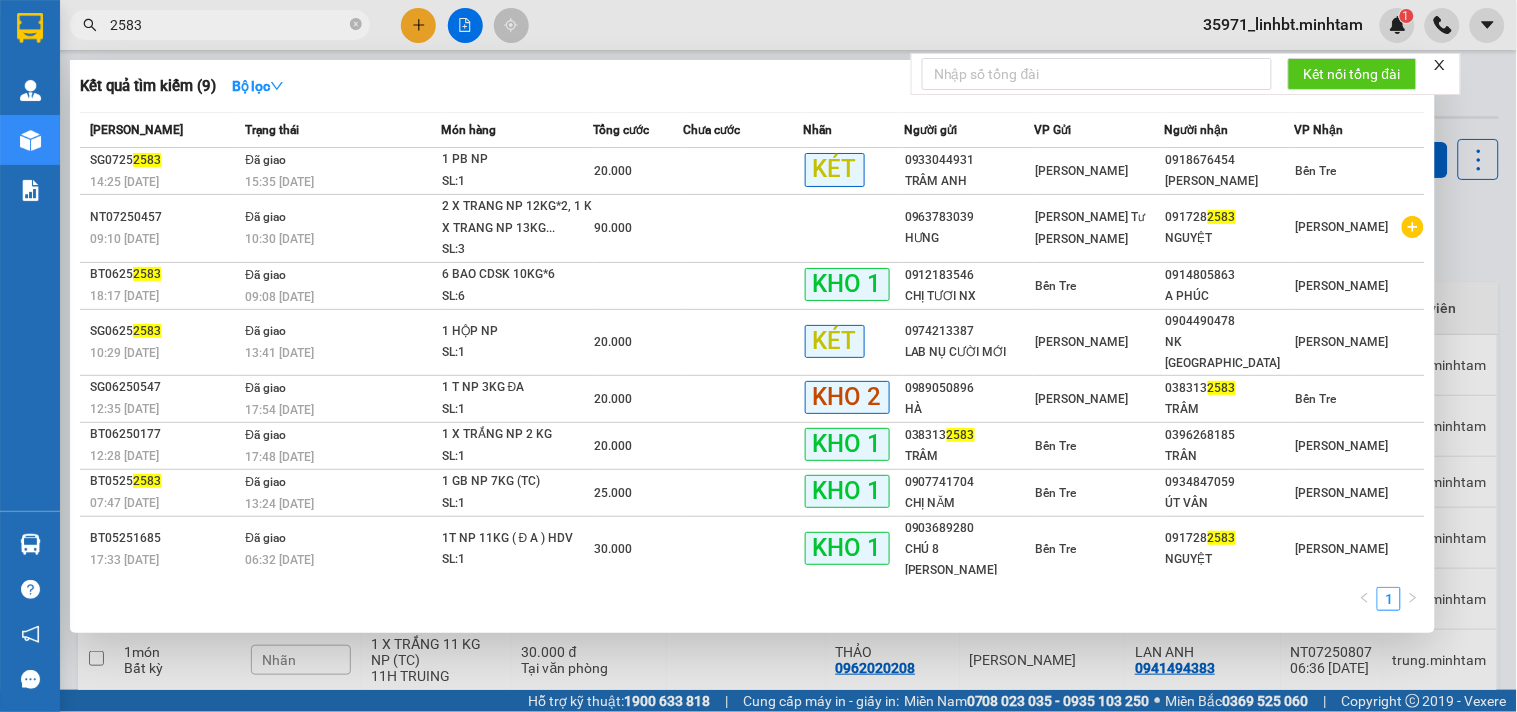 click on "2583" at bounding box center [228, 25] 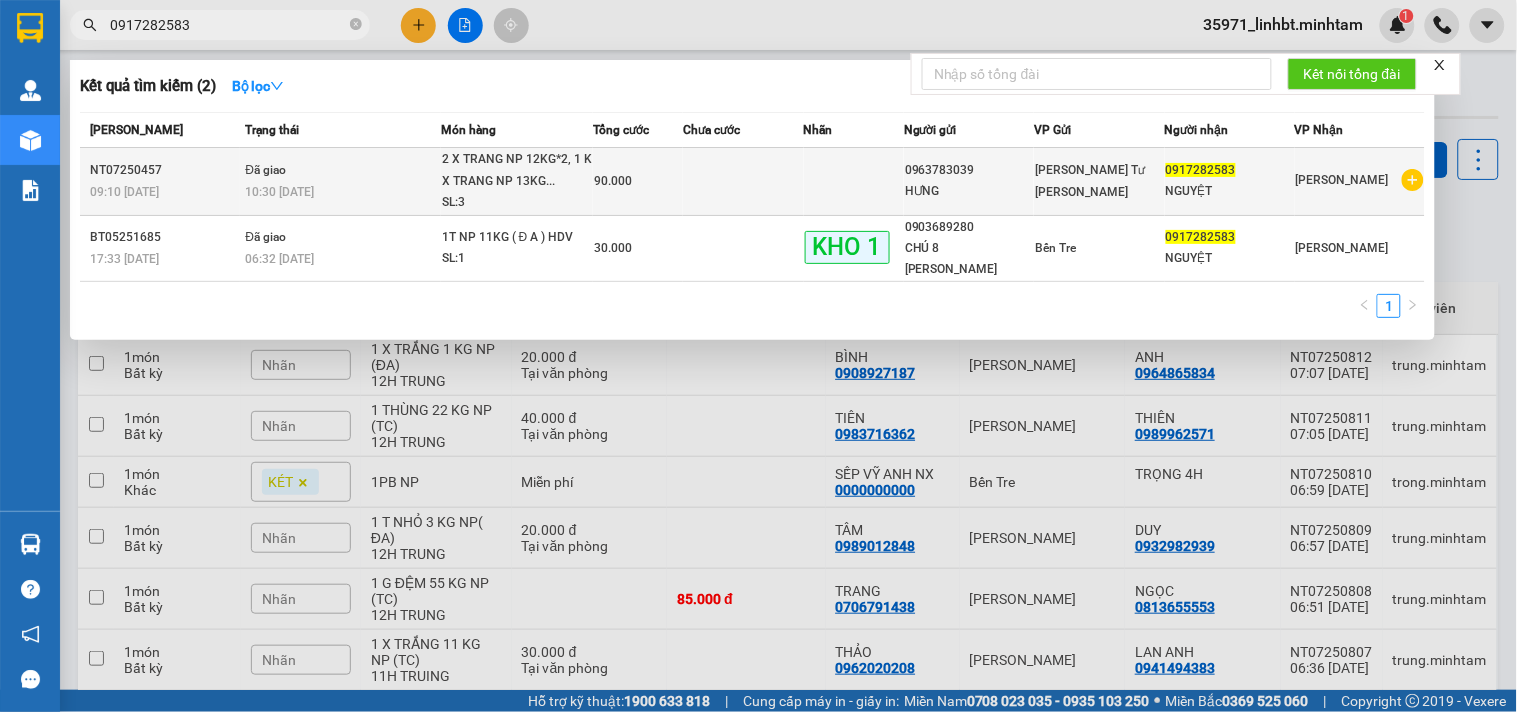 type on "0917282583" 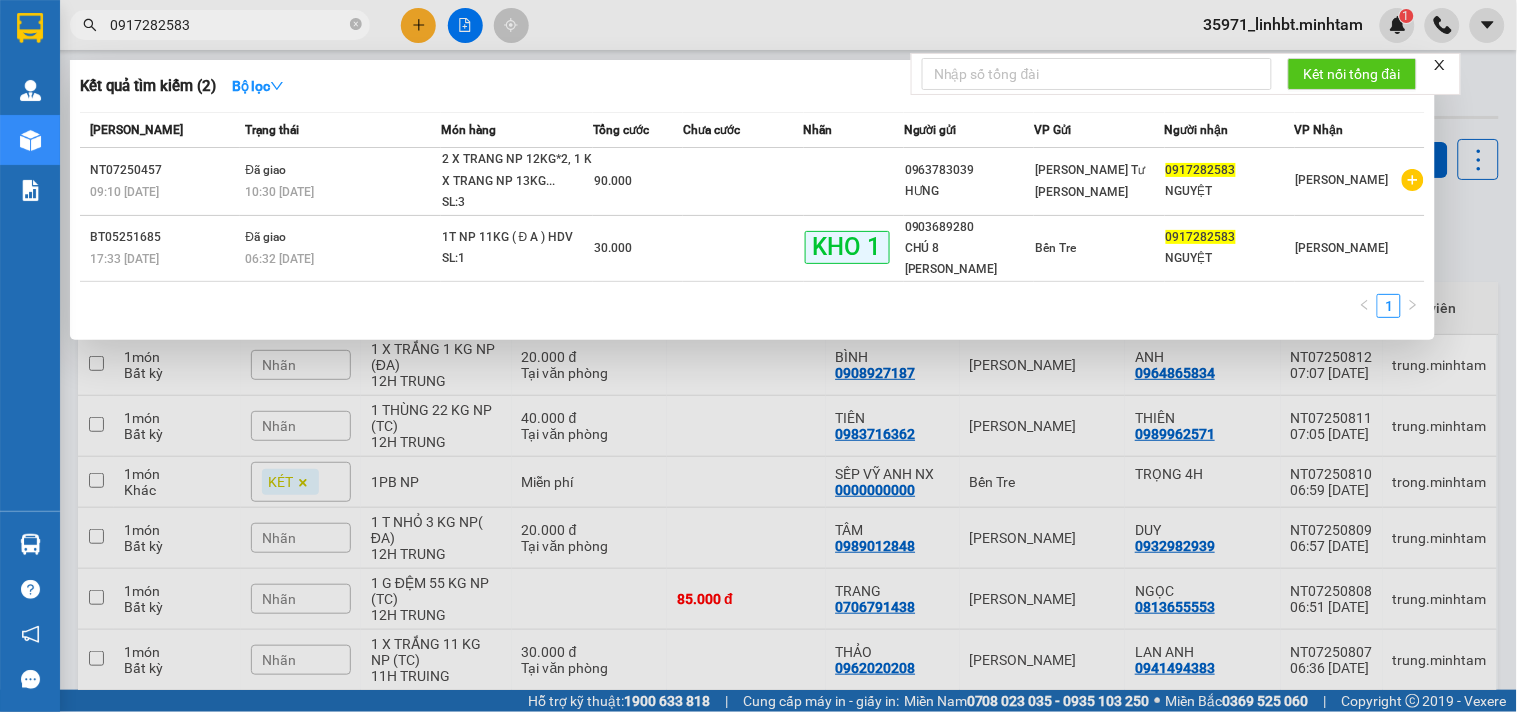 click on "Đã giao   10:30 [DATE]" at bounding box center (340, 182) 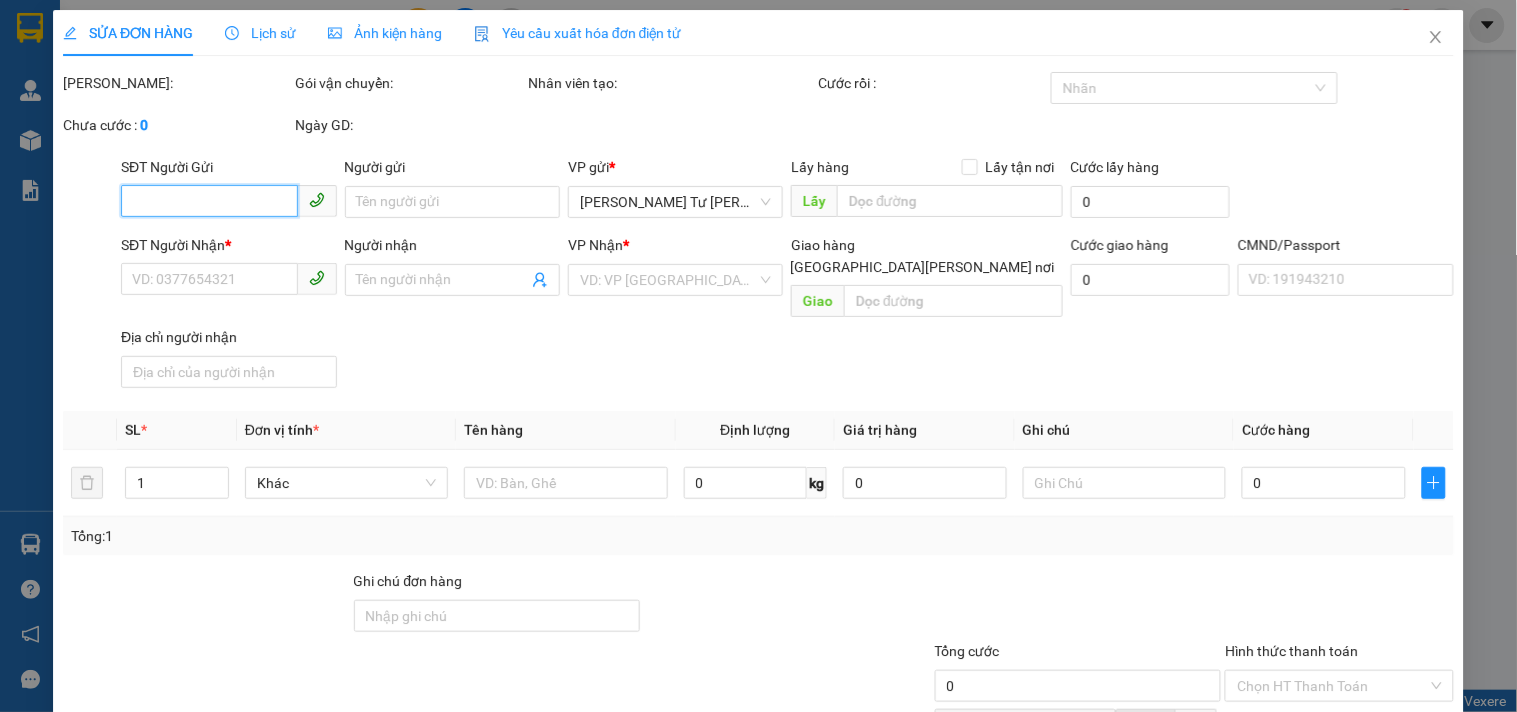 type on "0963783039" 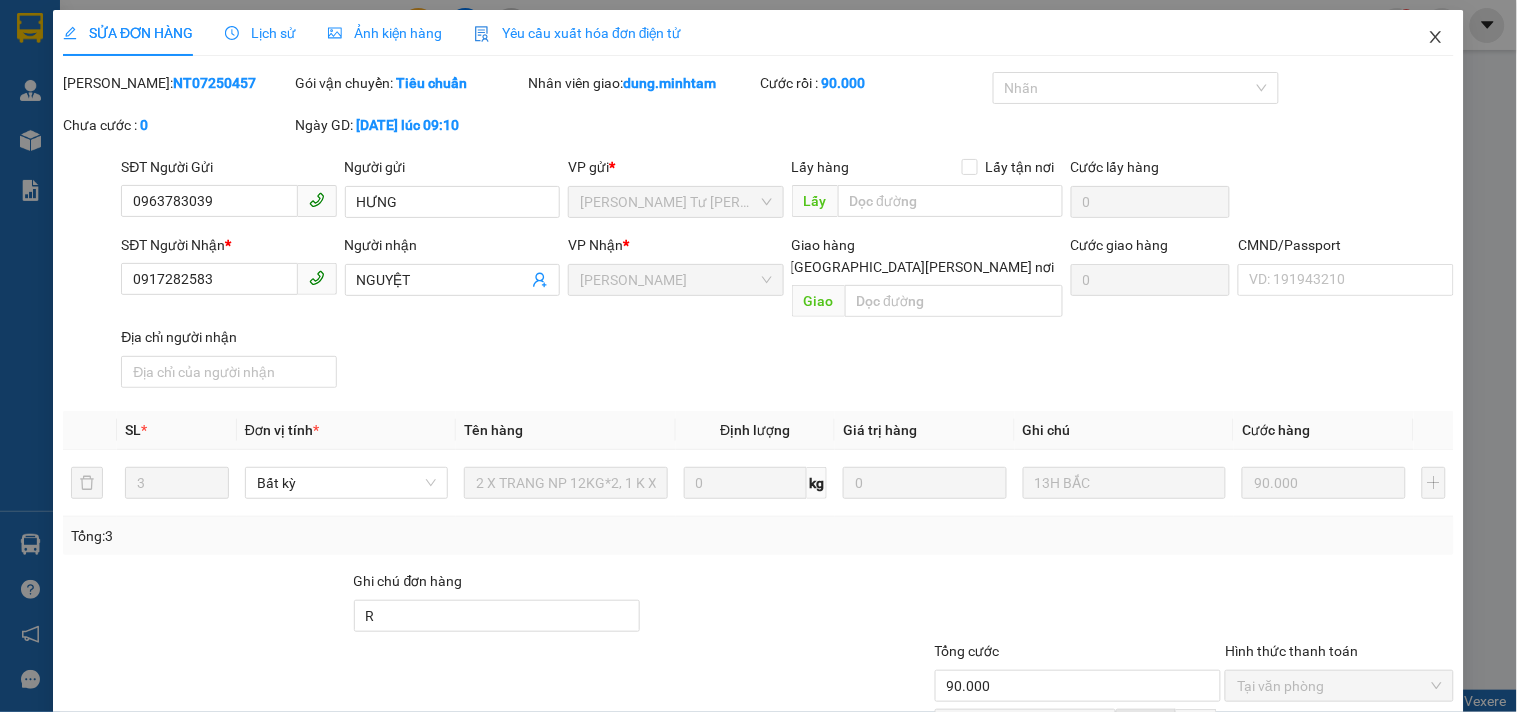 click 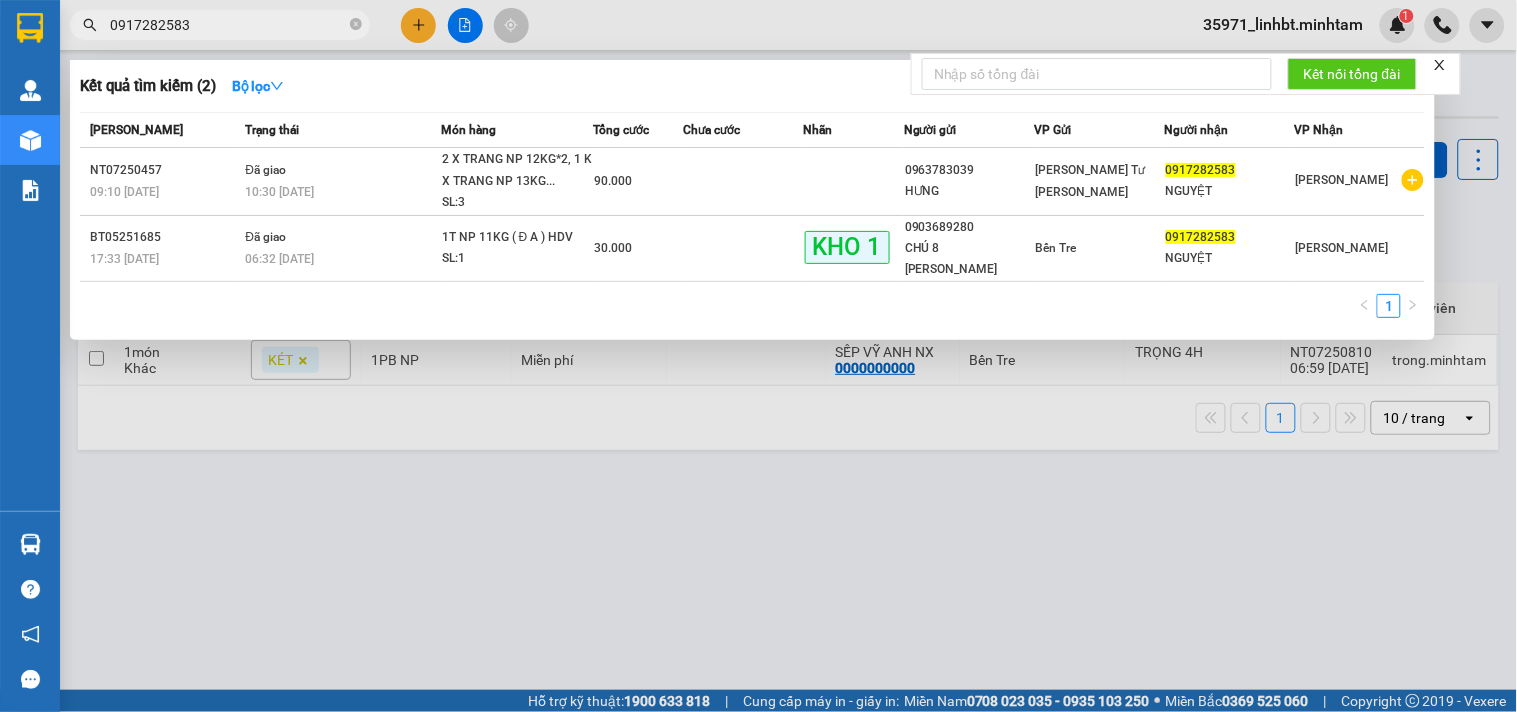 click on "0917282583" at bounding box center (228, 25) 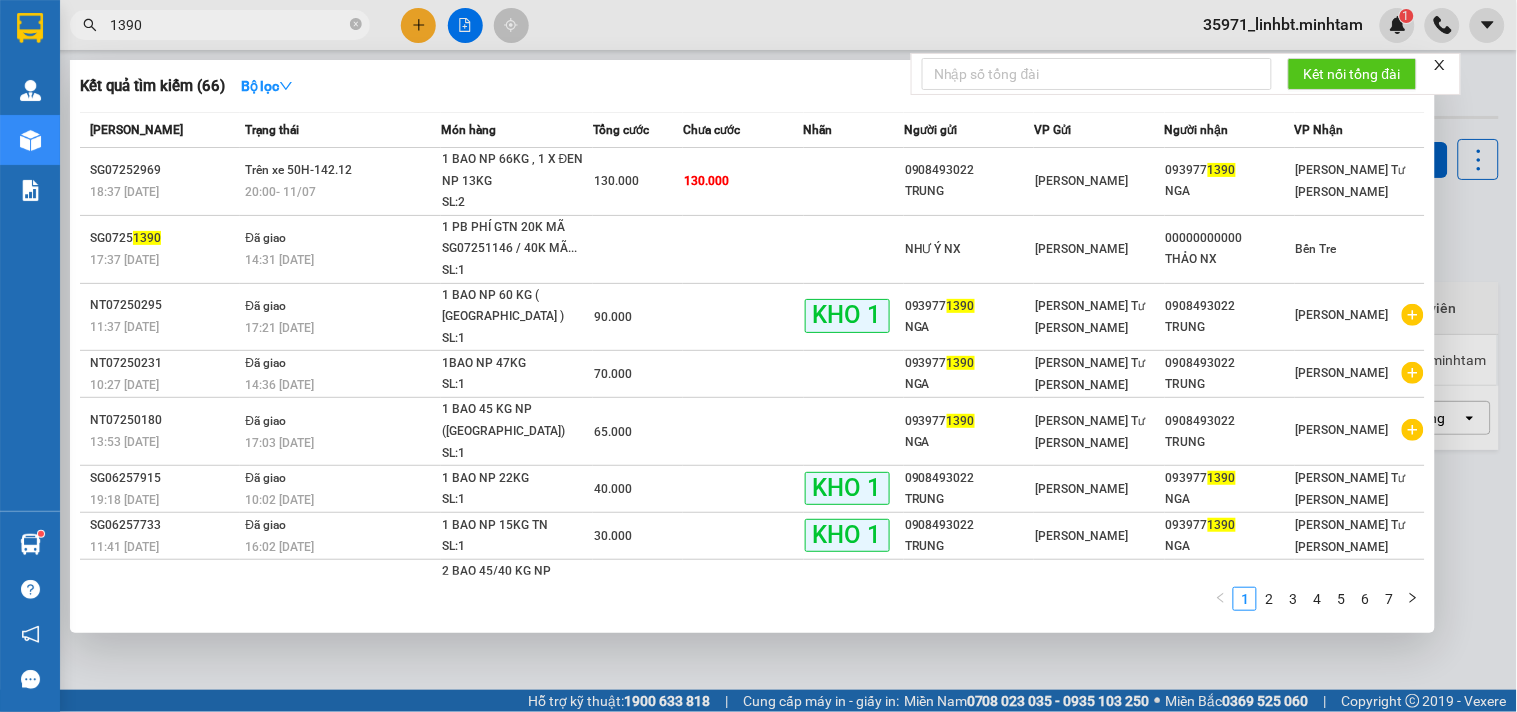 type on "1390" 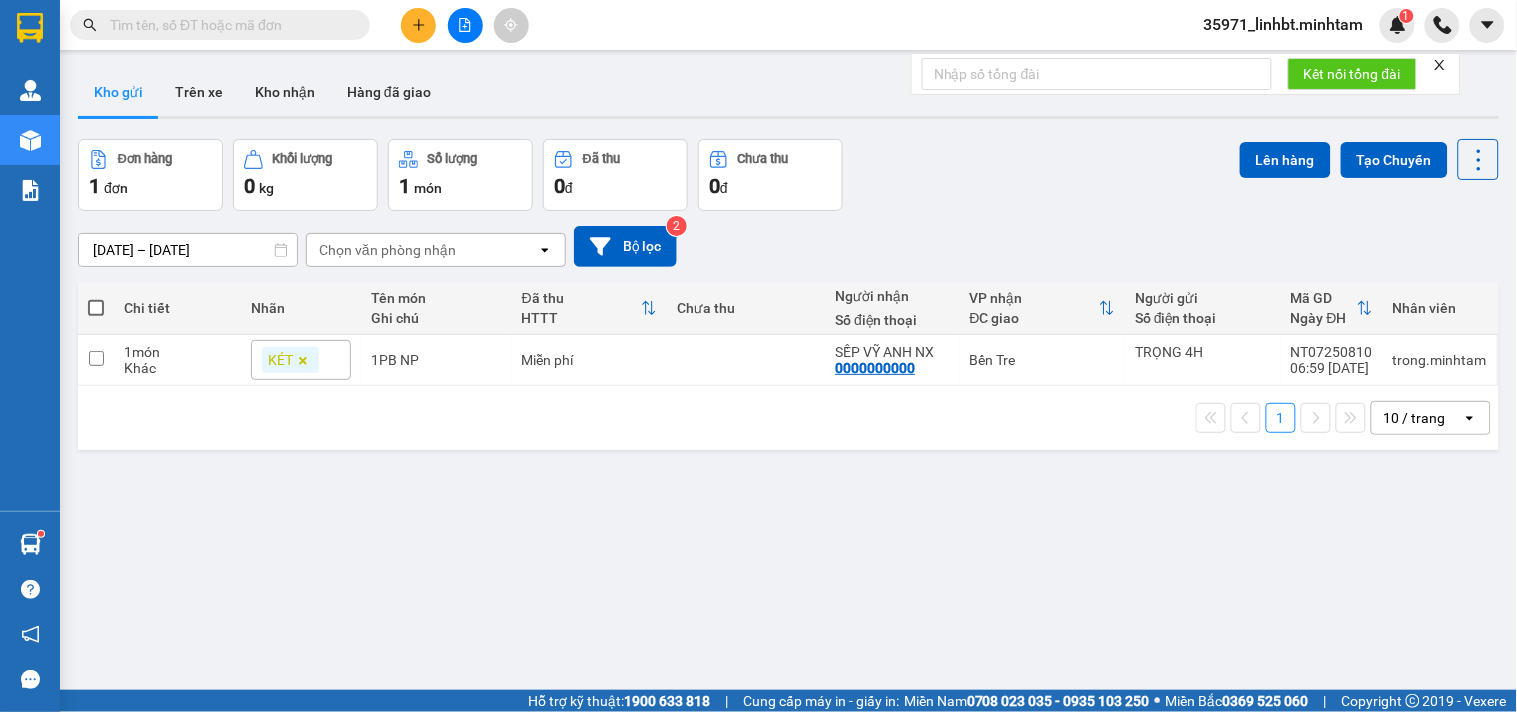 click at bounding box center (228, 25) 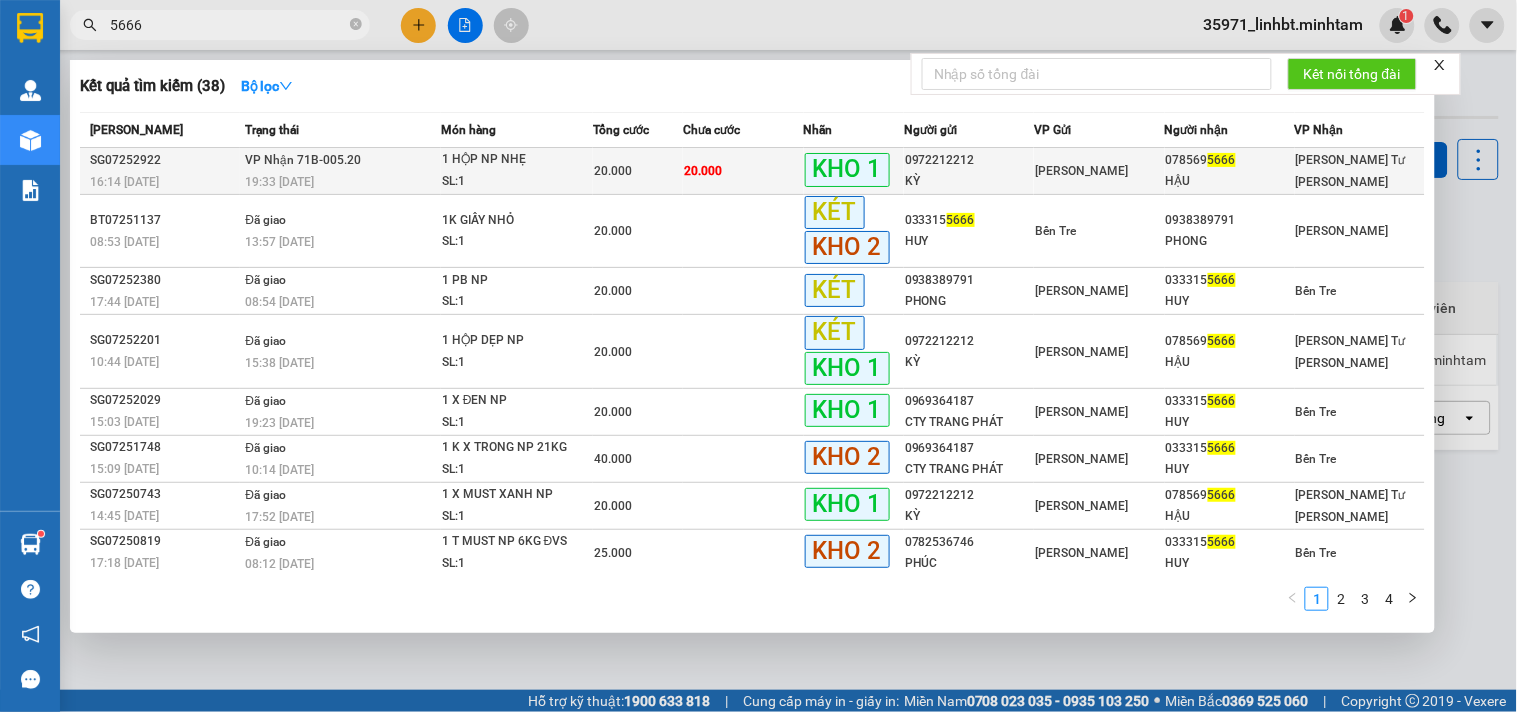 type on "5666" 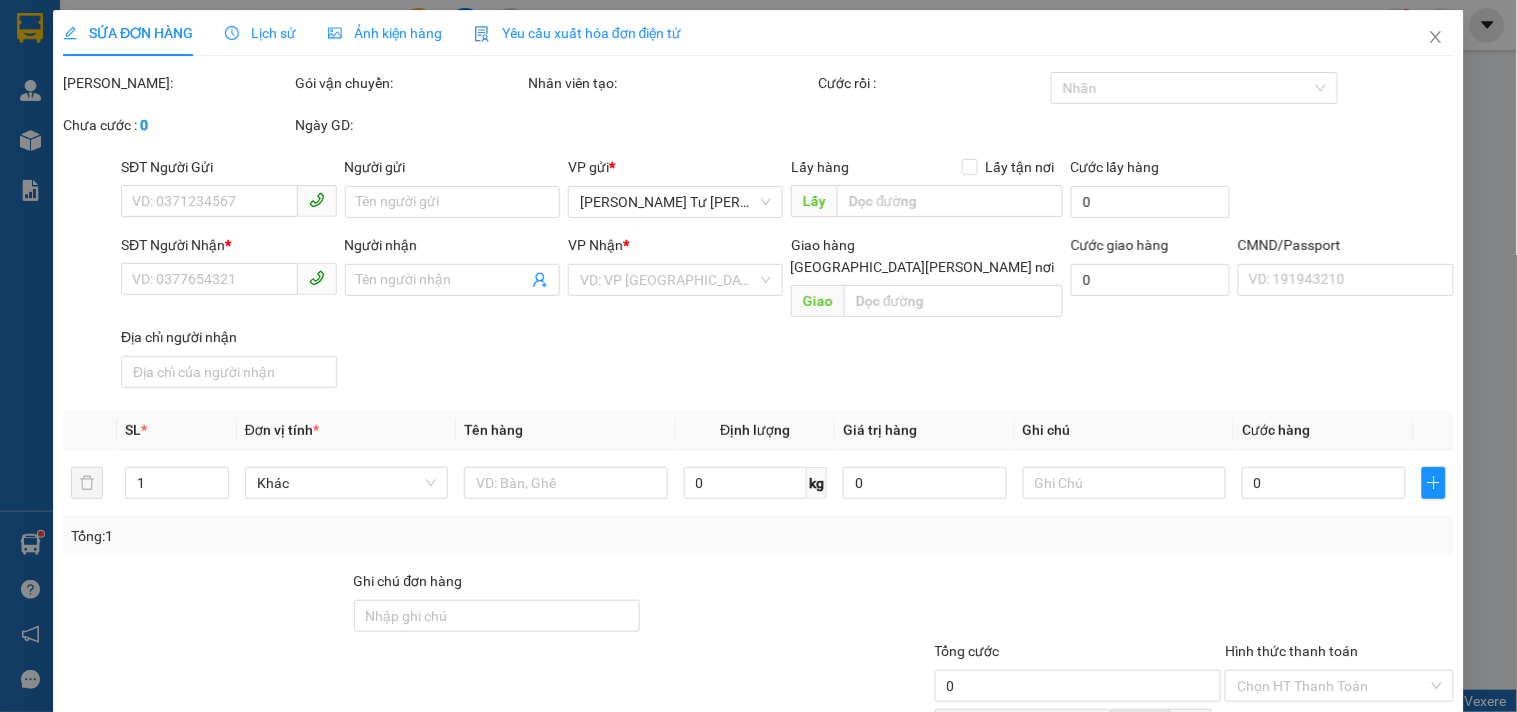 type on "0972212212" 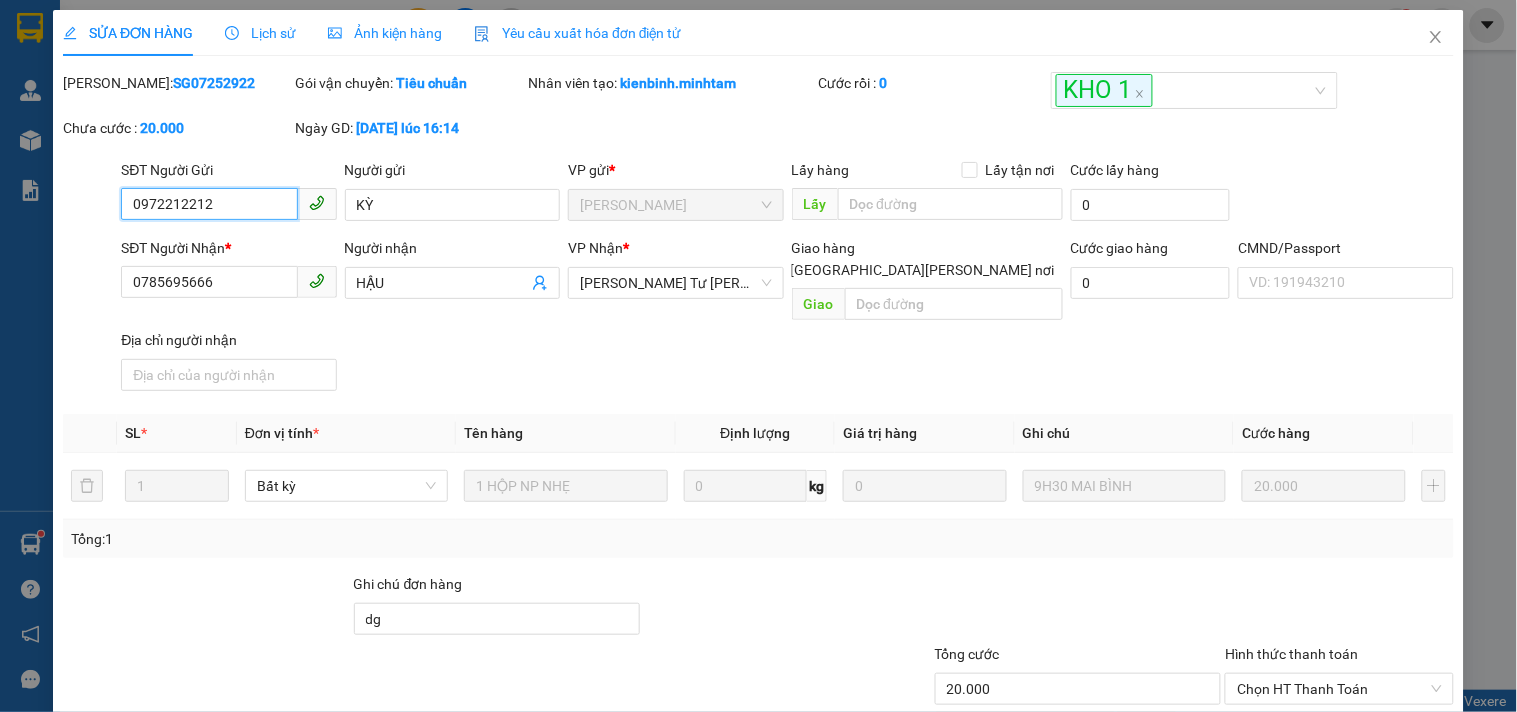 scroll, scrollTop: 202, scrollLeft: 0, axis: vertical 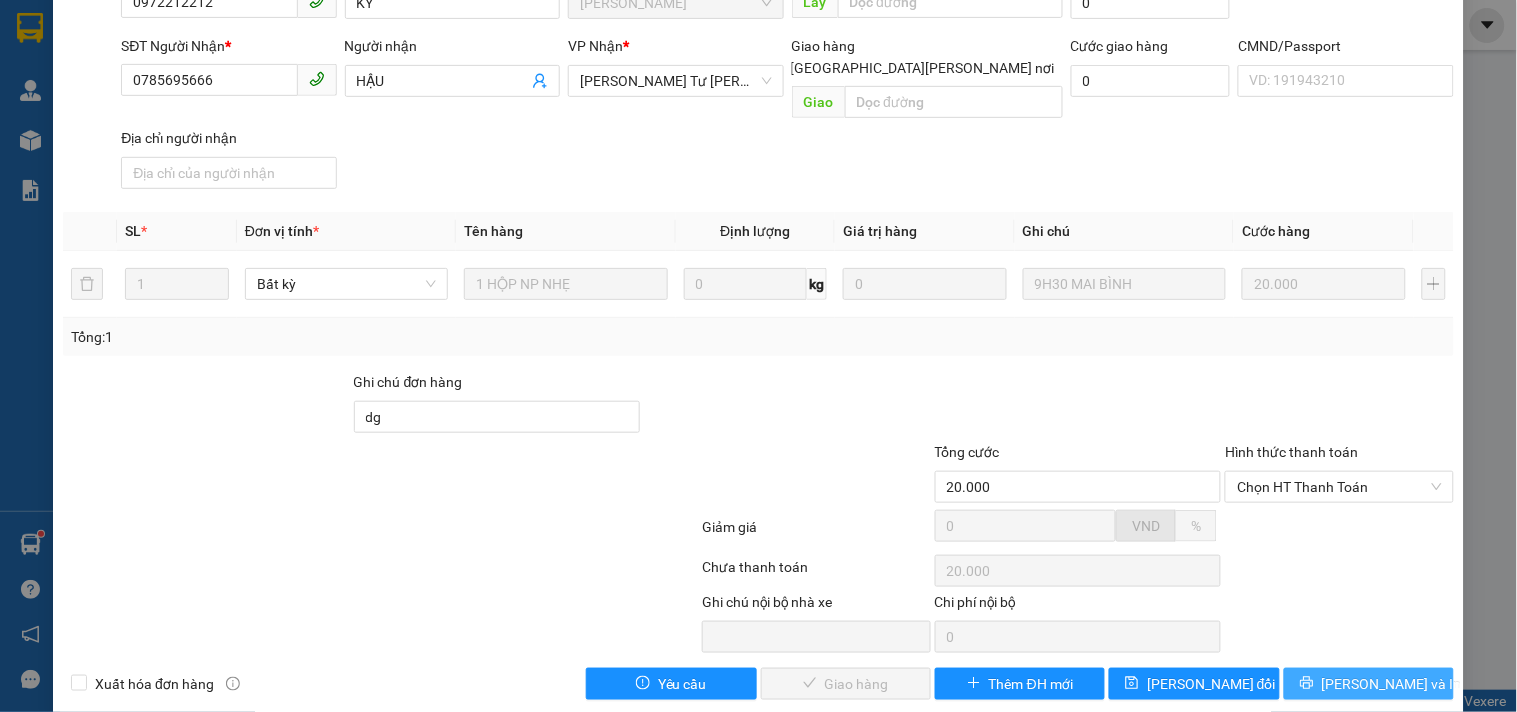 click on "[PERSON_NAME] và In" at bounding box center (1392, 684) 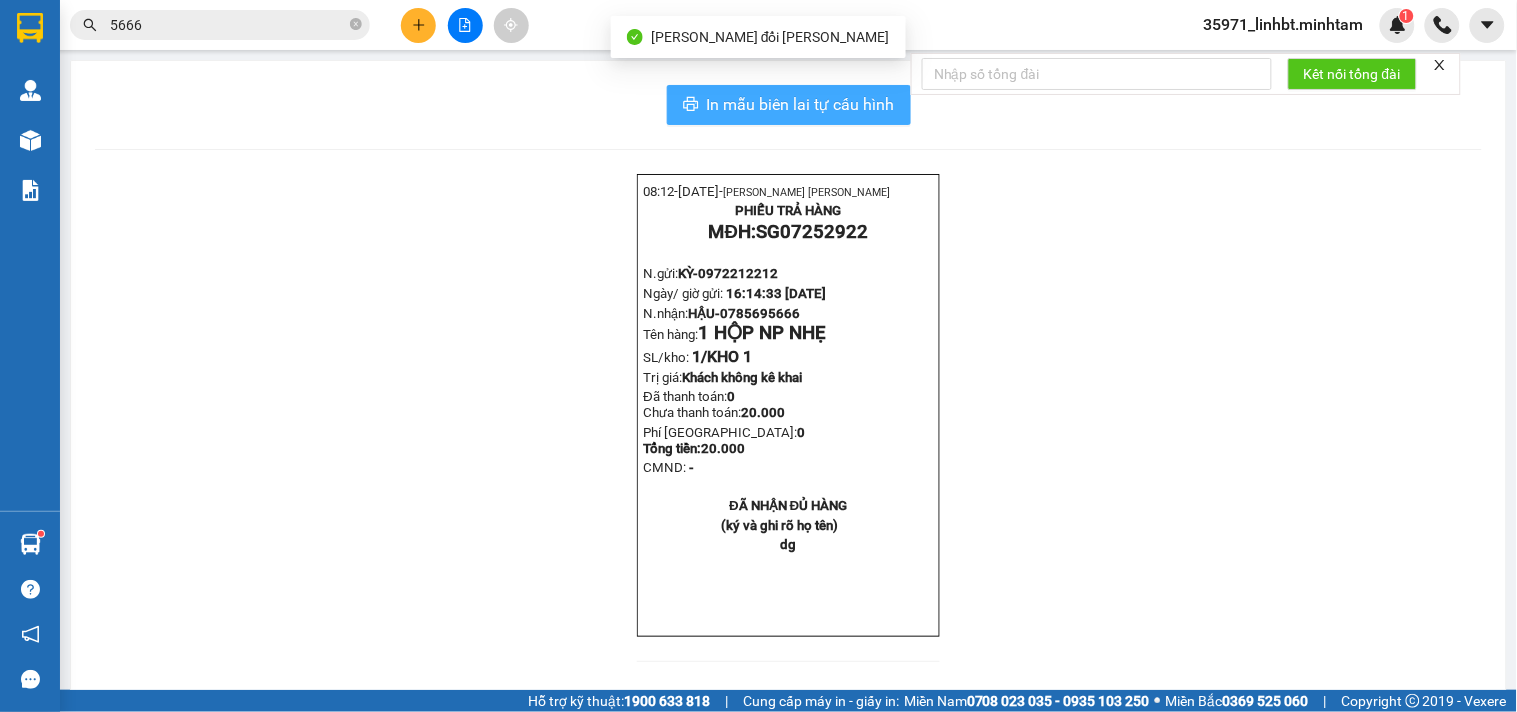 click on "In mẫu biên lai tự cấu hình" at bounding box center [801, 104] 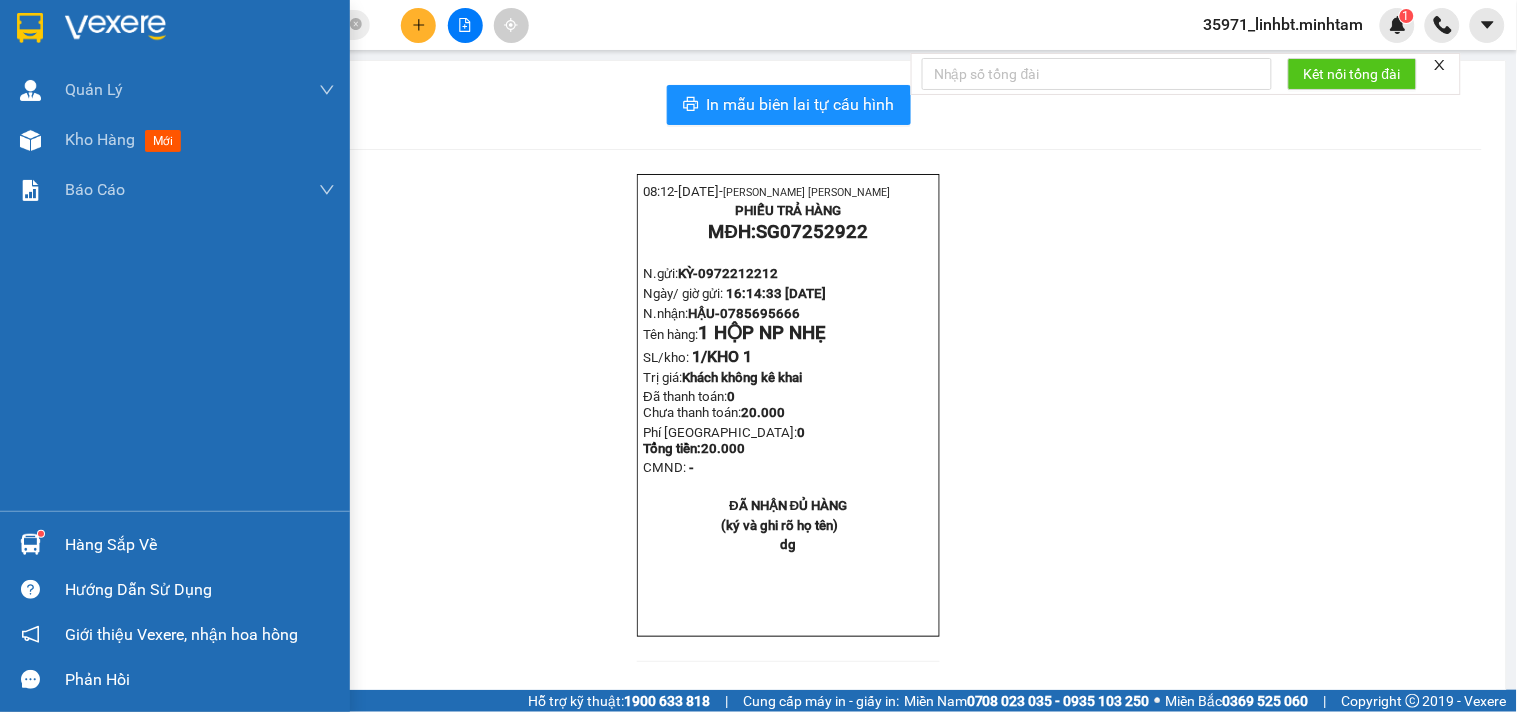 click on "Hàng sắp về" at bounding box center [200, 545] 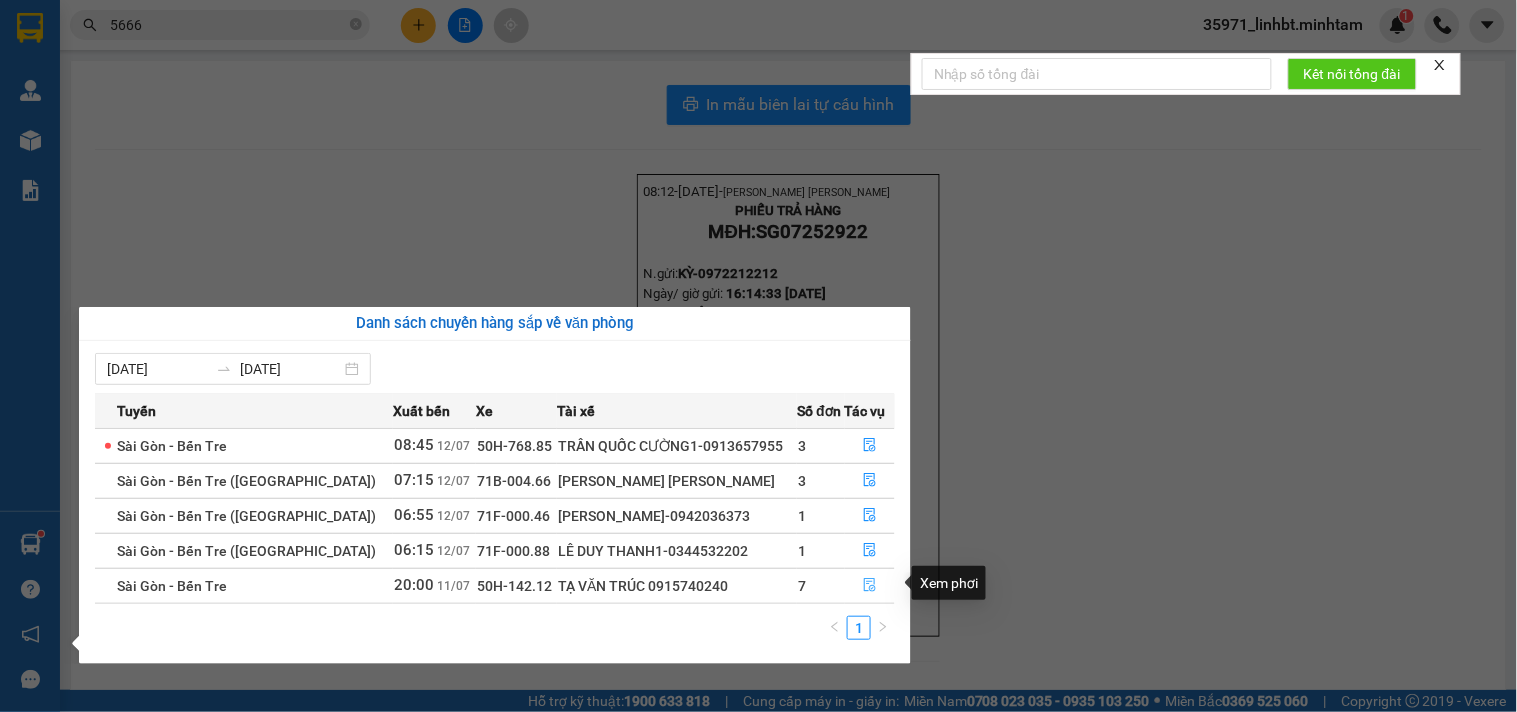 click 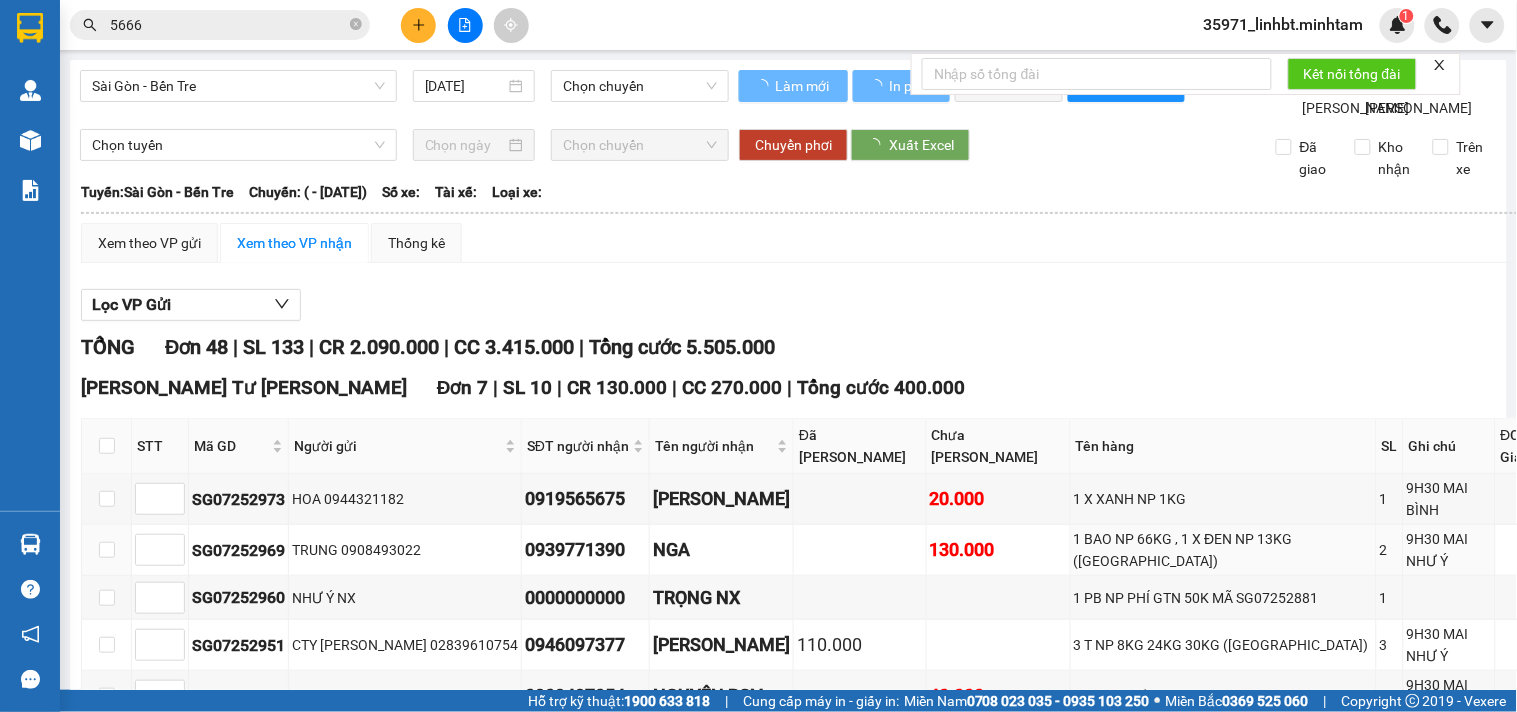 type on "[DATE]" 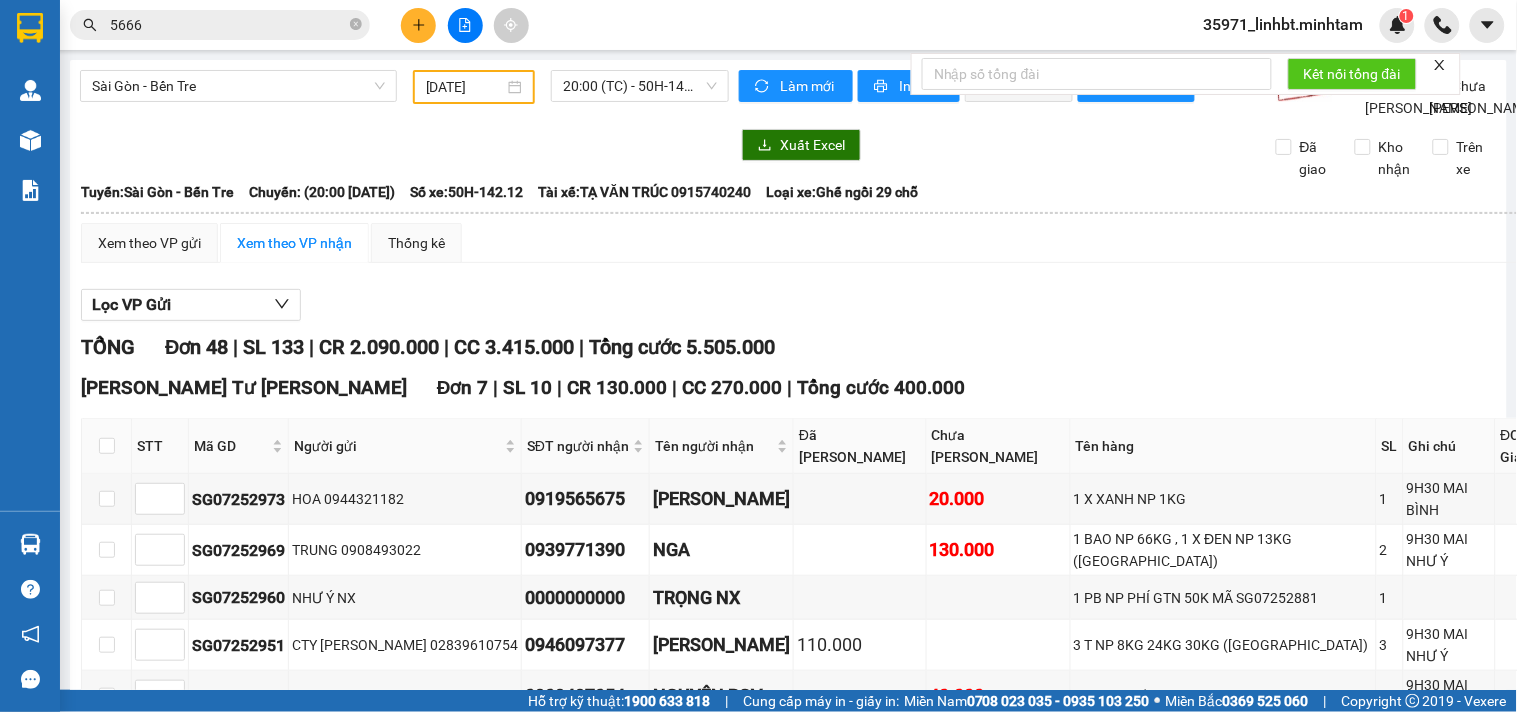 scroll, scrollTop: 185, scrollLeft: 0, axis: vertical 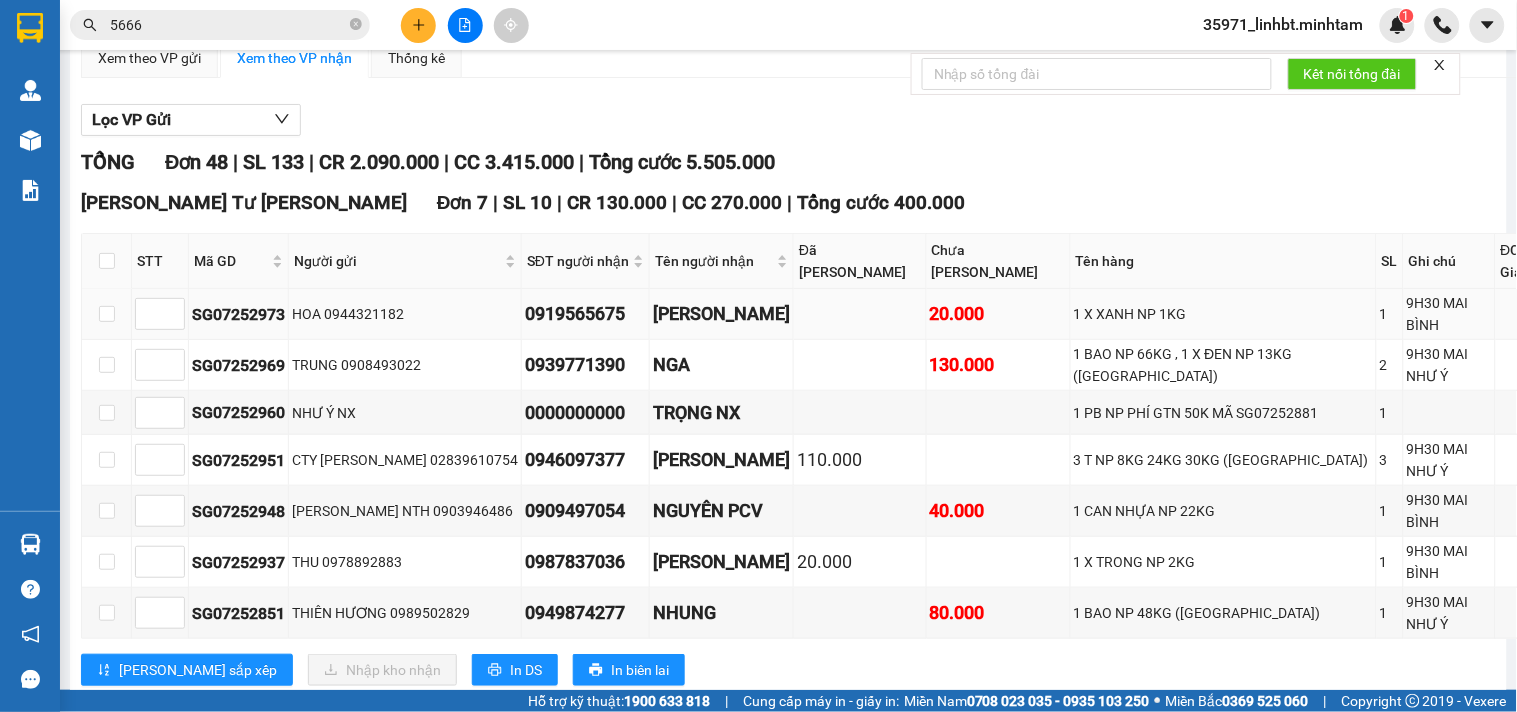 click at bounding box center [1617, 314] 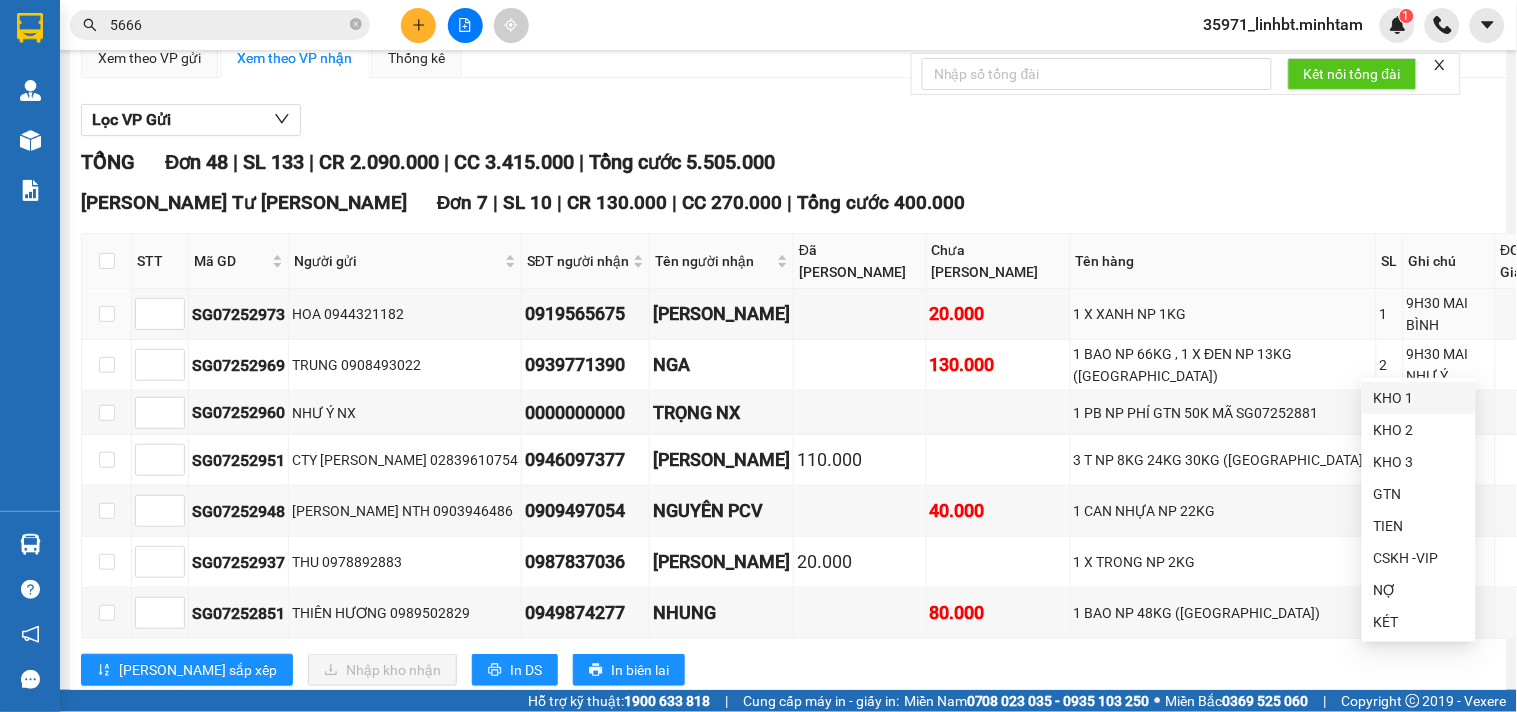 click on "KHO 1" at bounding box center [1419, 398] 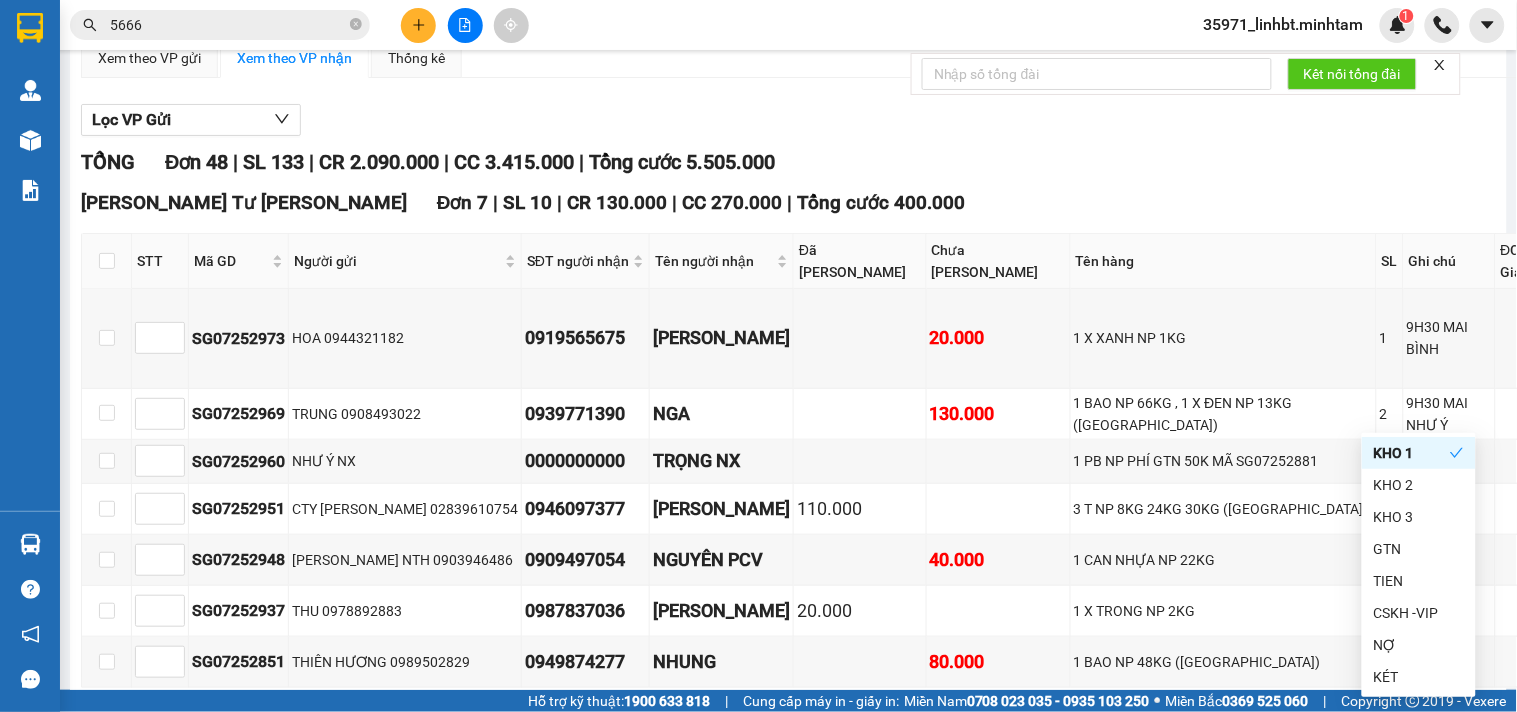 click on "[PERSON_NAME]   48 | SL   133 | CR   2.090.000 | CC   3.415.000 | [PERSON_NAME]   5.505.000 Ngã Tư [PERSON_NAME]   7 | SL   10 | CR   130.000 | CC   270.000 | [PERSON_NAME]   400.000 STT Mã GD Người gửi SĐT người [PERSON_NAME] Tên người [PERSON_NAME] Đã [PERSON_NAME] [PERSON_NAME] Tên hàng SL Ghi chú ĐC [PERSON_NAME] [PERSON_NAME]                             SG07252973 HOA 0944321182 0919565675 [PERSON_NAME] 20.000 1 X XANH NP 1KG 1 9H30 MAI [PERSON_NAME] 1   SG07252969 [PERSON_NAME] 0908493022 0939771390 NGA 130.000 1 BAO NP 66KG , 1 X ĐEN NP 13KG ([GEOGRAPHIC_DATA]) 2 9H30 MAI [PERSON_NAME] SG07252960 NHƯ Ý NX  0000000000 TRỌNG NX  1 PB NP PHÍ GTN 50K MÃ SG07252881 1 KÉT   SG07252951 CTY [PERSON_NAME] 02839610754 0946097377 [PERSON_NAME] 110.000 3 T NP 8KG 24KG 30KG ([GEOGRAPHIC_DATA]) 3 9H30 MAI [PERSON_NAME] SG07252948 [PERSON_NAME] NTH 0903946486	 0909497054 [PERSON_NAME] PCV 40.000 1 CAN NHỰA NP 22KG 1 9H30 [PERSON_NAME] NỢ   SG07252937 THU 0978892883 0987837036 [PERSON_NAME] 20.000 1 X TRONG NP 2KG 1 9H30 MAI [PERSON_NAME] 1" at bounding box center (884, 2682) 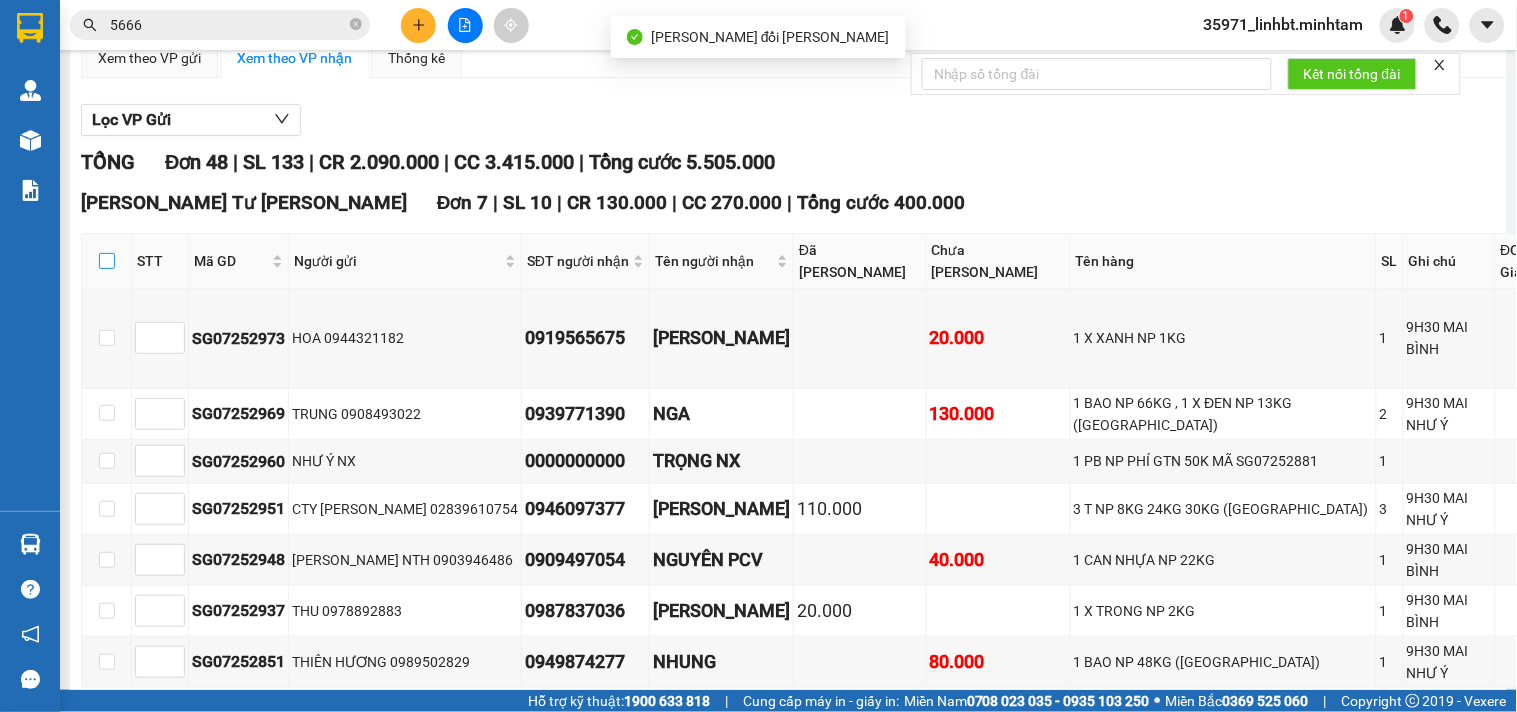 click at bounding box center [107, 261] 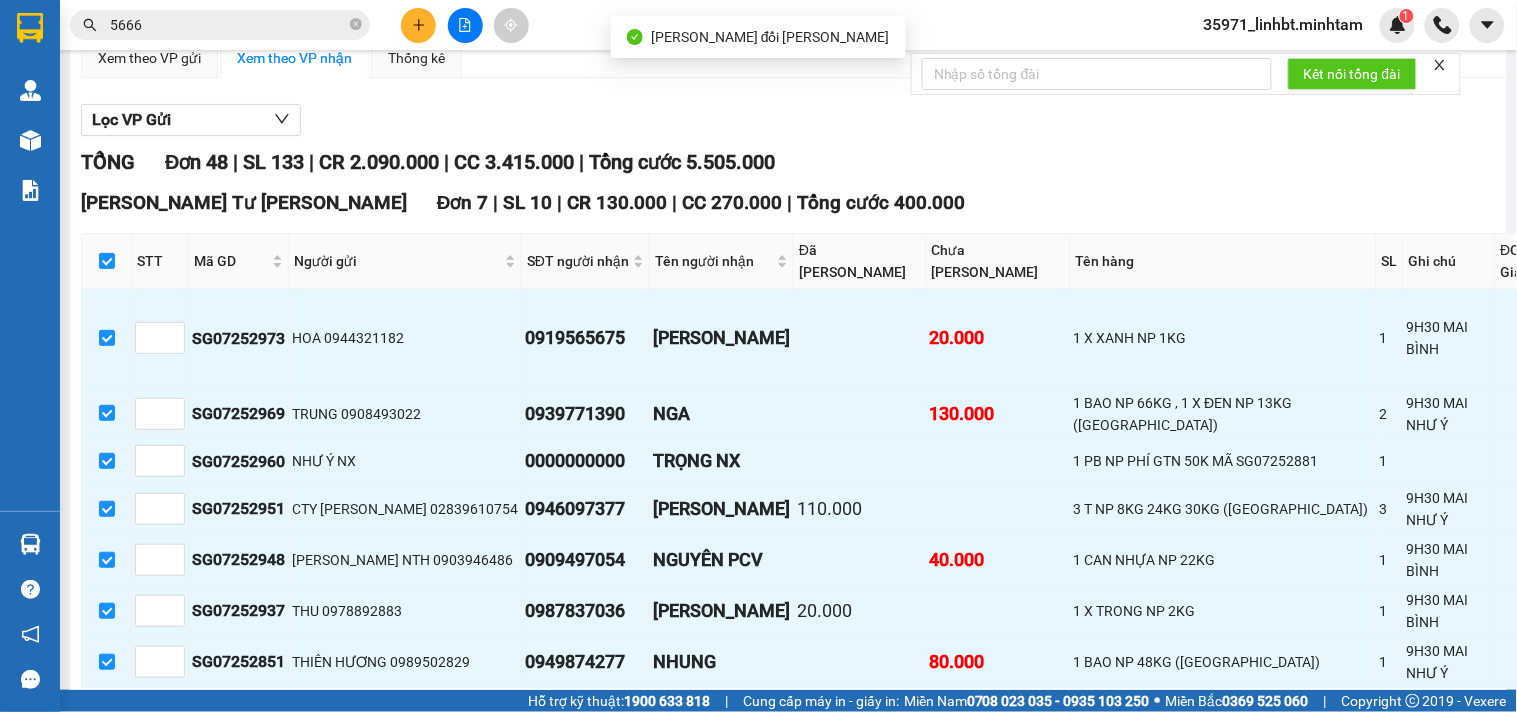 scroll, scrollTop: 370, scrollLeft: 0, axis: vertical 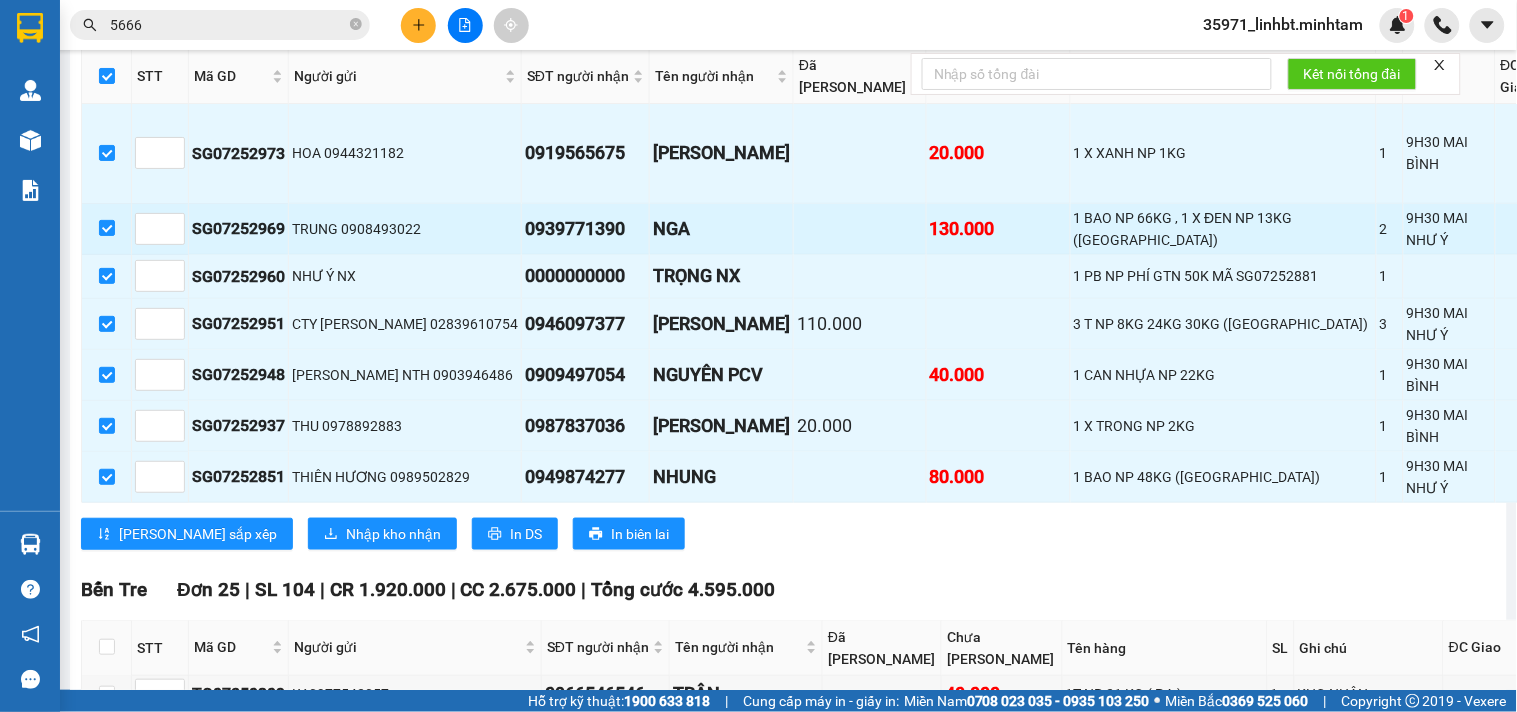 click on "Nhãn" at bounding box center [1627, 229] 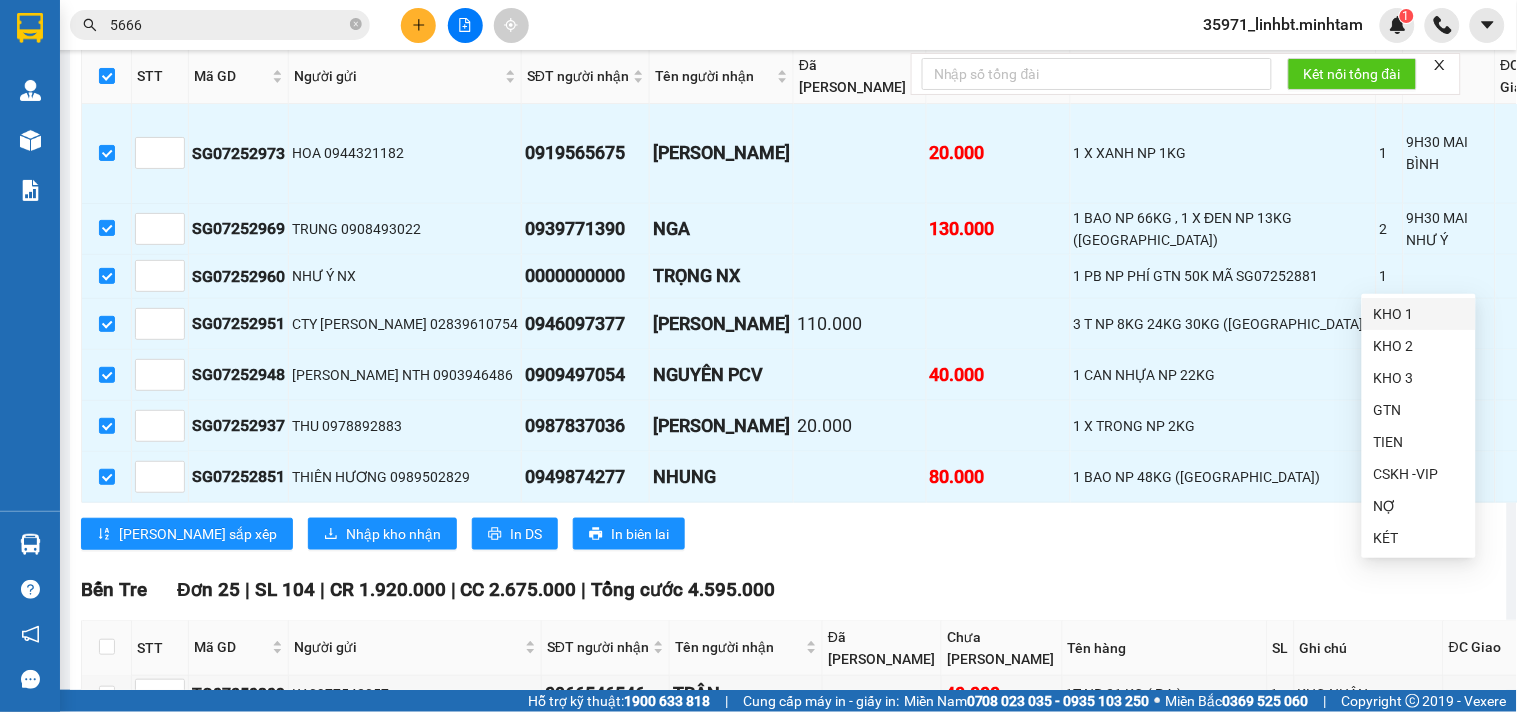 click on "KHO 1" at bounding box center (1419, 314) 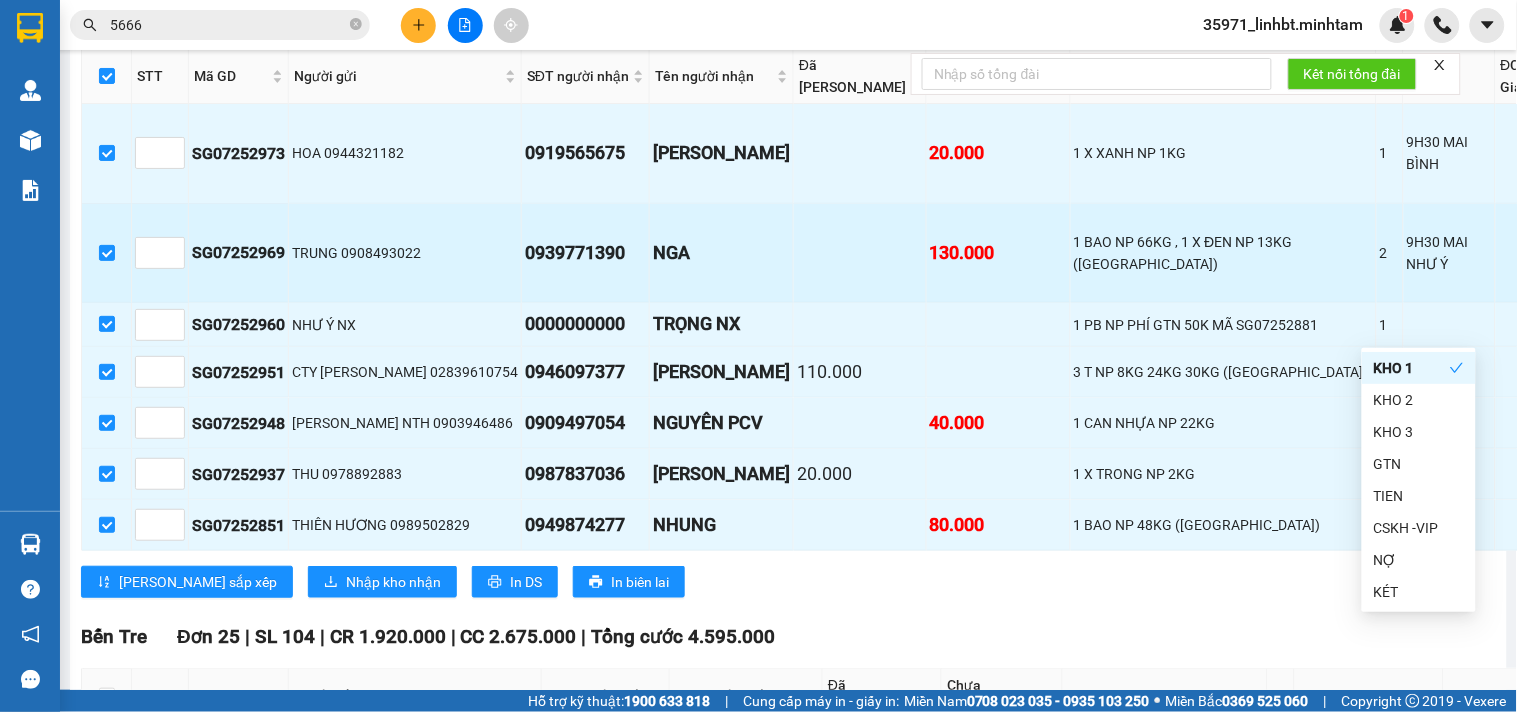 click on "NGA" at bounding box center (722, 253) 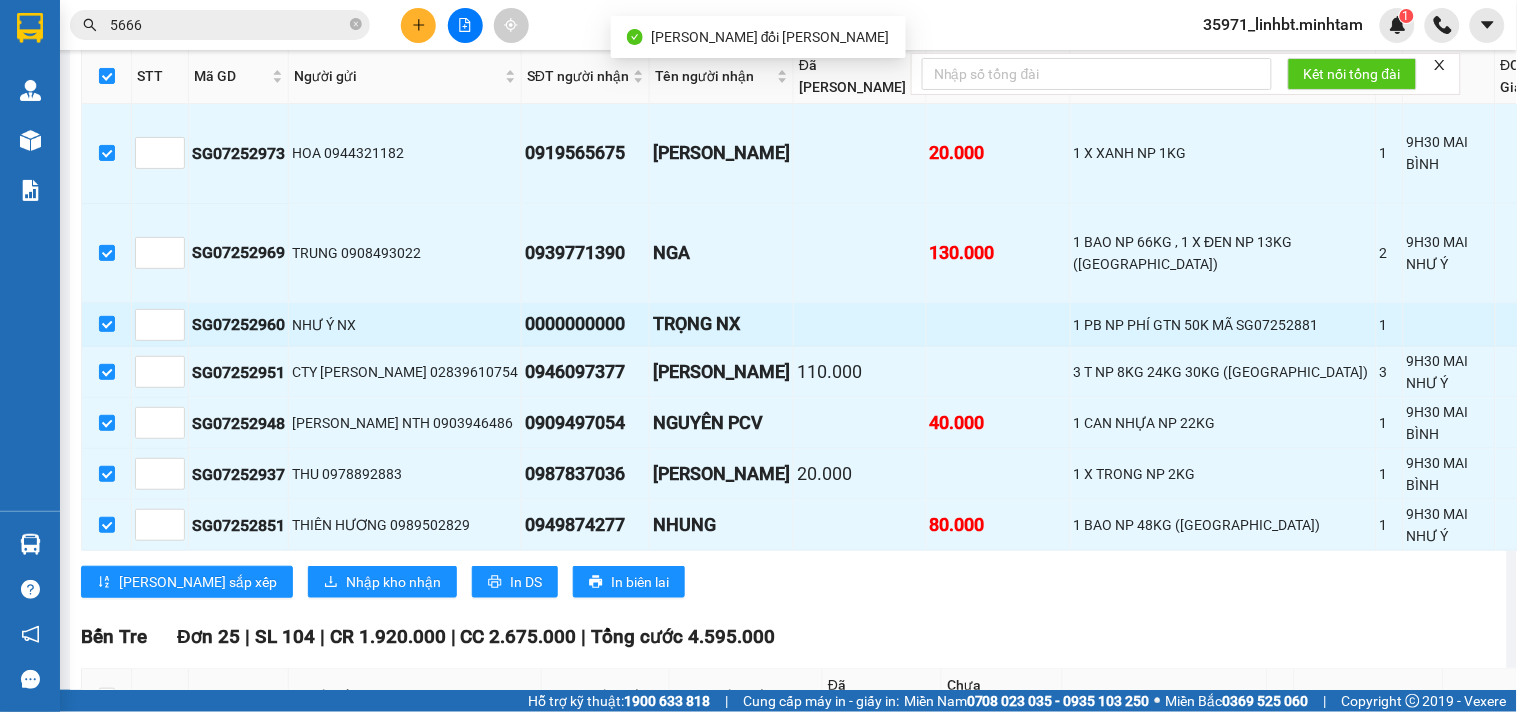 click on "KÉT" at bounding box center [1627, 324] 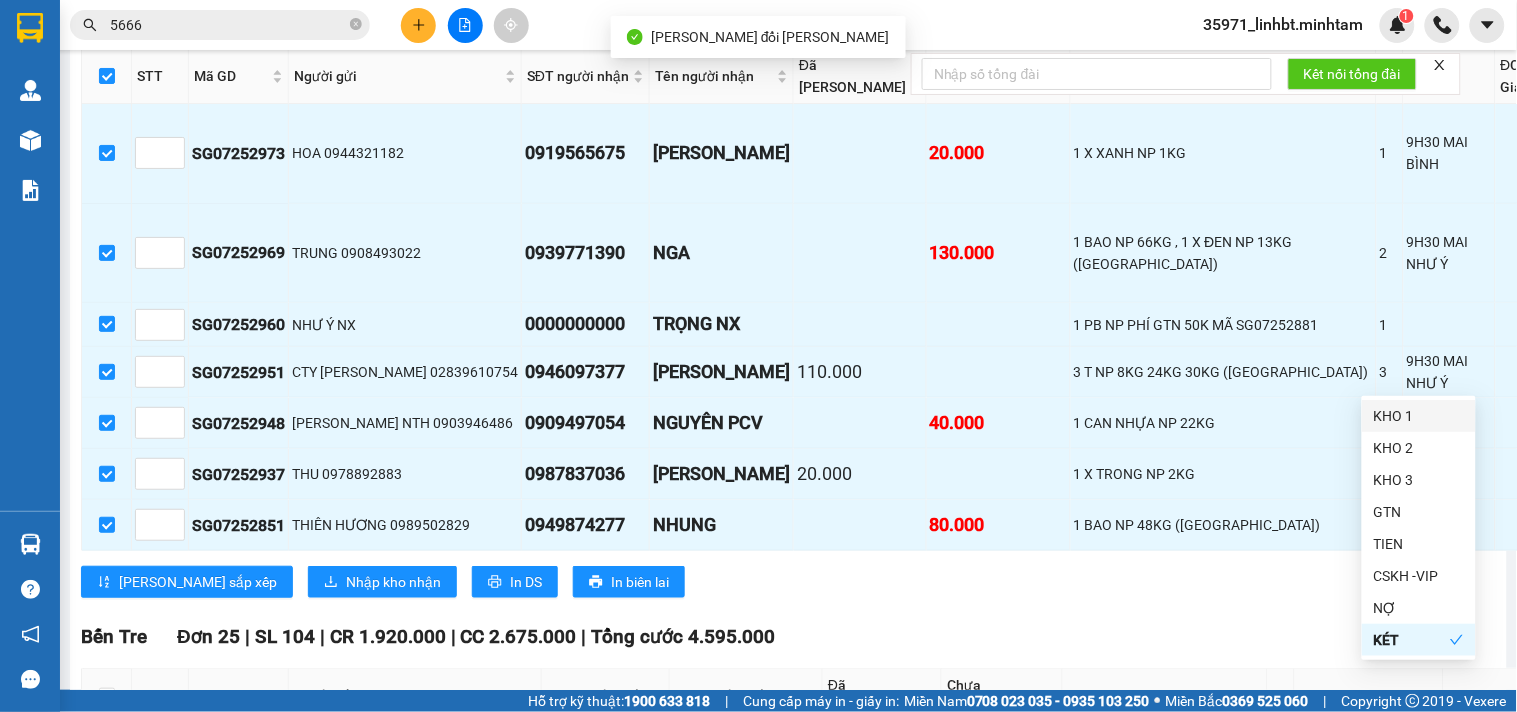 click on "KHO 1" at bounding box center (1419, 416) 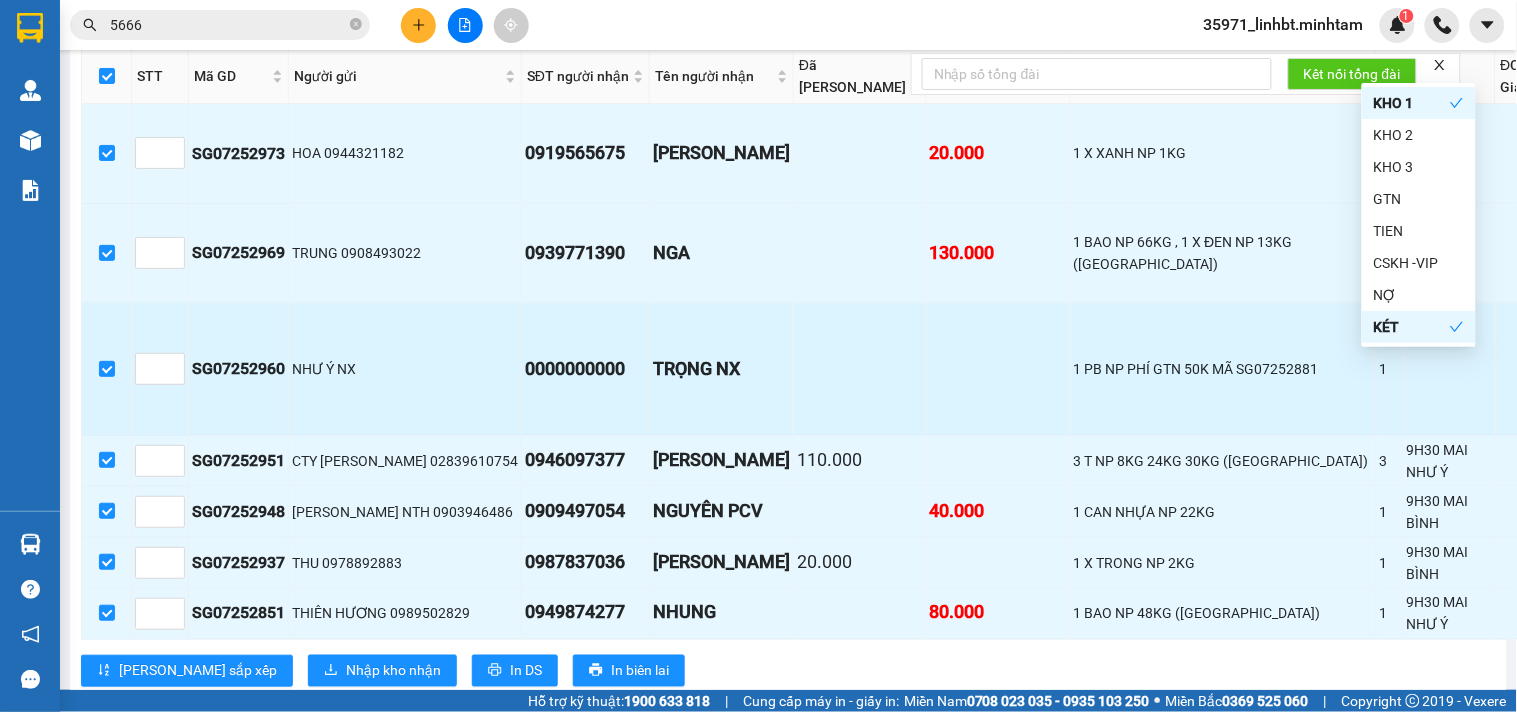 click at bounding box center [860, 369] 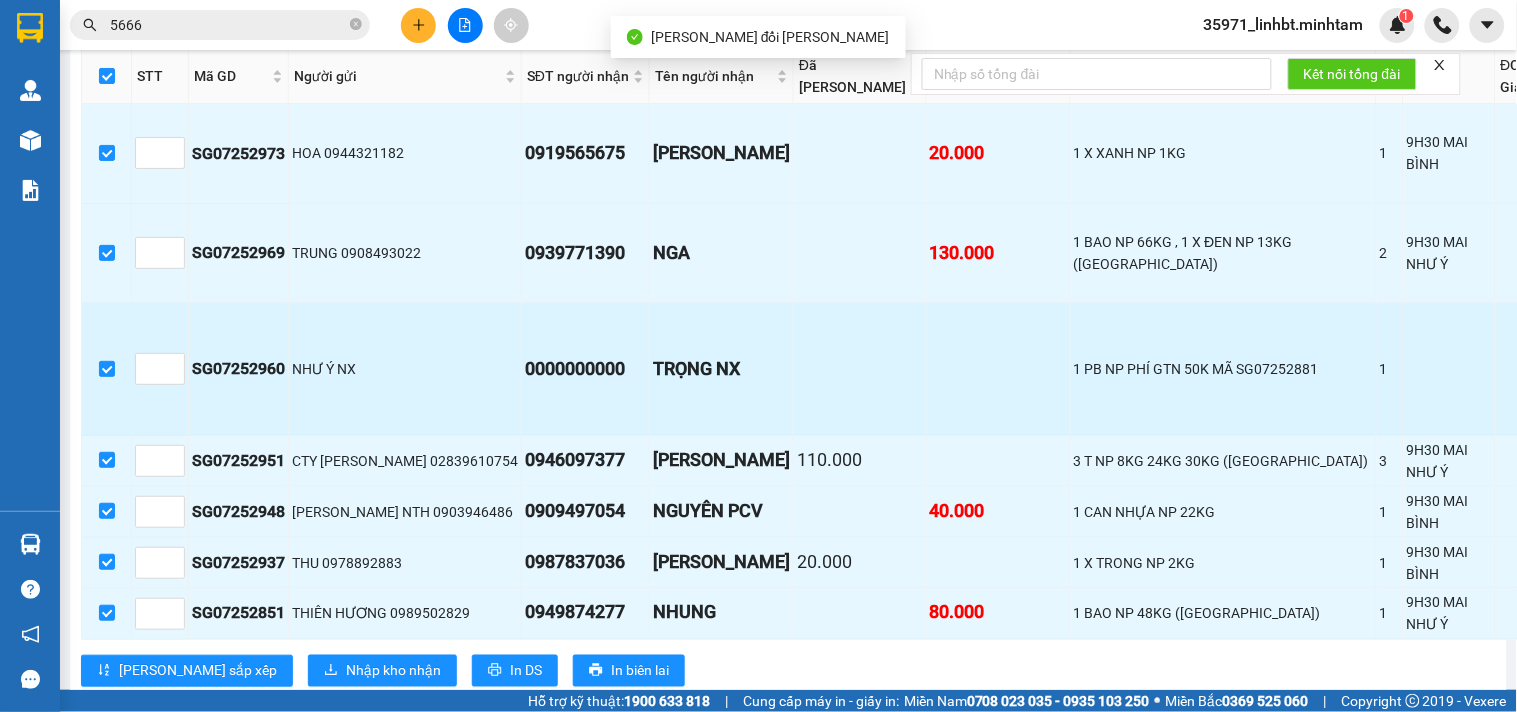 scroll, scrollTop: 555, scrollLeft: 0, axis: vertical 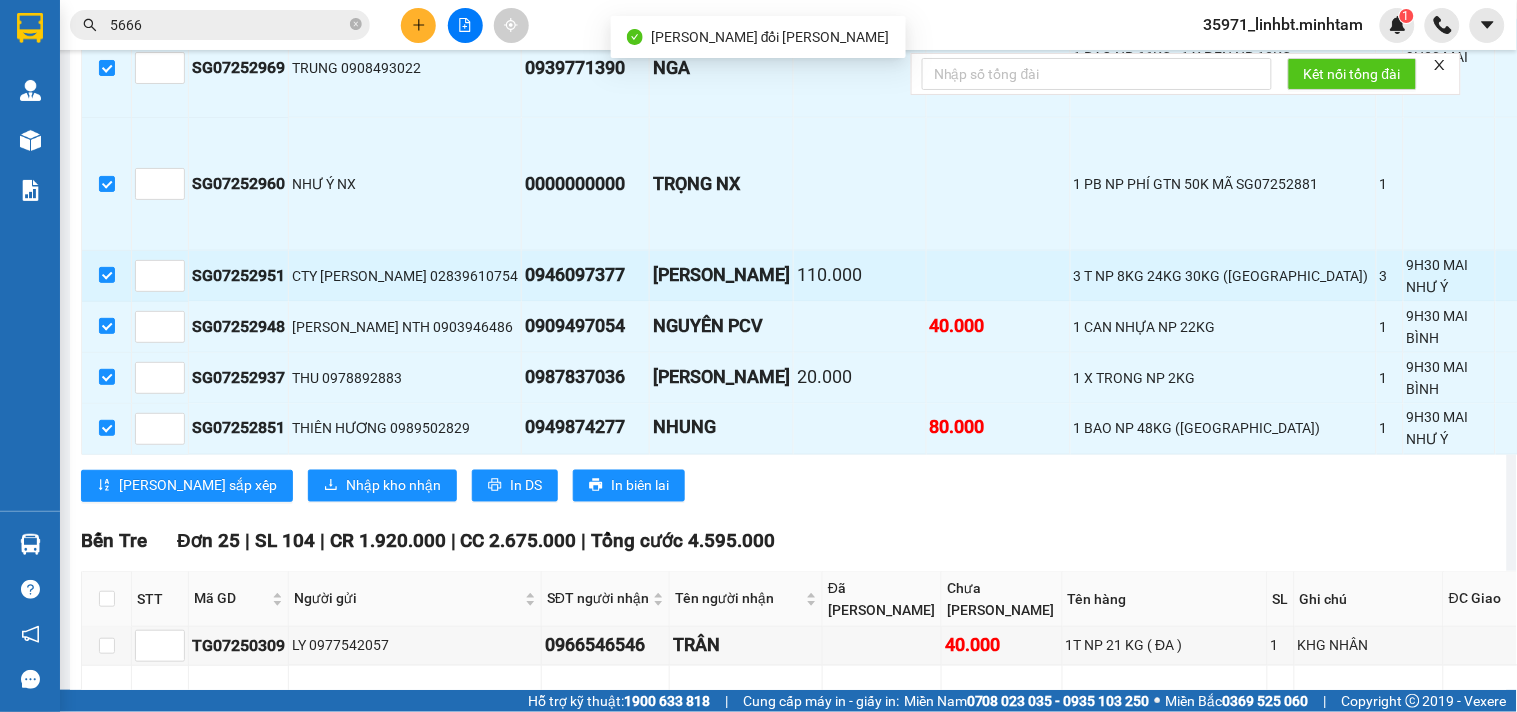 click at bounding box center [1617, 276] 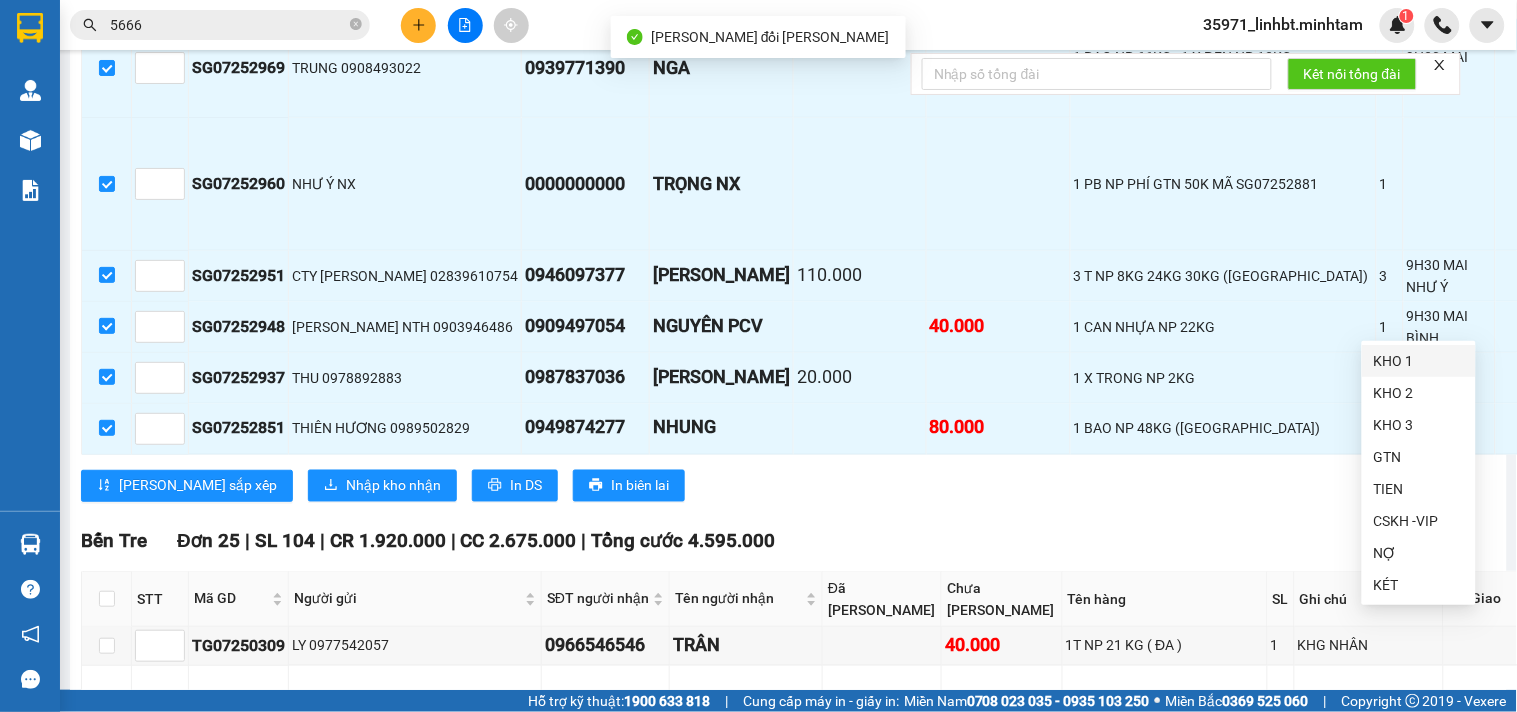 click on "KHO 1" at bounding box center (1419, 361) 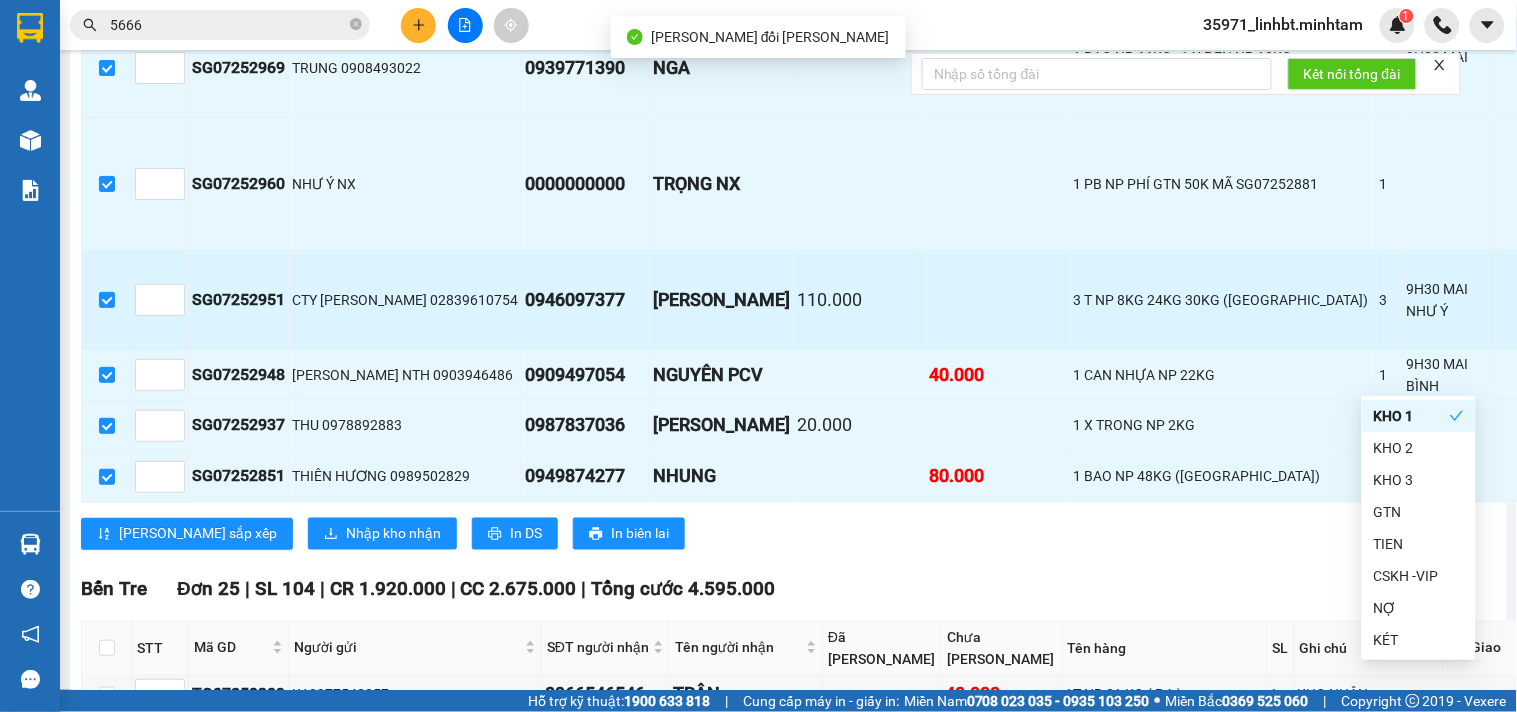 click on "110.000" at bounding box center (860, 300) 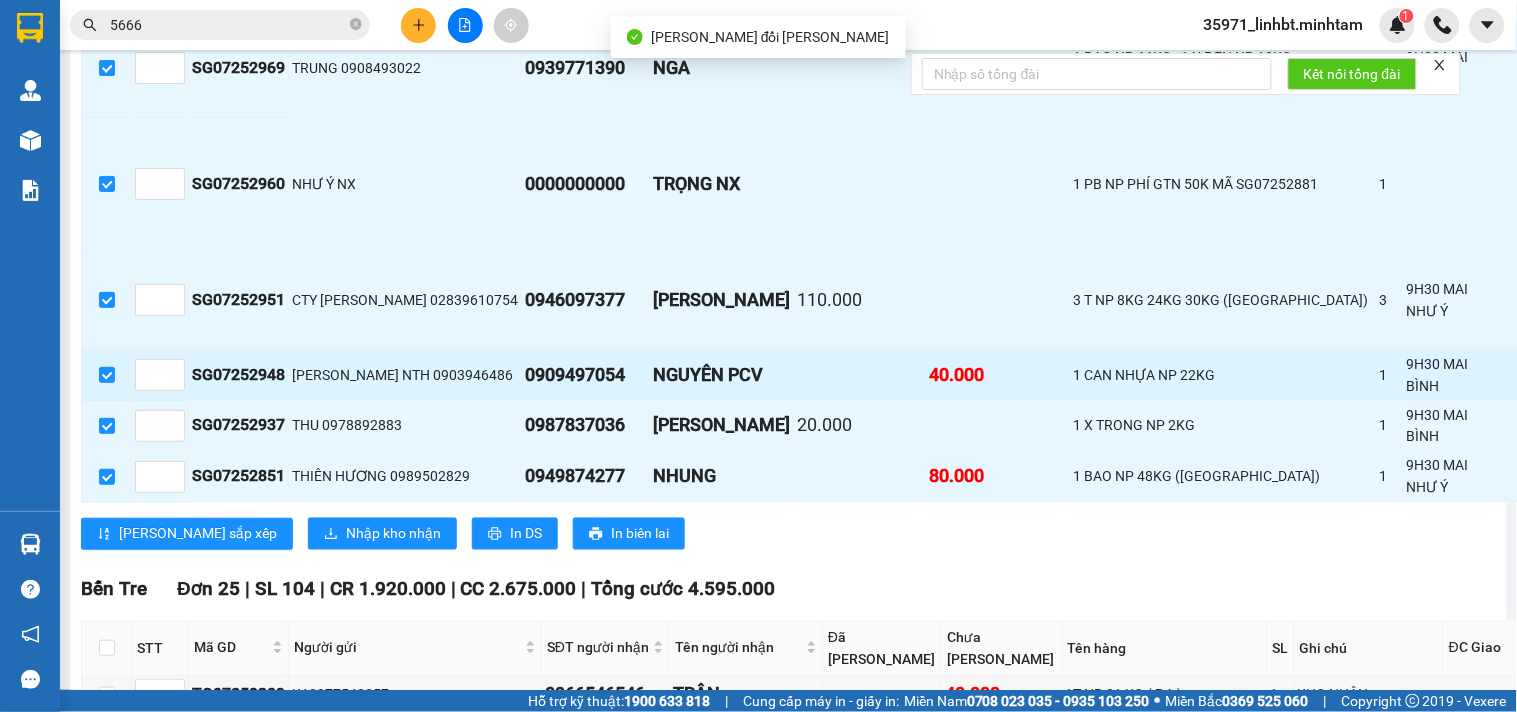 click on "NỢ" at bounding box center [1627, 374] 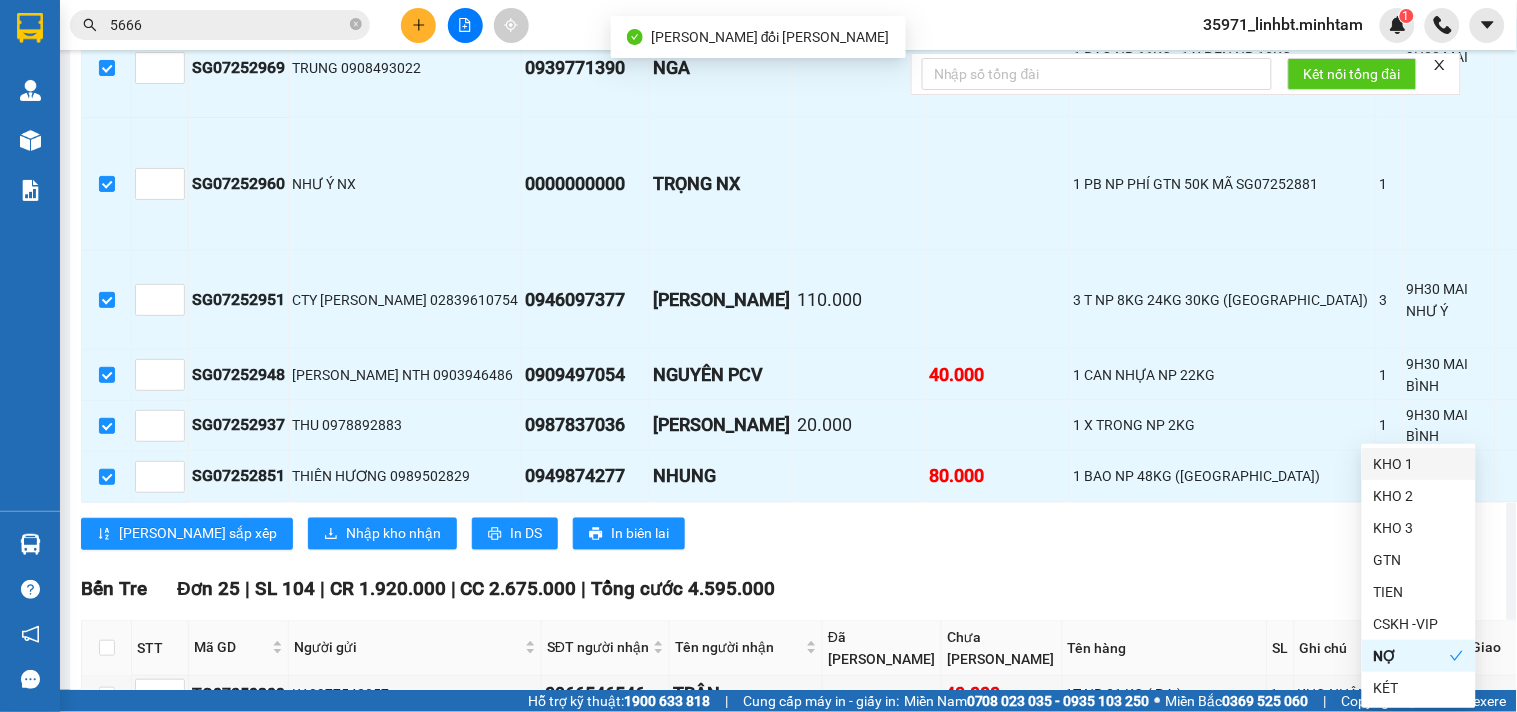 click on "KHO 1" at bounding box center [1419, 464] 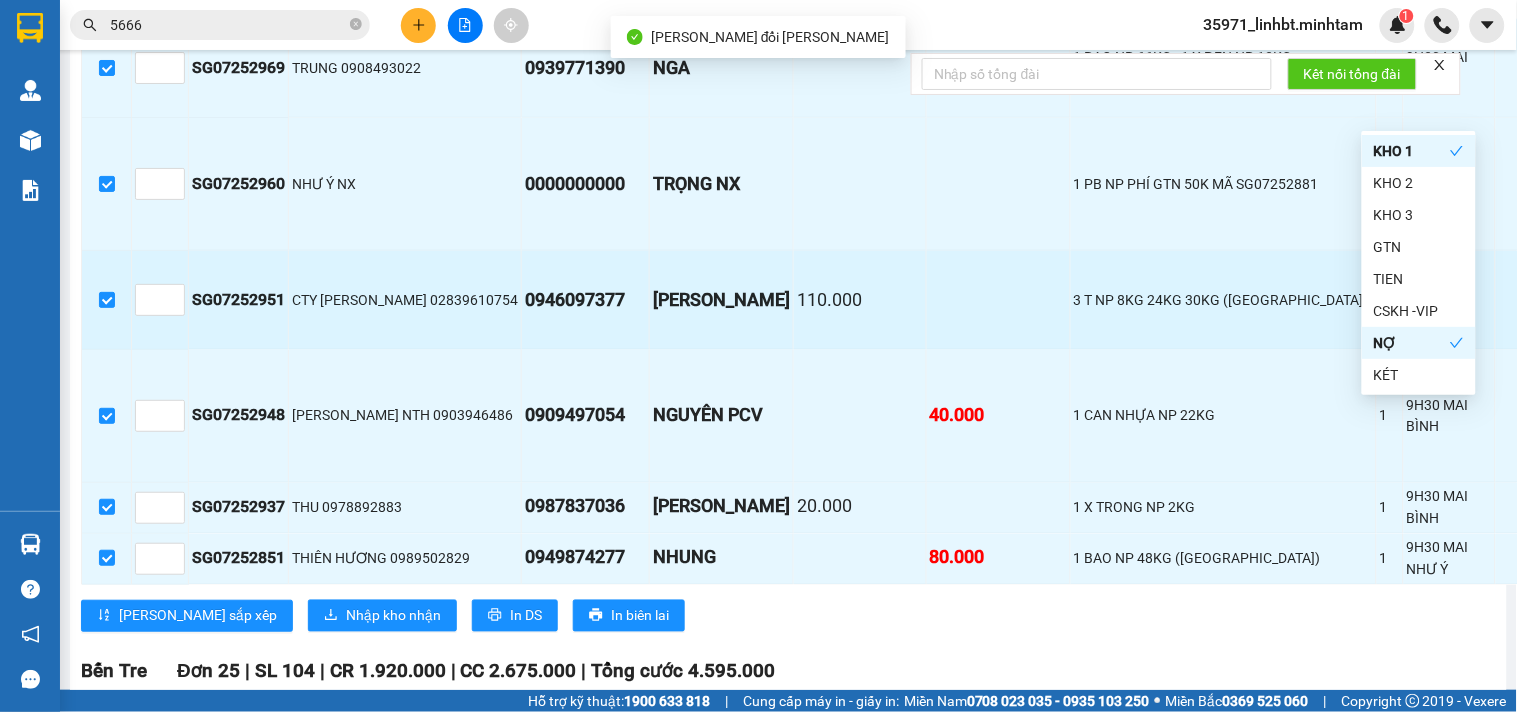 click at bounding box center (999, 300) 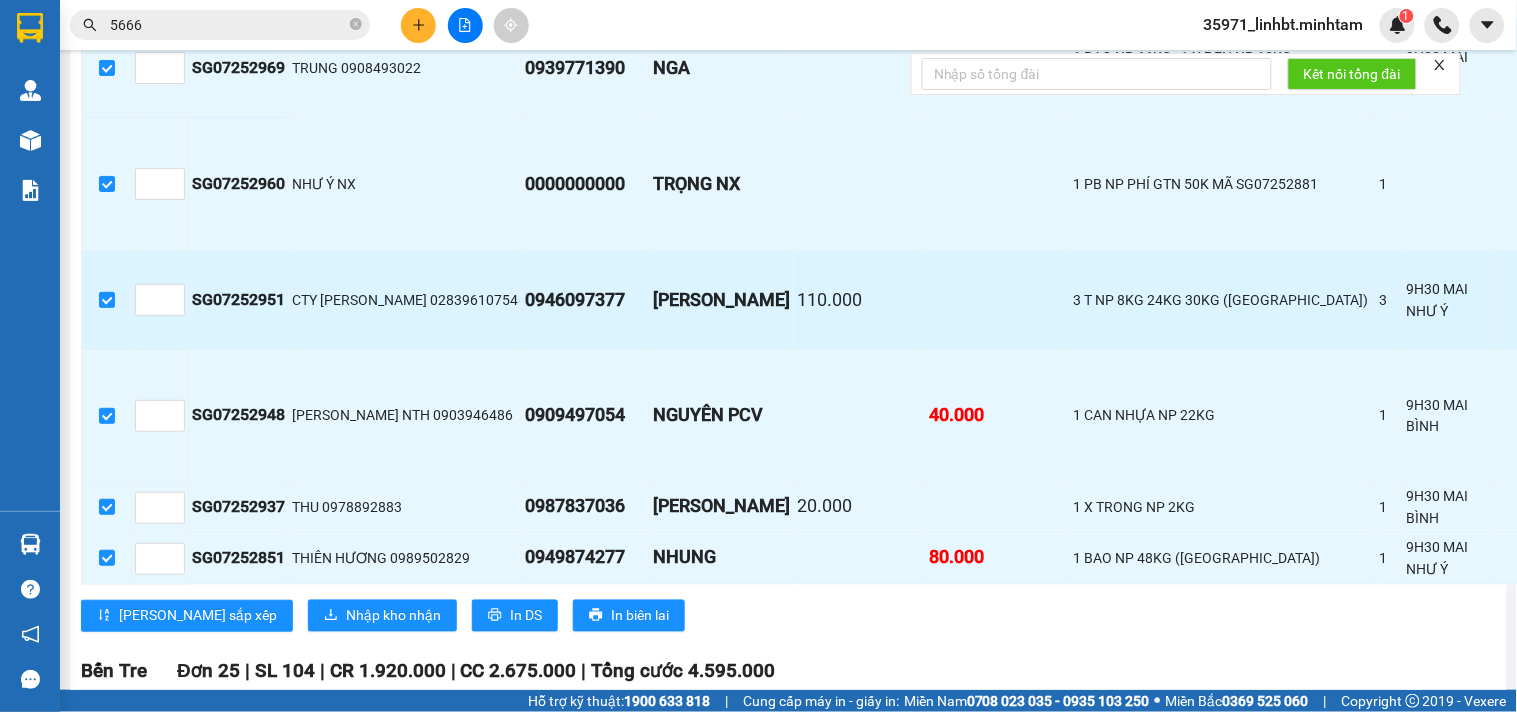scroll, scrollTop: 741, scrollLeft: 0, axis: vertical 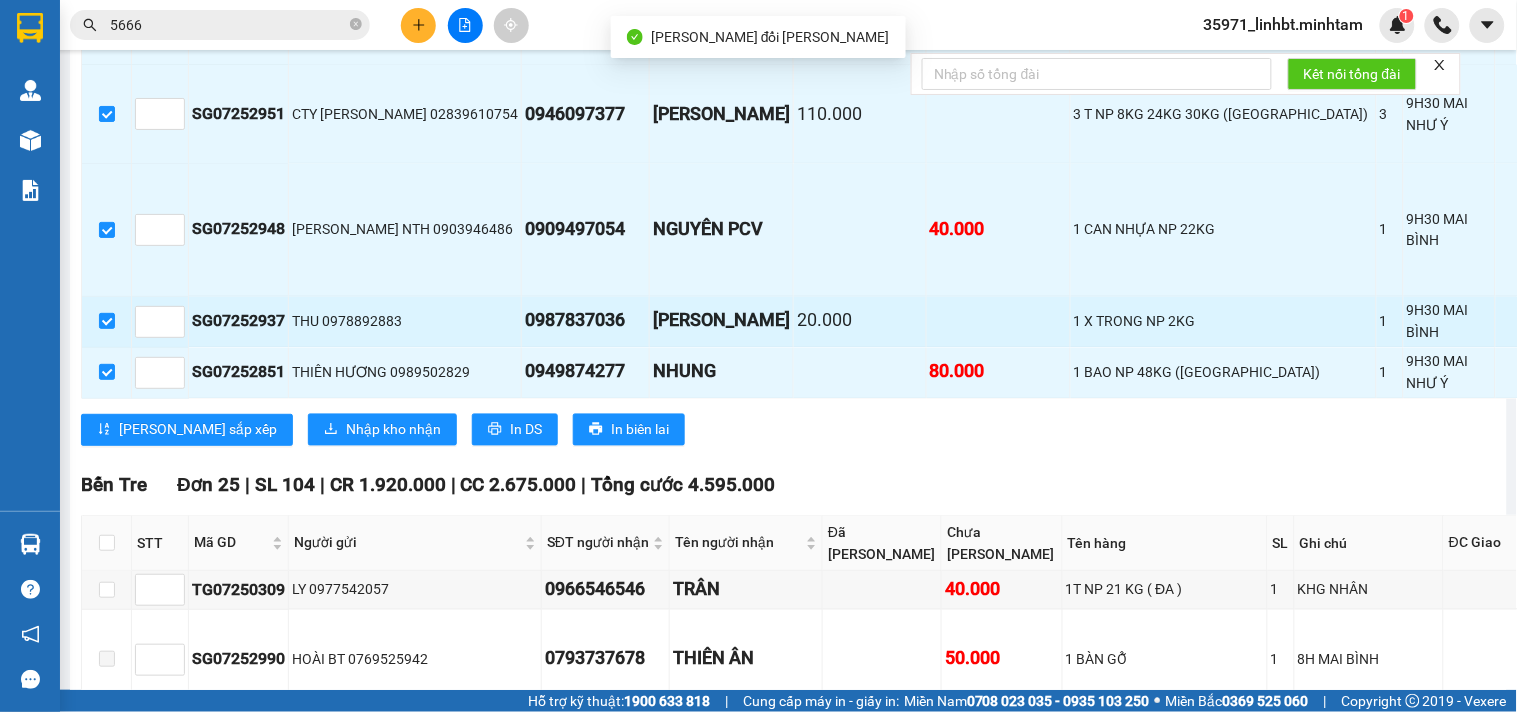 click at bounding box center [1617, 322] 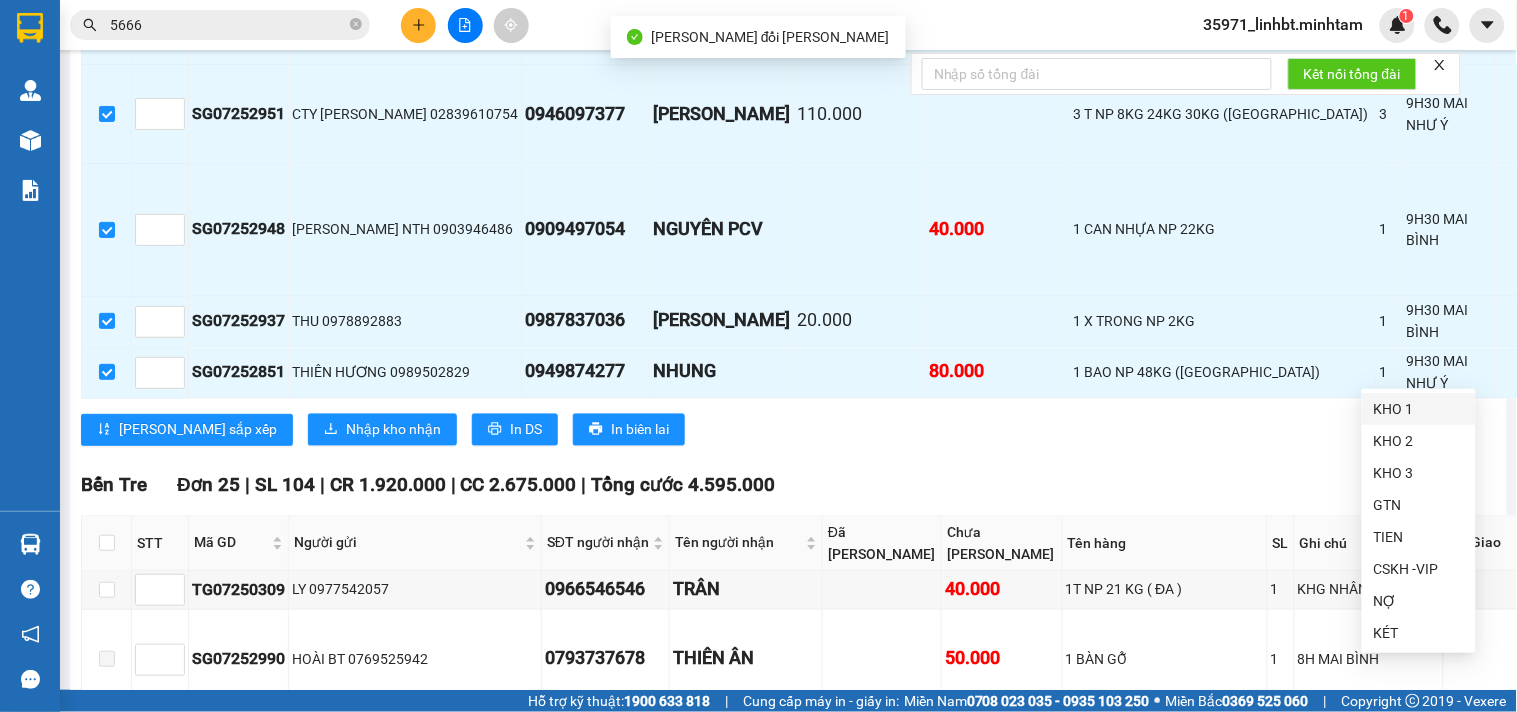 click on "KHO 1" at bounding box center [1419, 409] 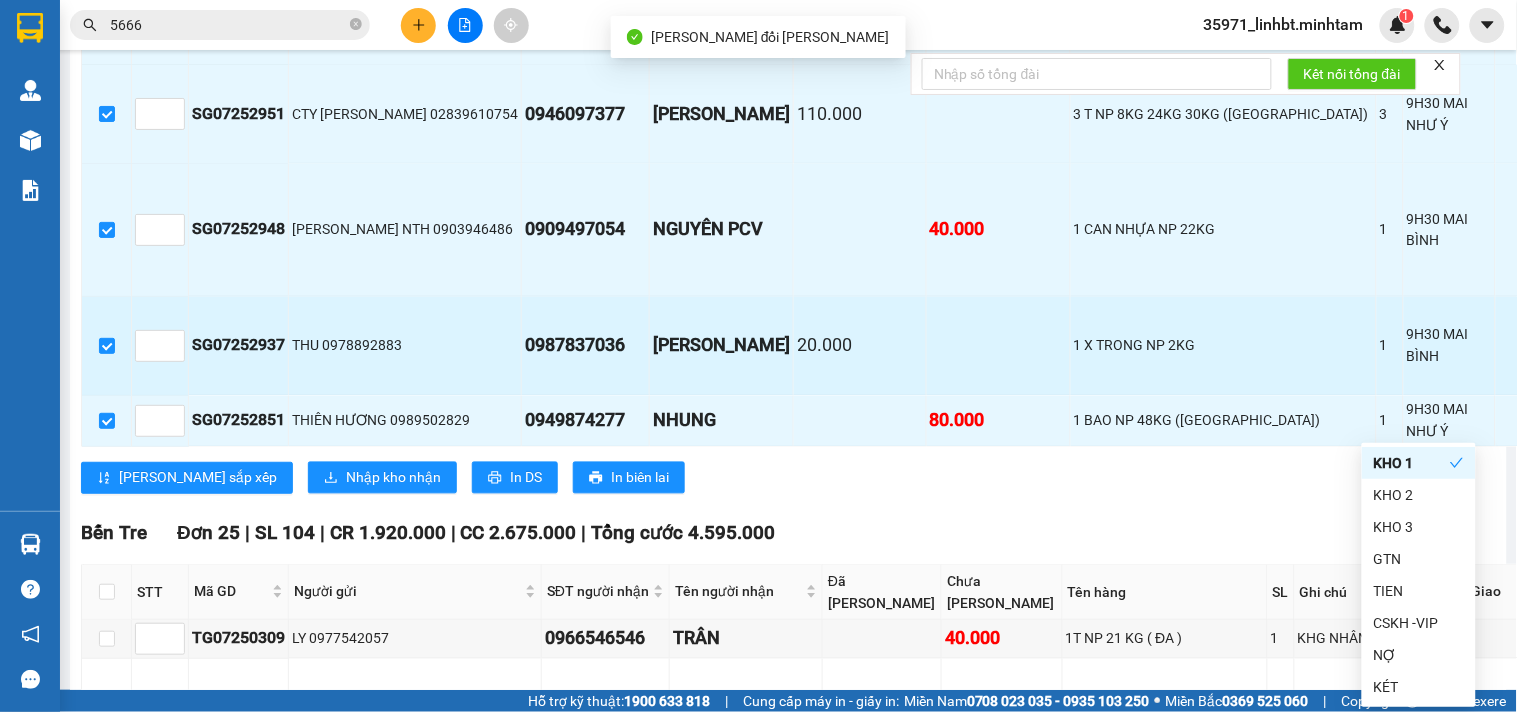 click on "1 X TRONG NP 2KG" at bounding box center (1224, 346) 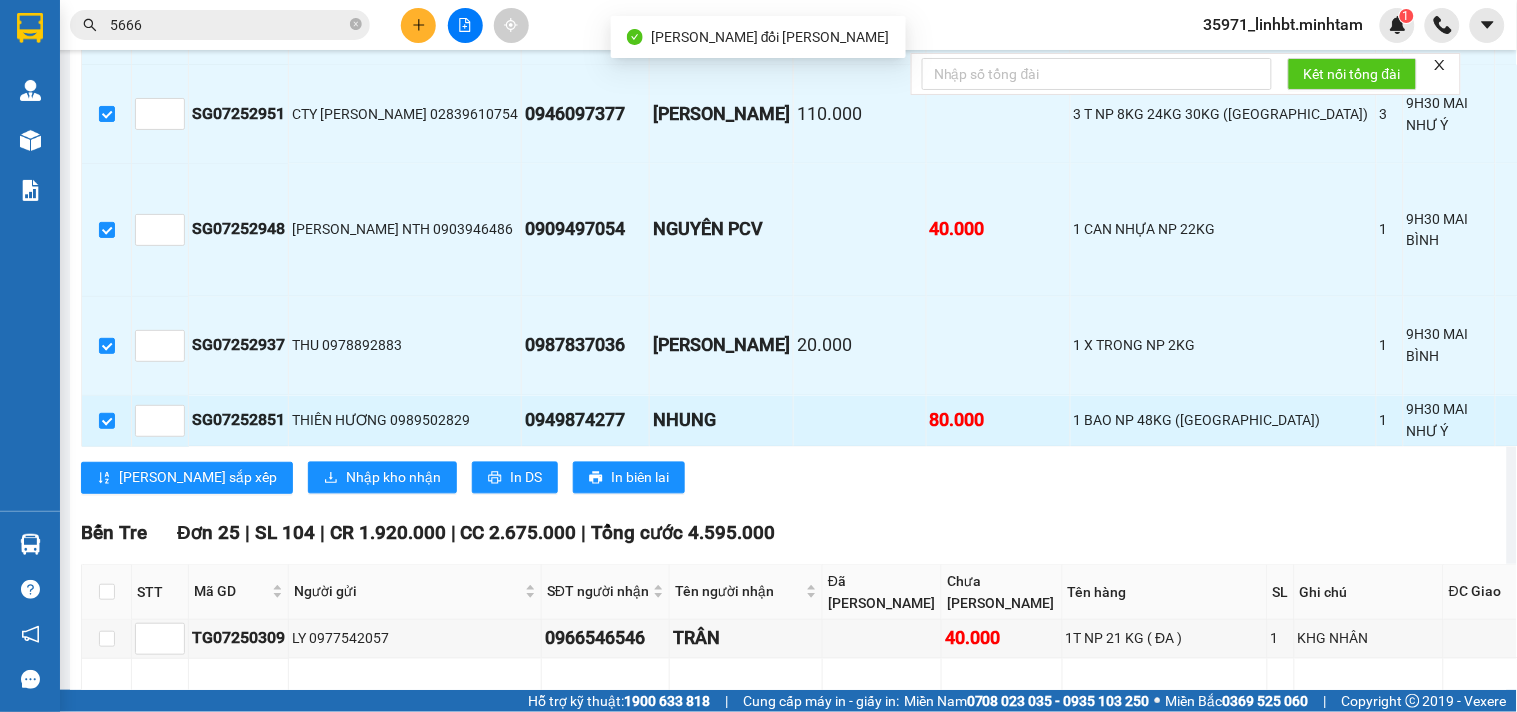 click at bounding box center [1617, 421] 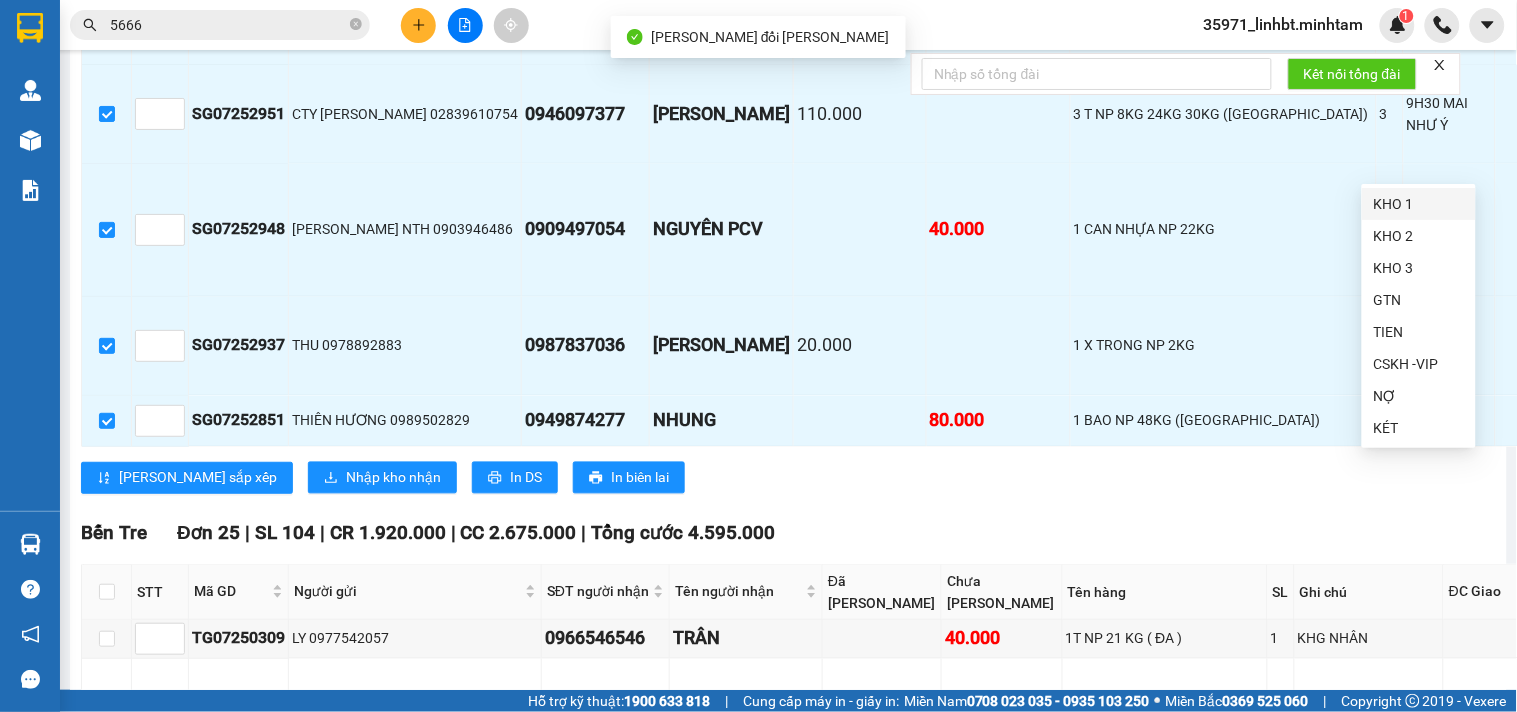 click on "KHO 1" at bounding box center (1419, 204) 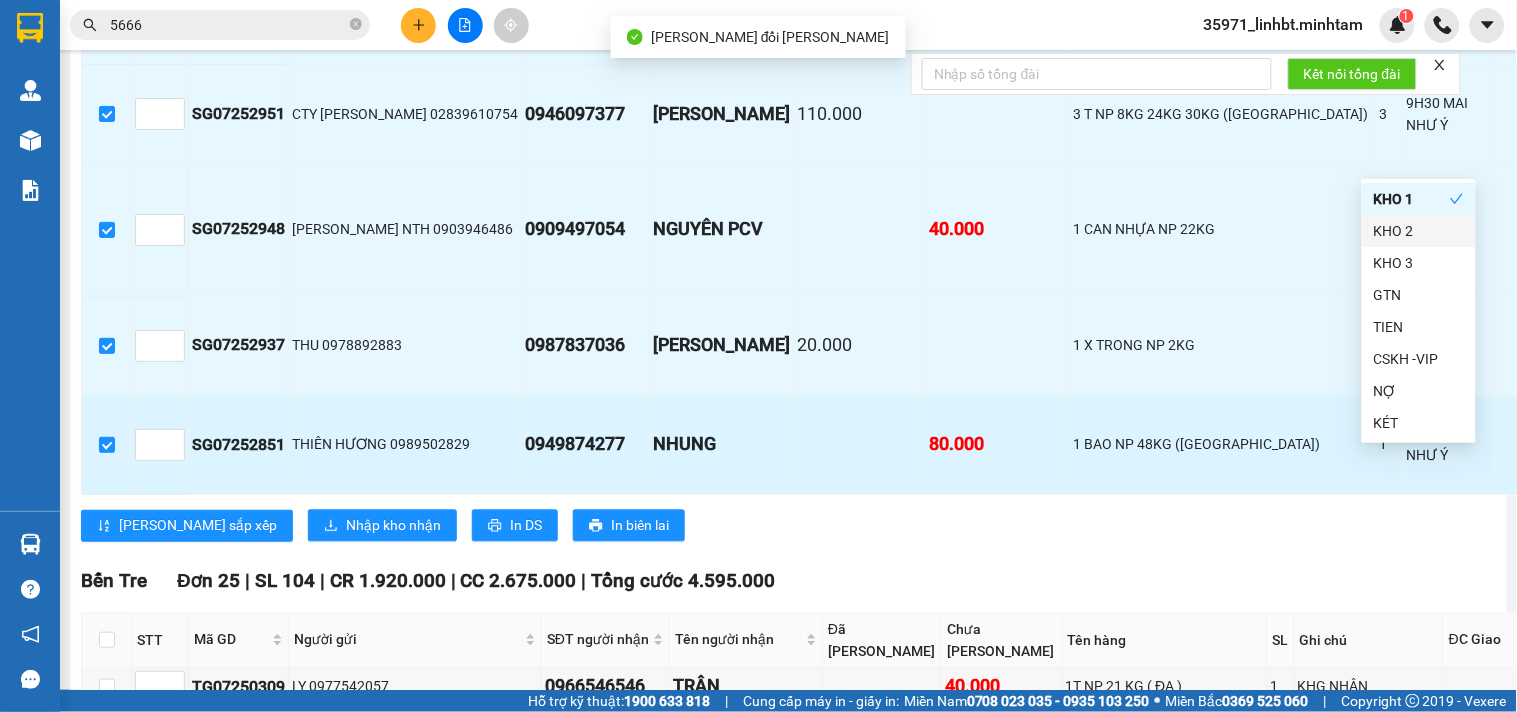 click at bounding box center (860, 445) 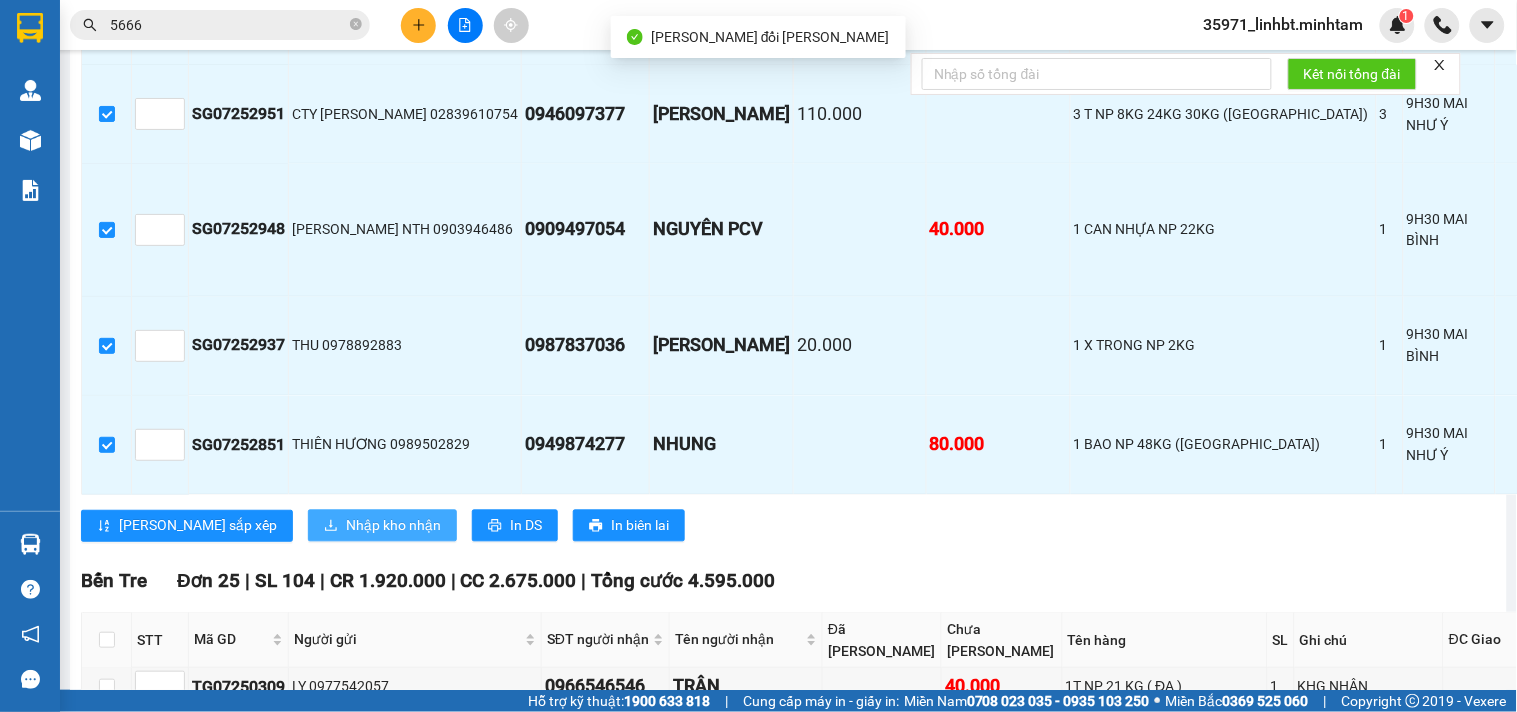 click on "Nhập kho nhận" at bounding box center (393, 526) 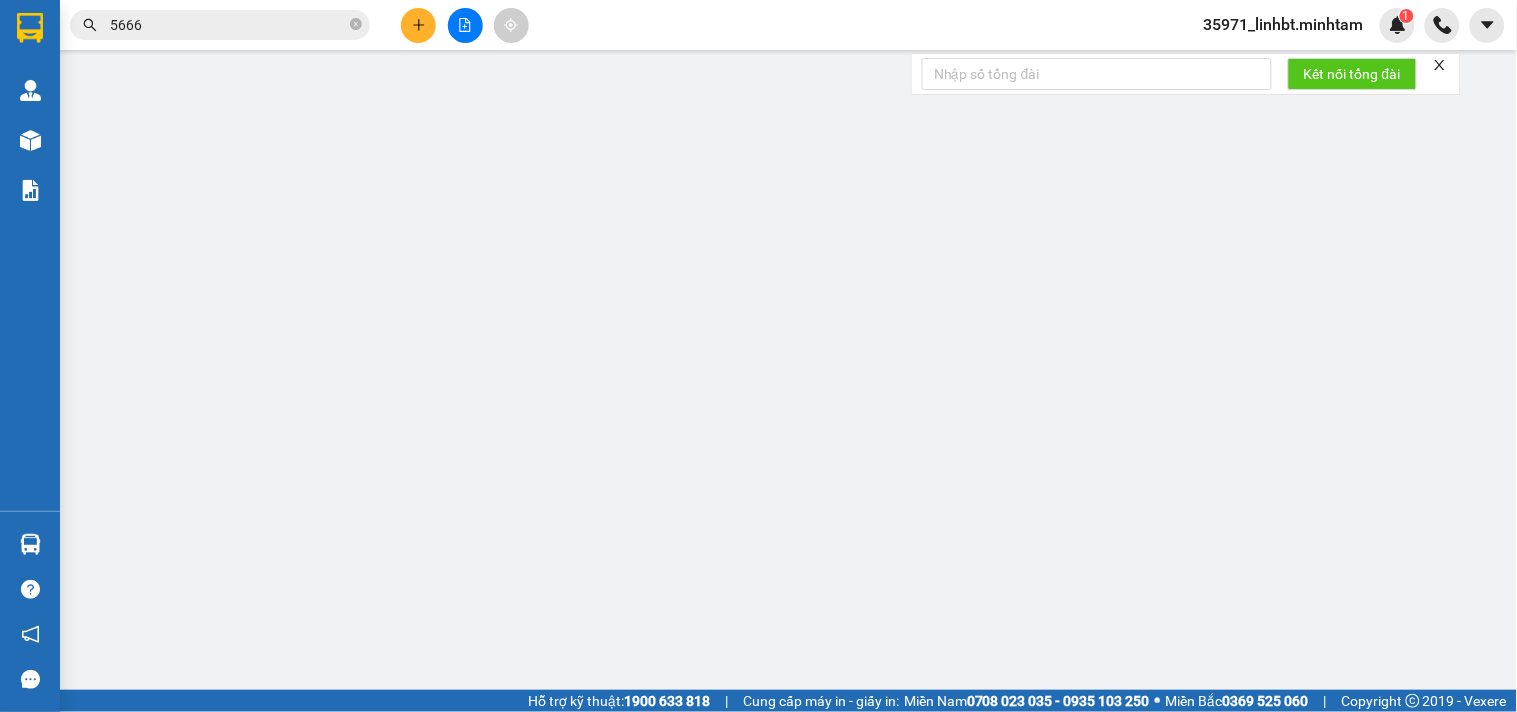 scroll, scrollTop: 0, scrollLeft: 0, axis: both 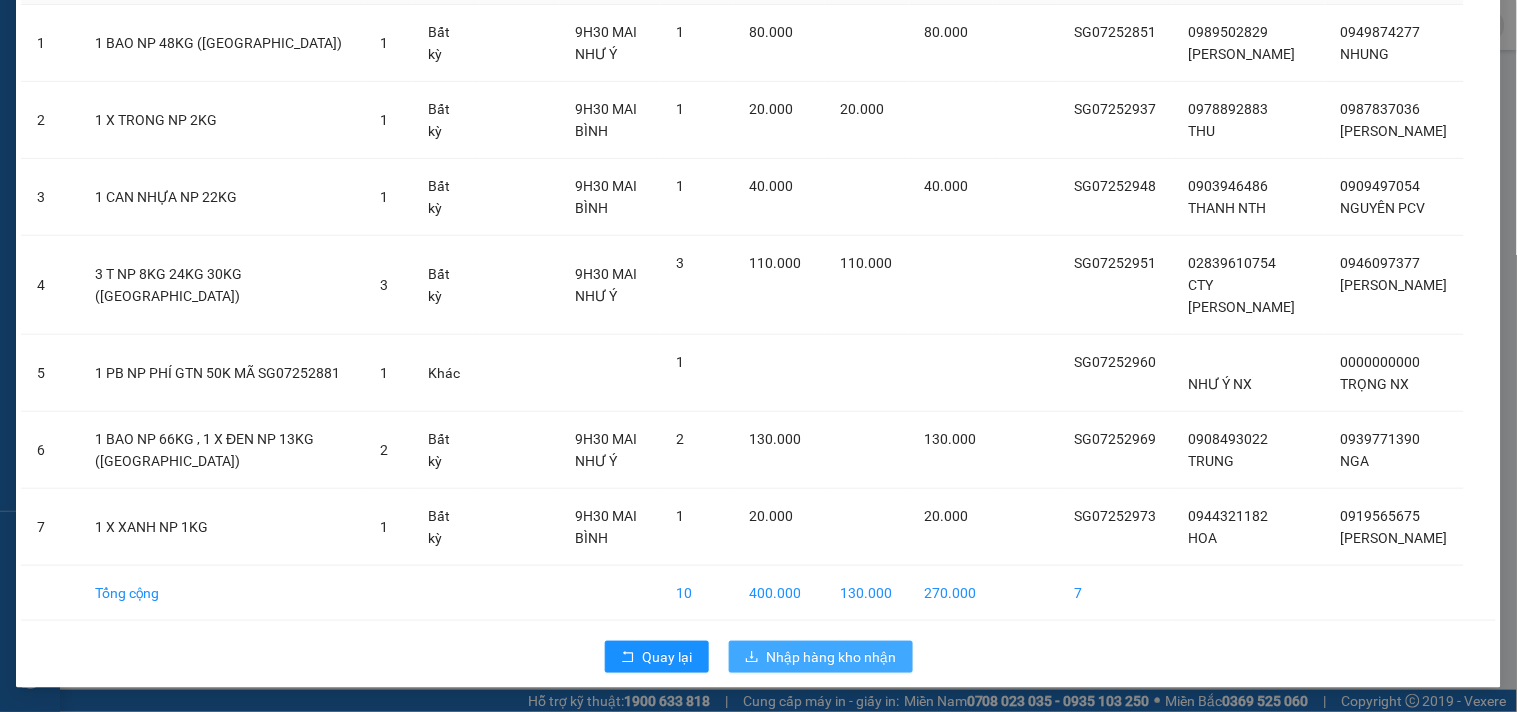 click on "Nhập hàng kho nhận" at bounding box center [821, 657] 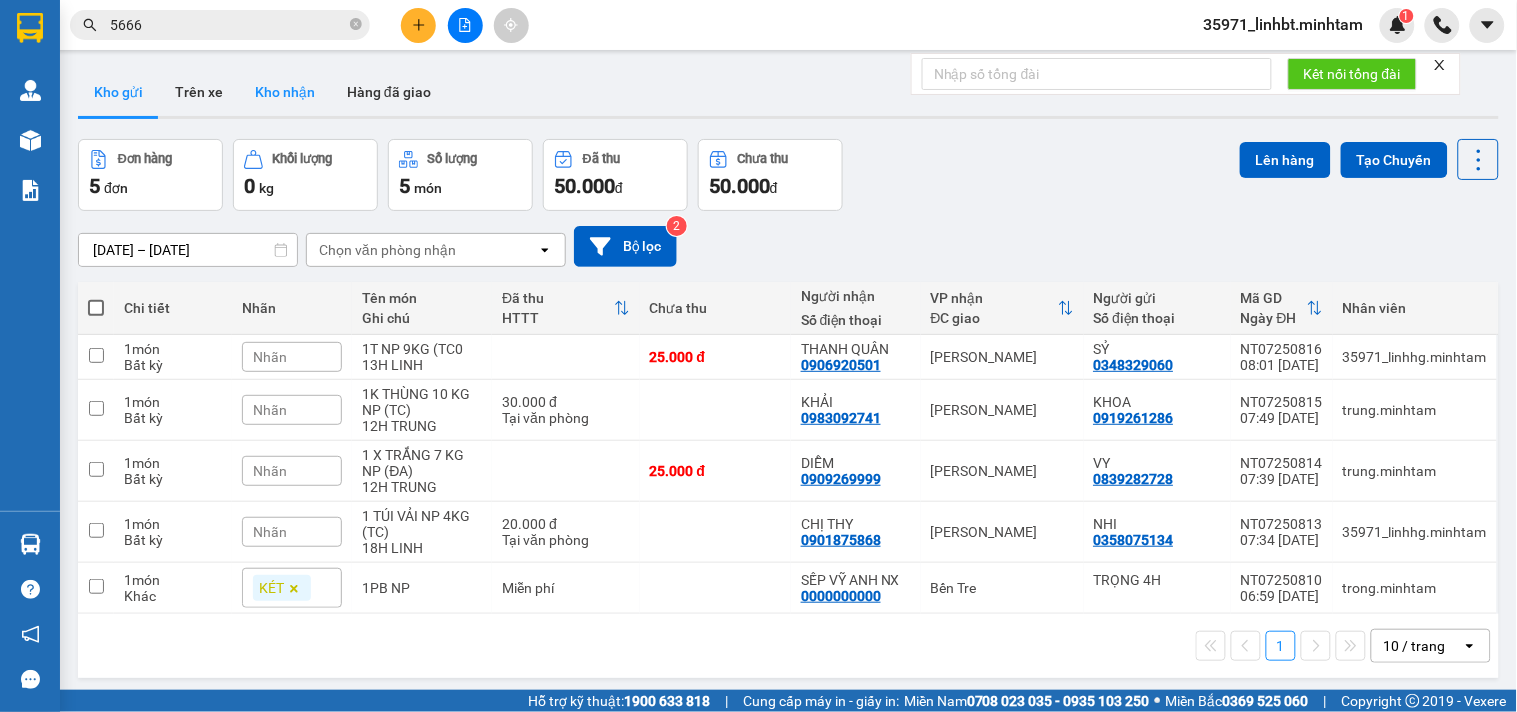 click on "Kho nhận" at bounding box center [285, 92] 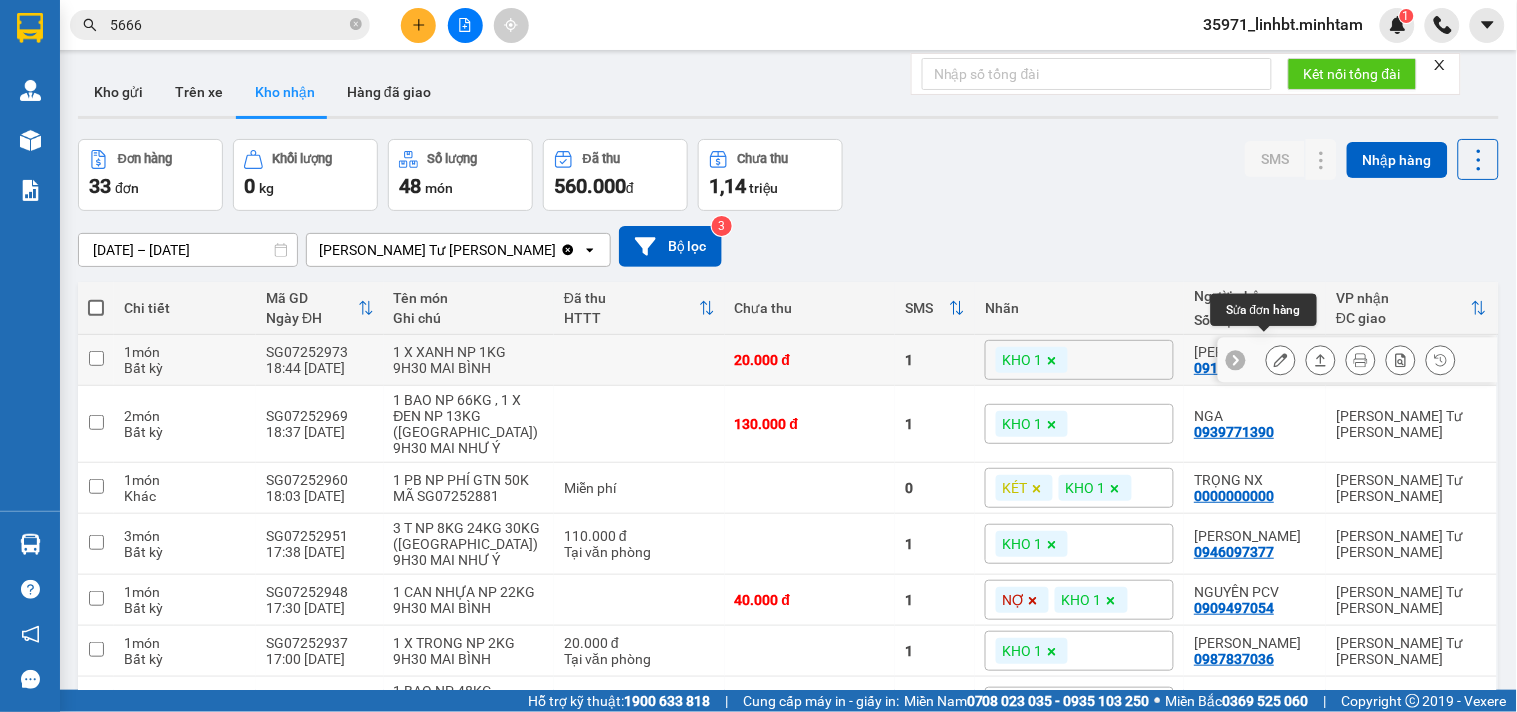 click 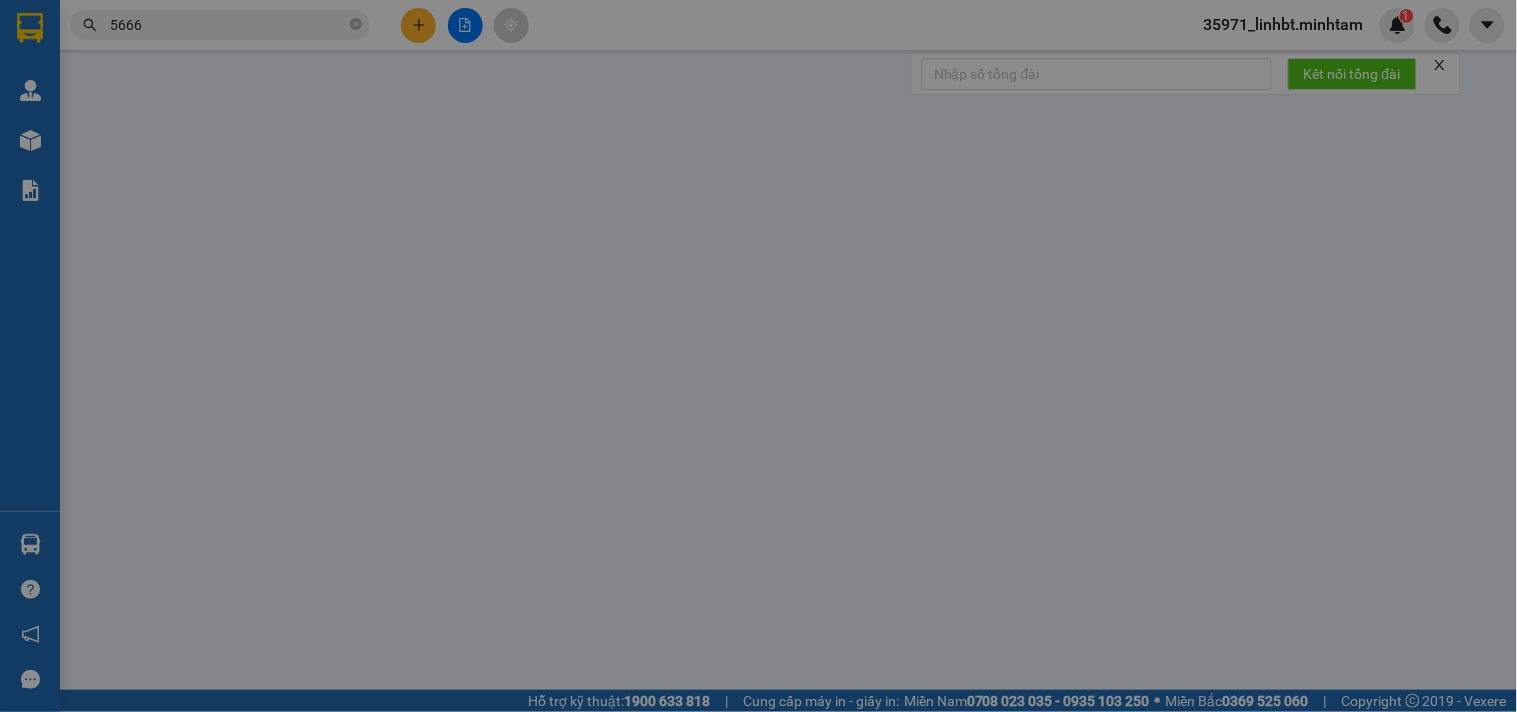 type on "0944321182" 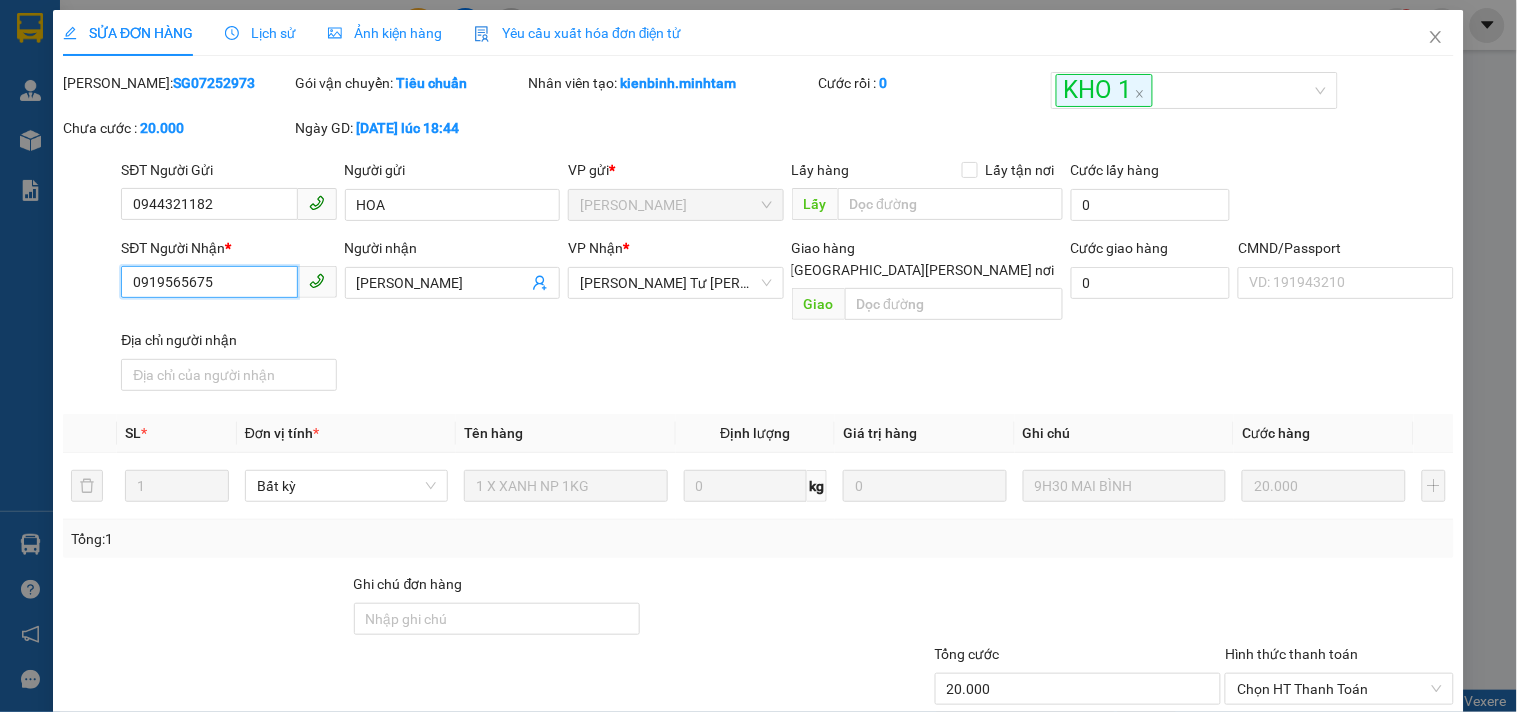 click on "0919565675" at bounding box center [209, 282] 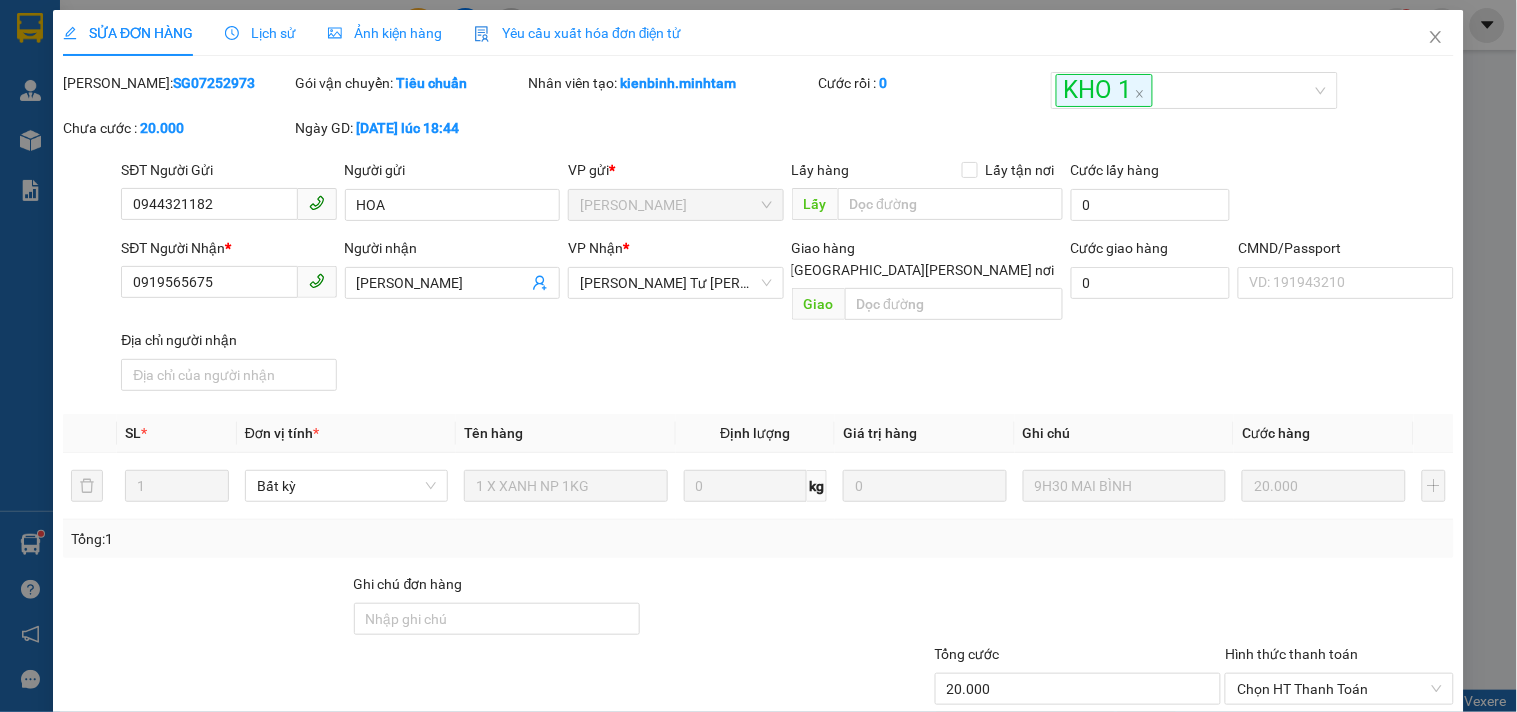 click on "Ghi chú đơn hàng" at bounding box center [497, 608] 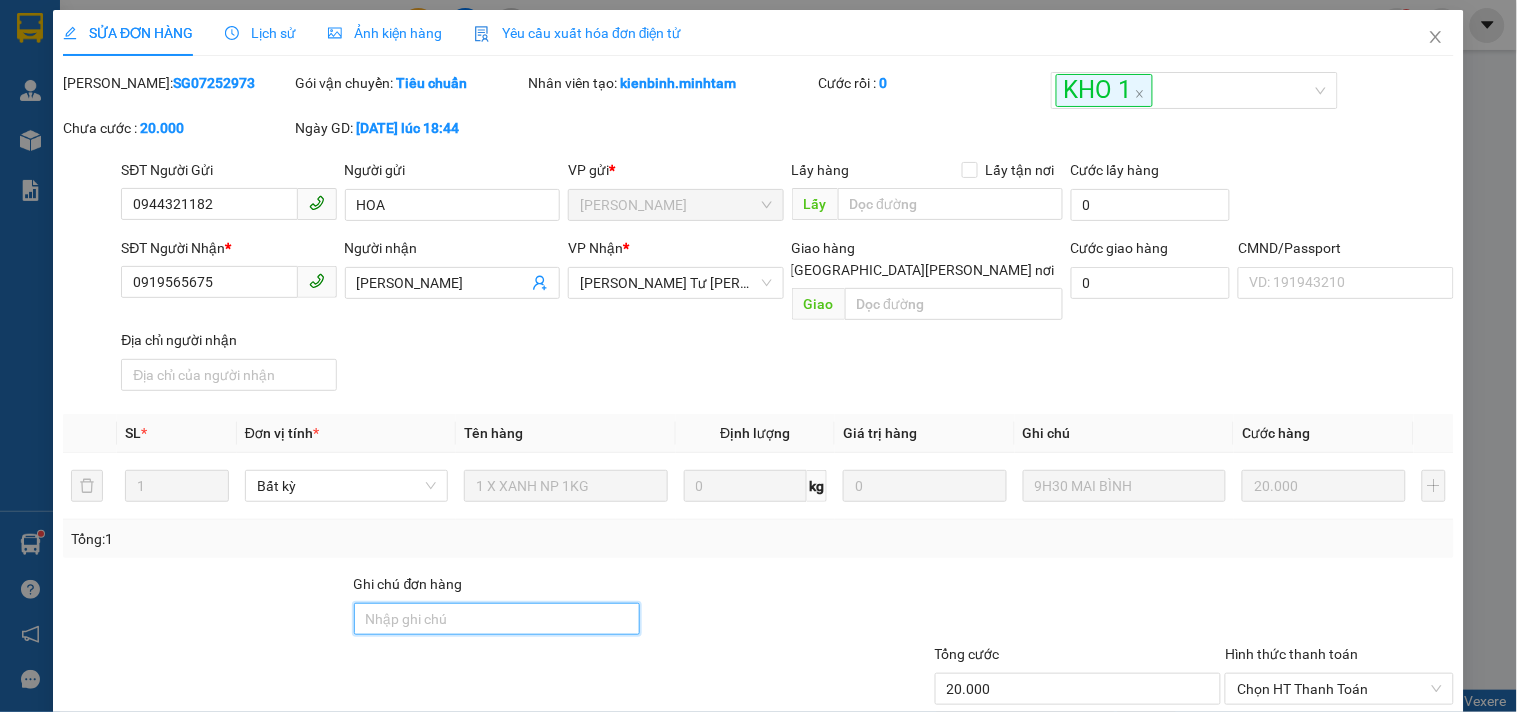click on "Ghi chú đơn hàng" at bounding box center [497, 619] 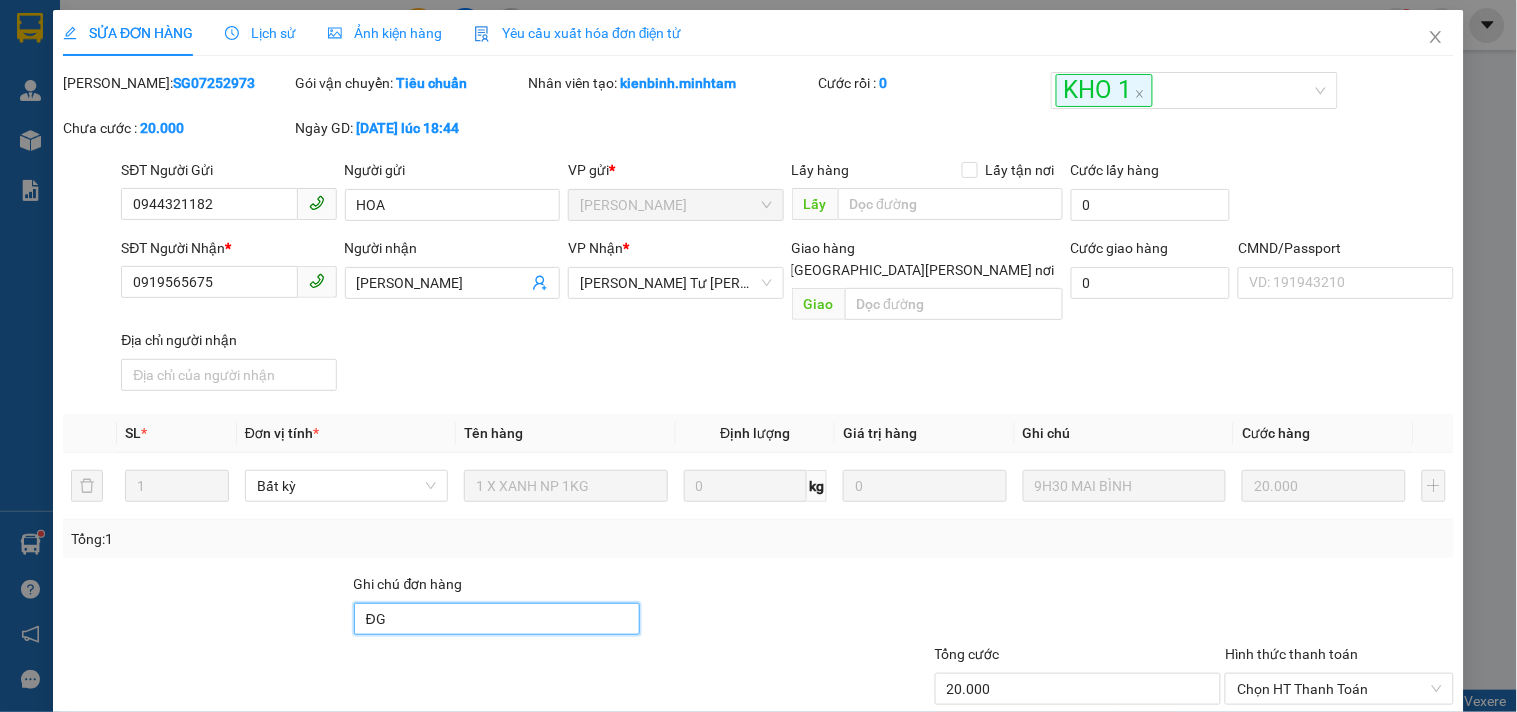 scroll, scrollTop: 185, scrollLeft: 0, axis: vertical 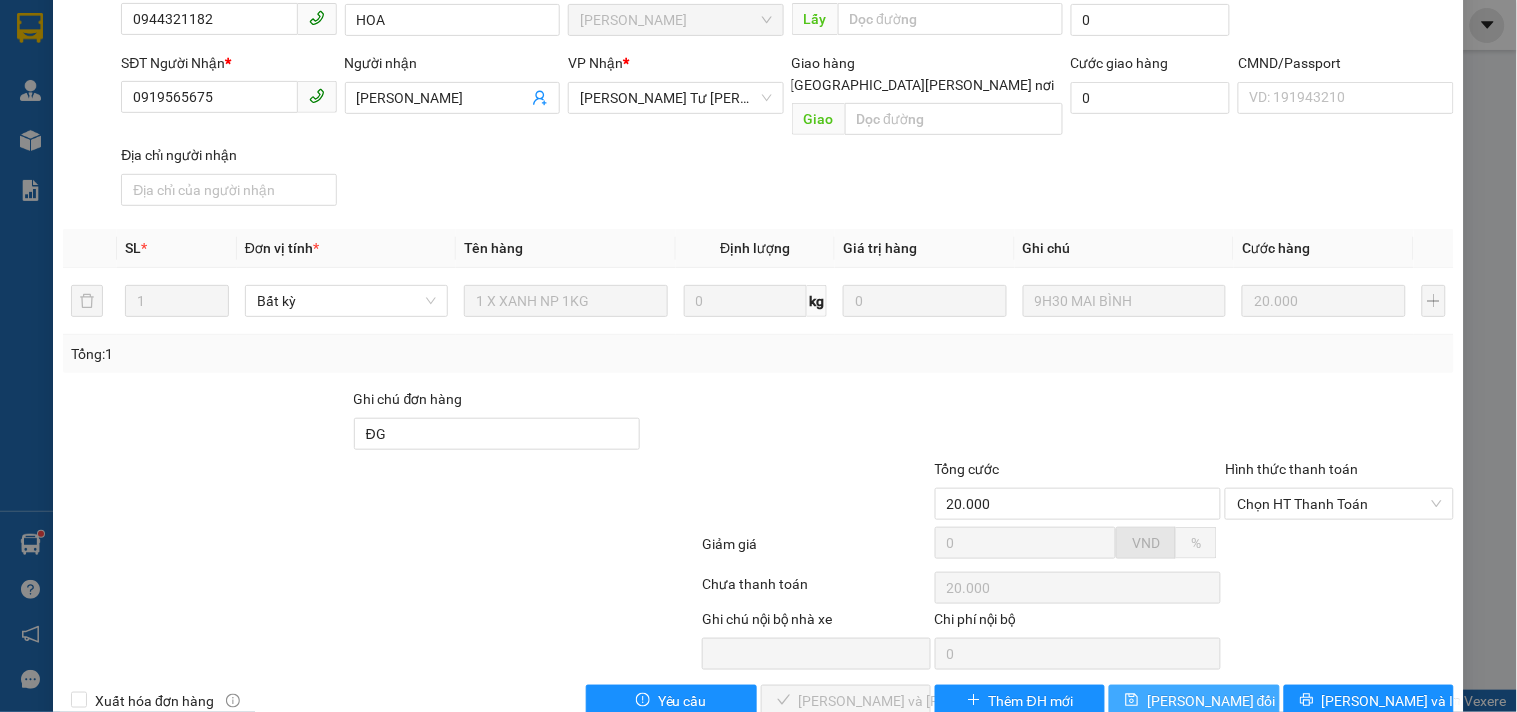 click on "[PERSON_NAME] đổi" at bounding box center [1194, 701] 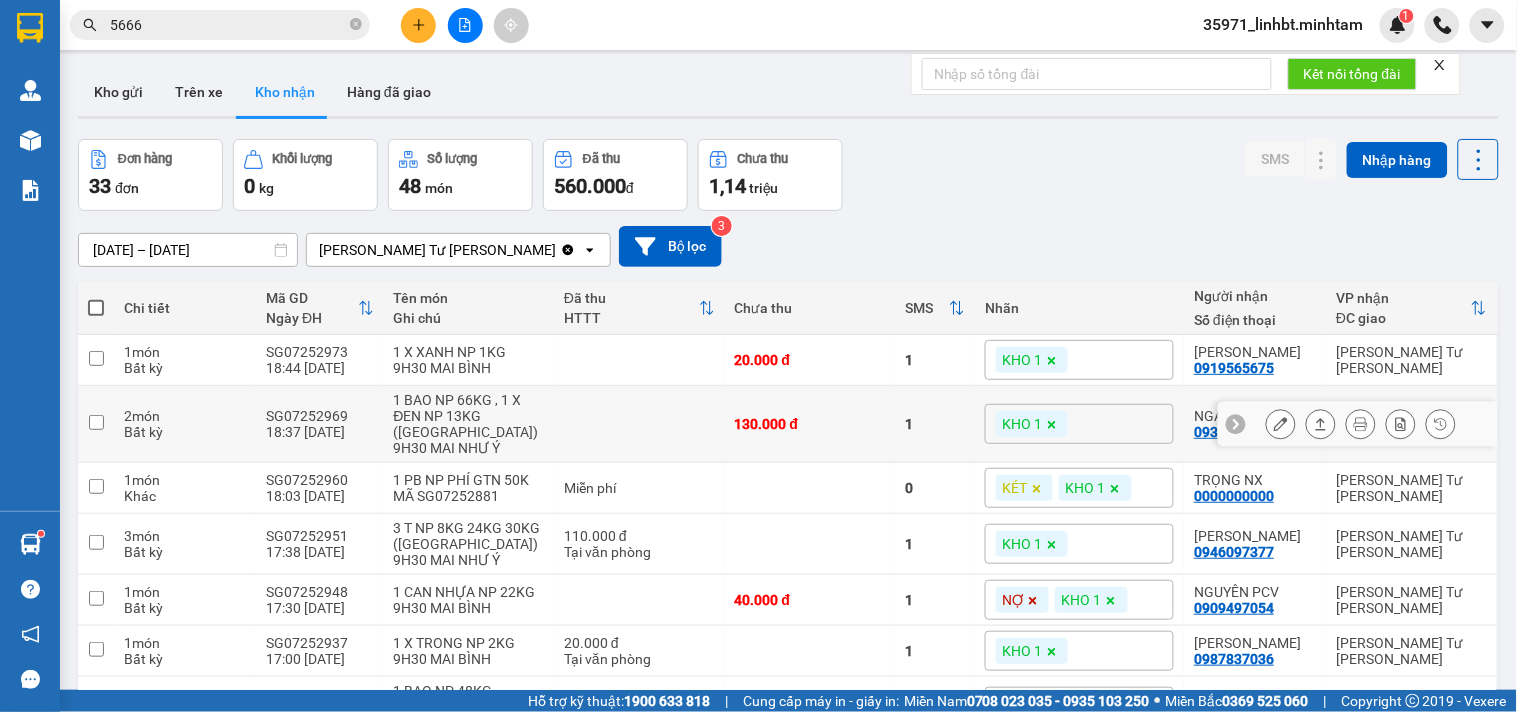 click 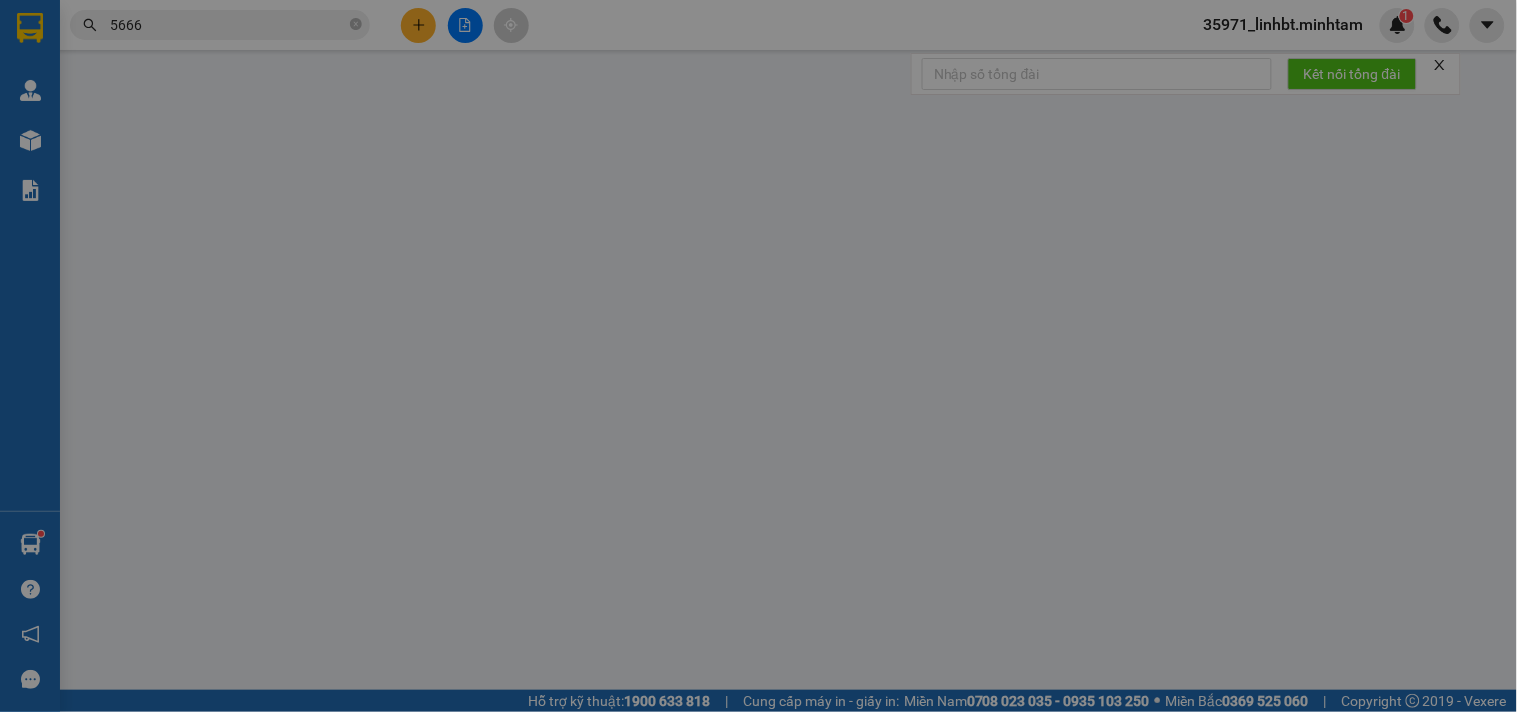 type on "0908493022" 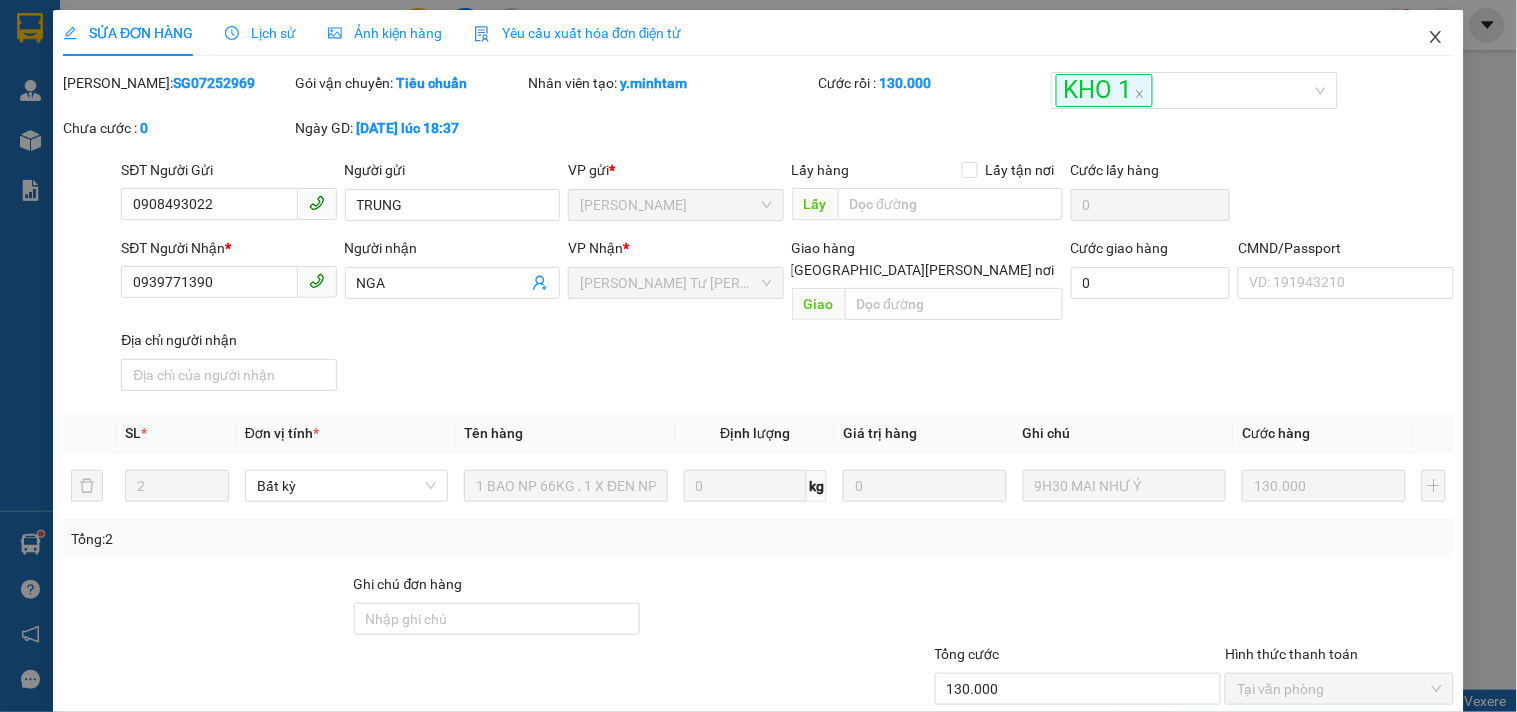 click 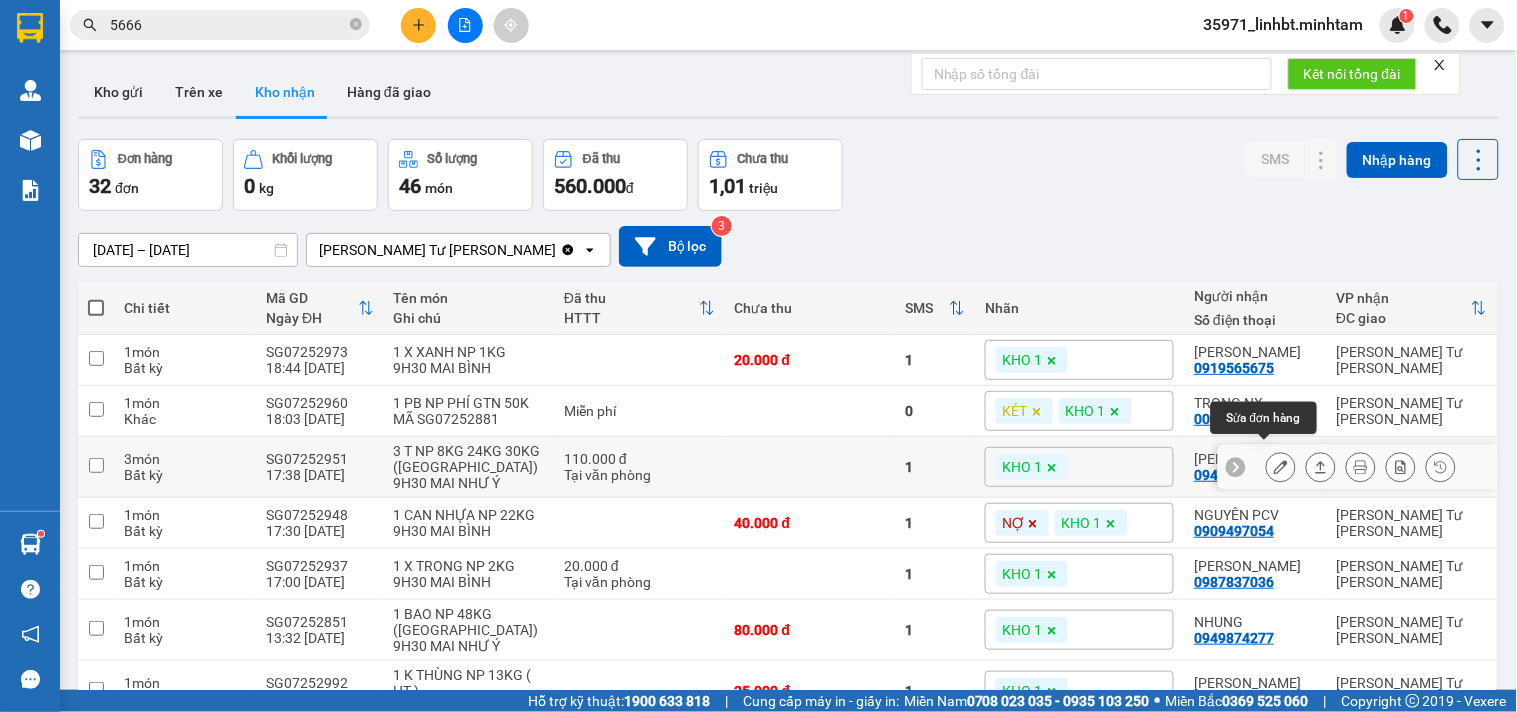 click 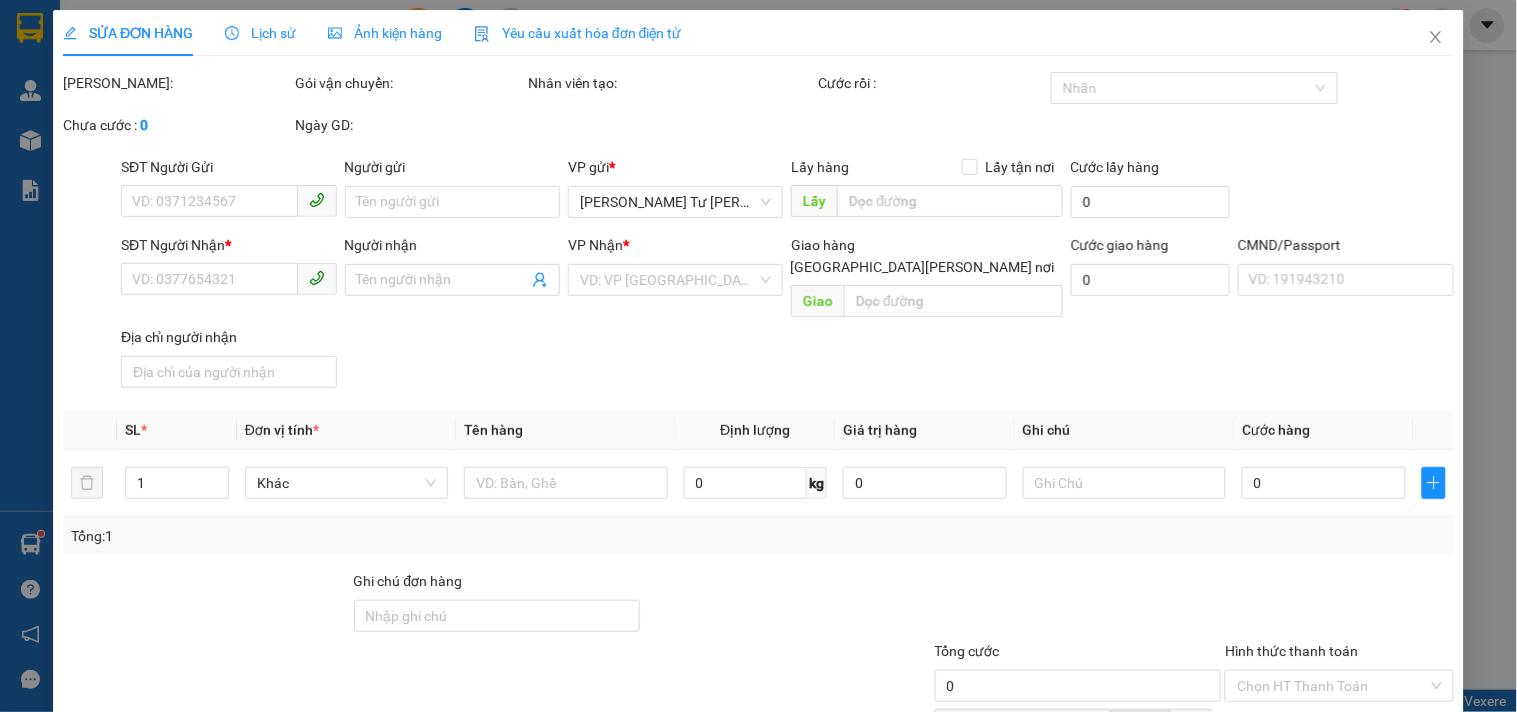 type on "02839610754" 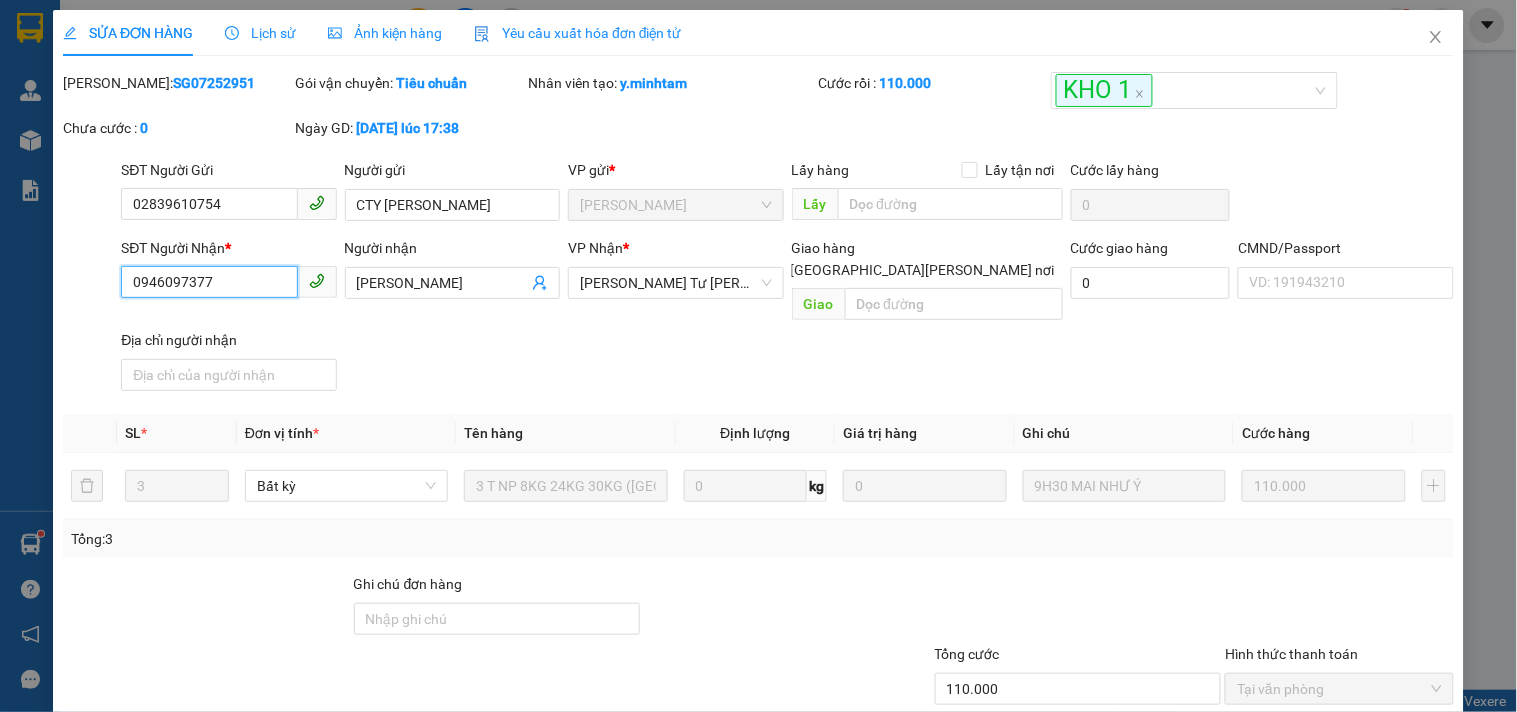 click on "0946097377" at bounding box center [209, 282] 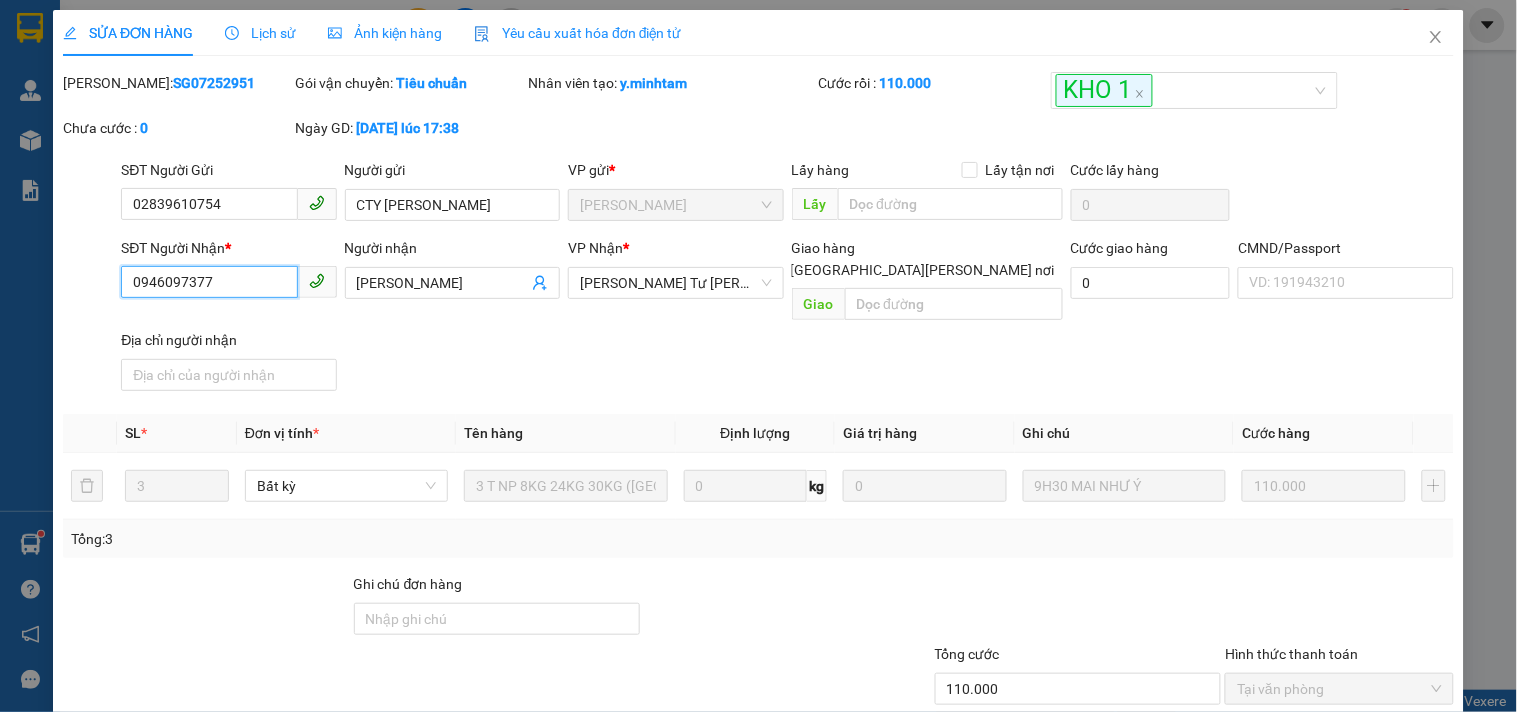 click on "0946097377" at bounding box center [209, 282] 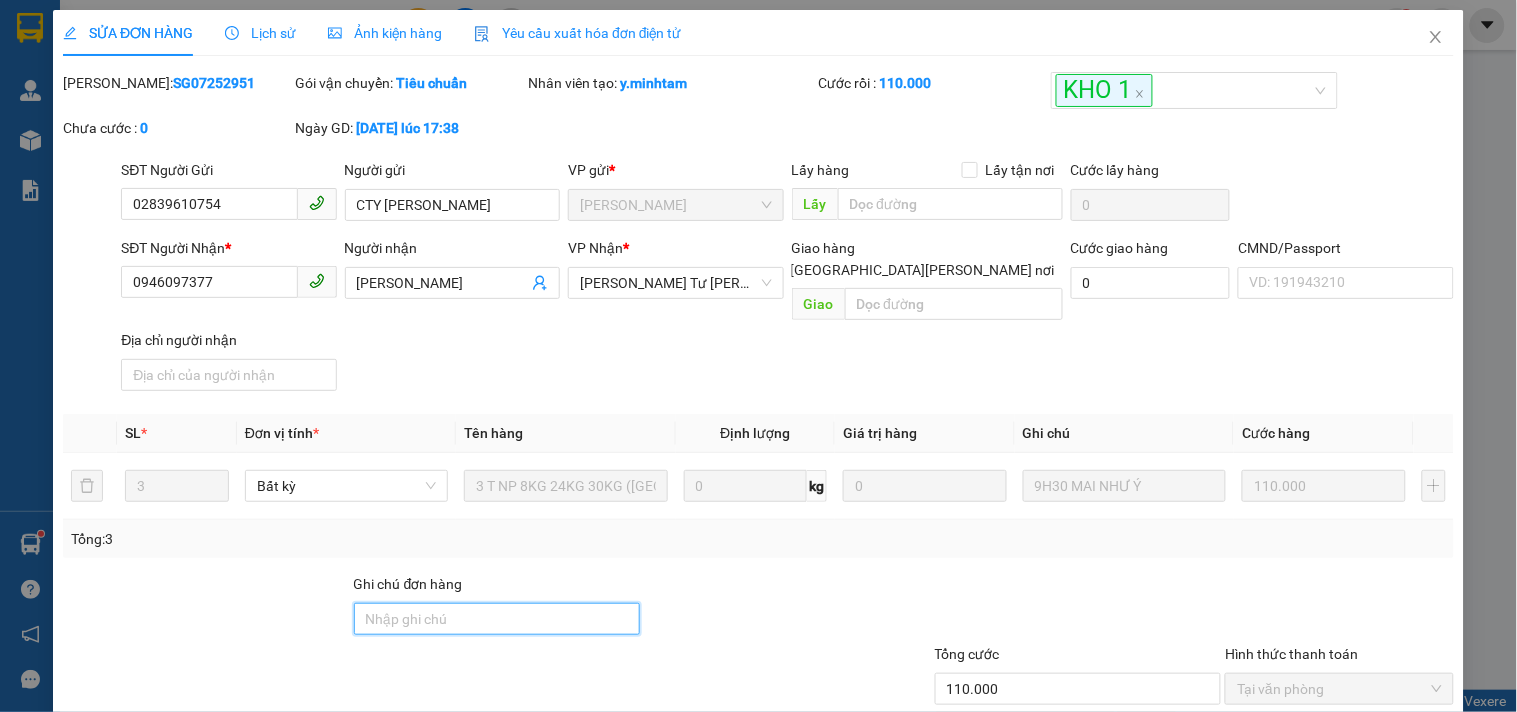 click on "Ghi chú đơn hàng" at bounding box center [497, 619] 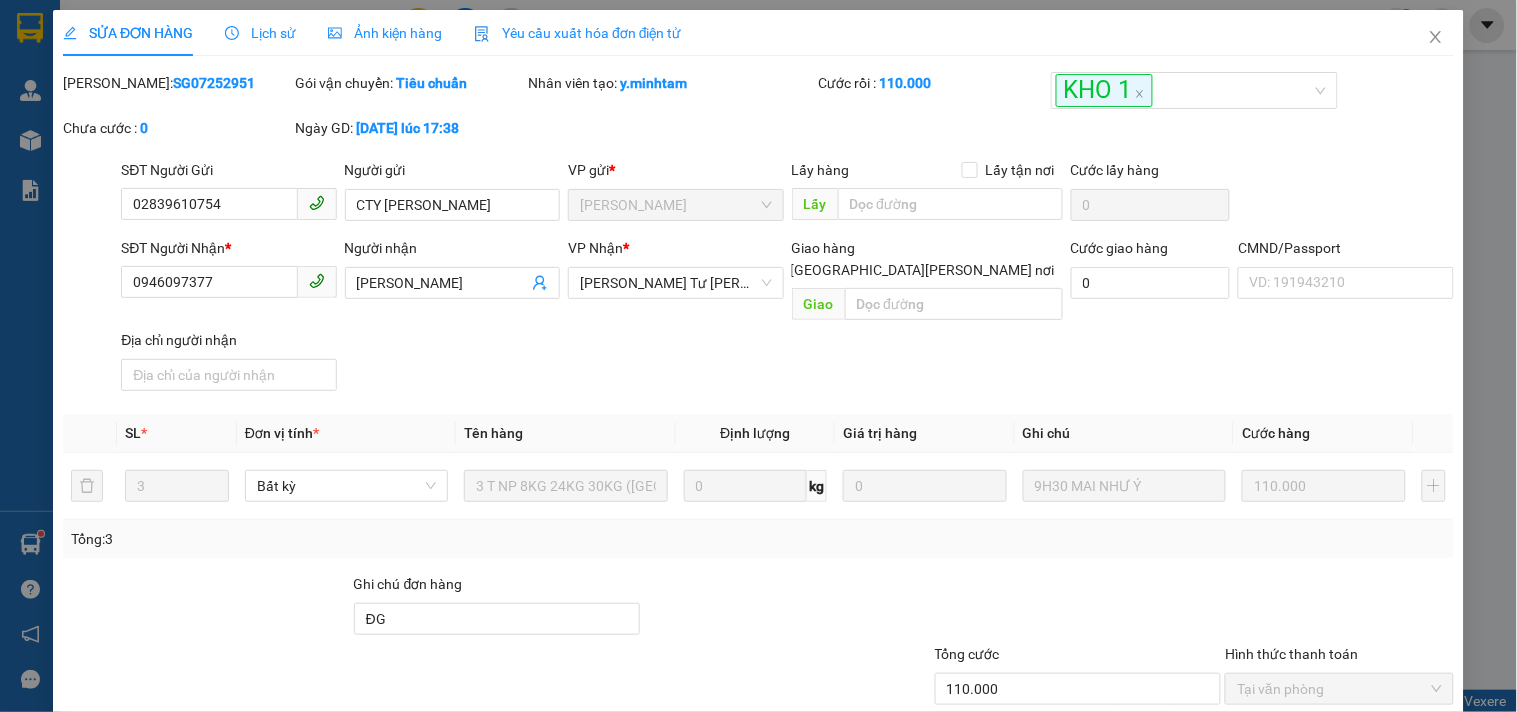 click at bounding box center (787, 608) 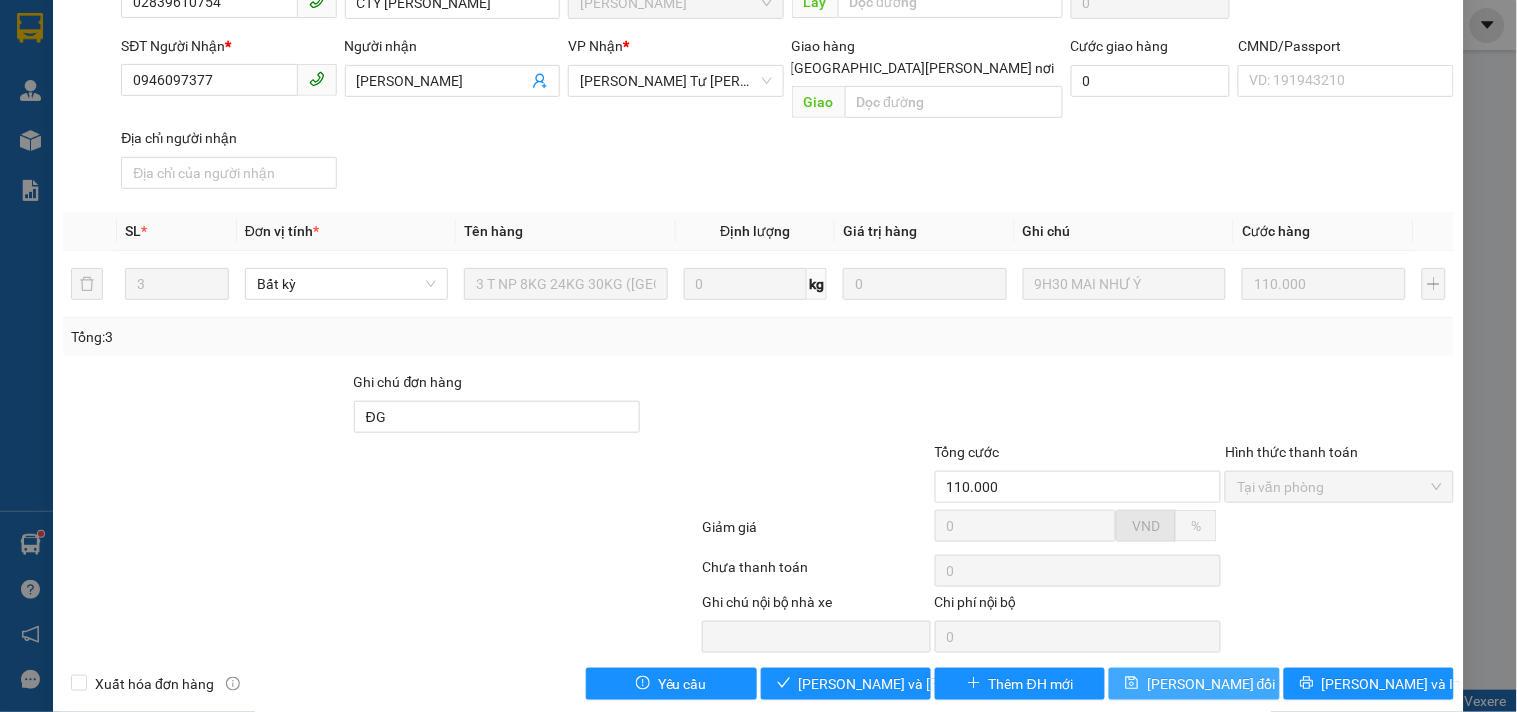 click on "[PERSON_NAME] đổi" at bounding box center [1211, 684] 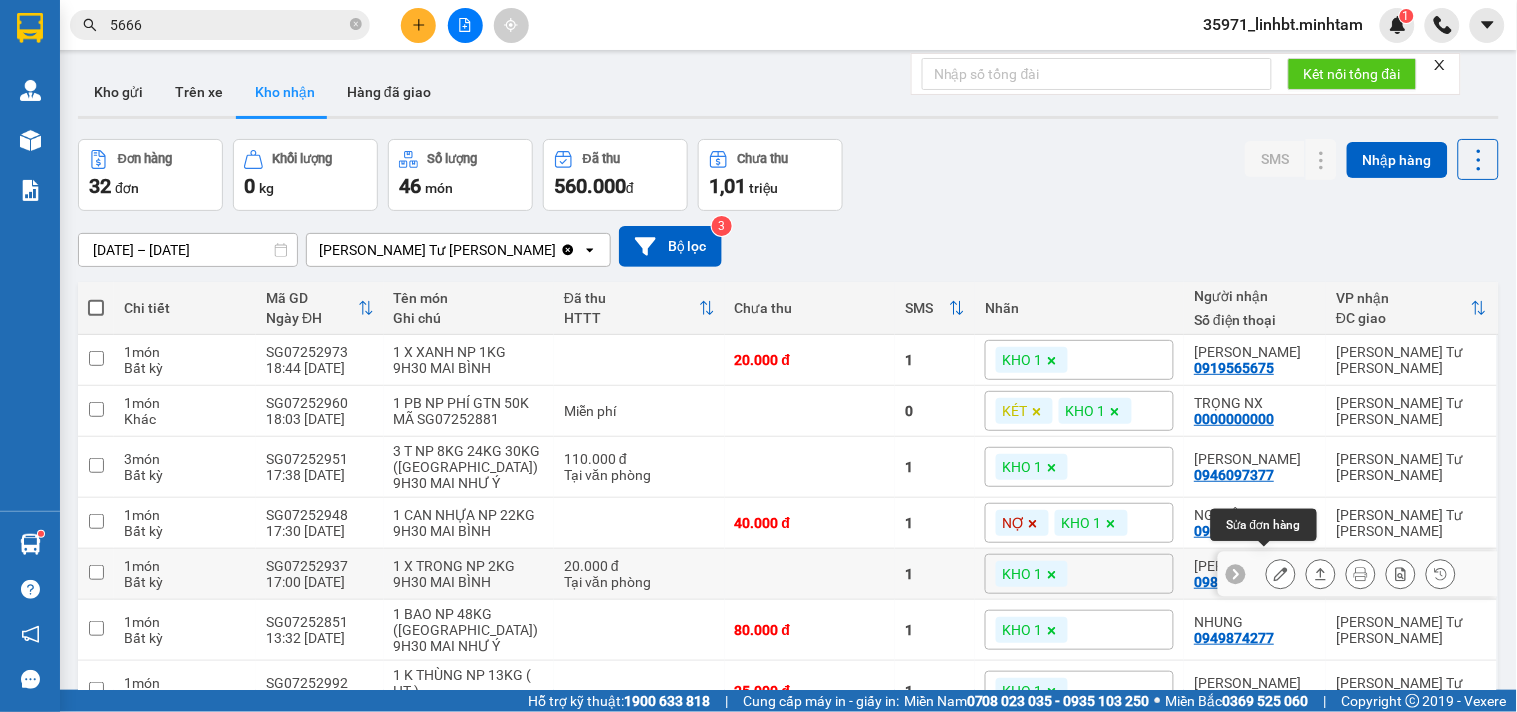 click at bounding box center [1281, 574] 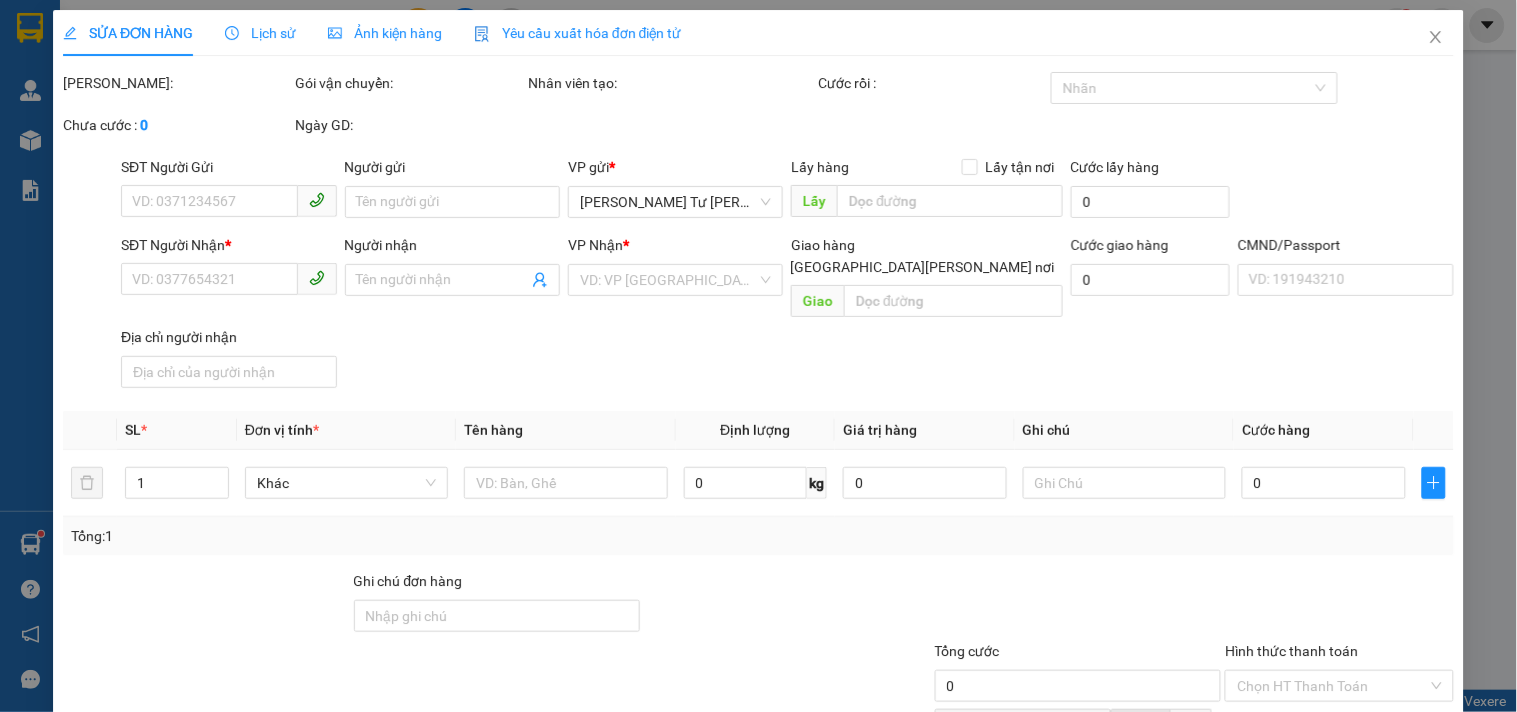 type on "0978892883" 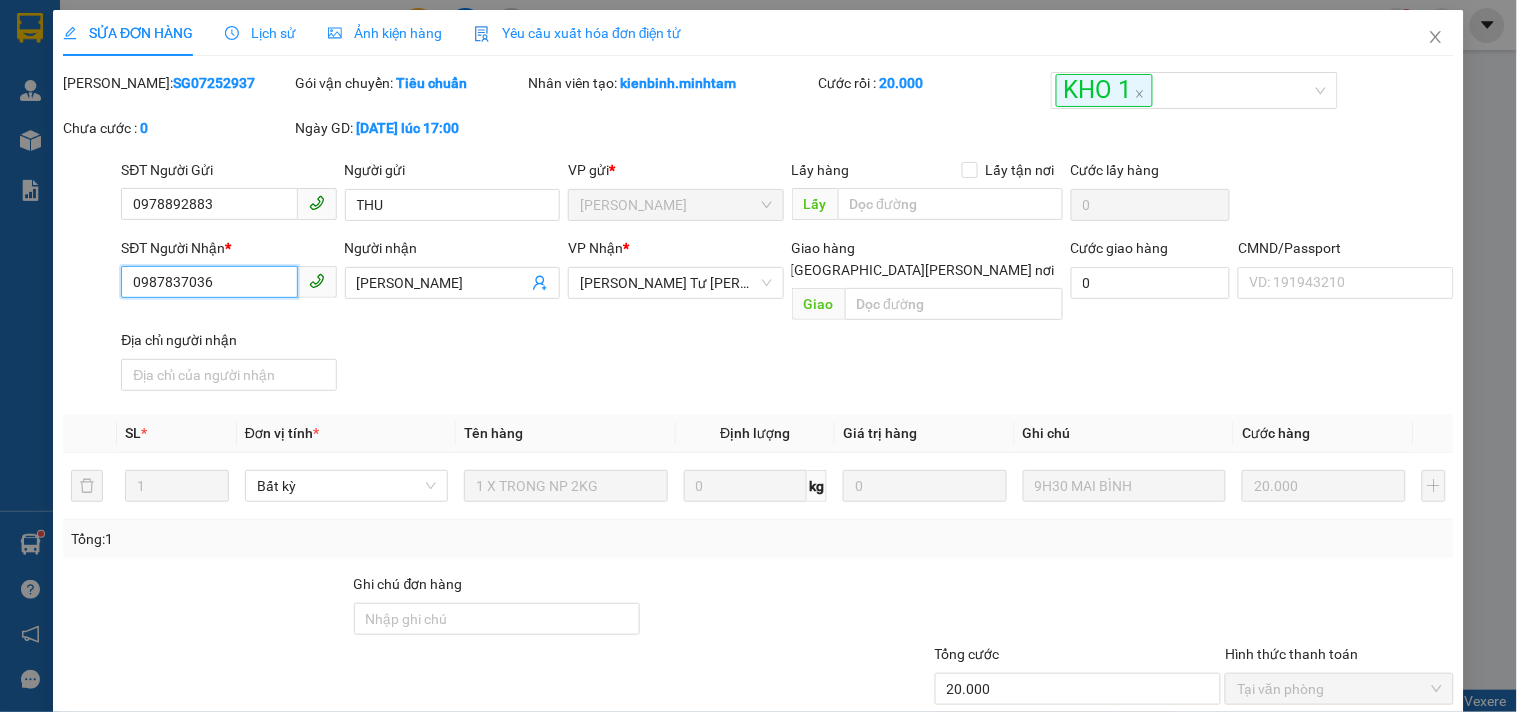 click on "0987837036" at bounding box center [209, 282] 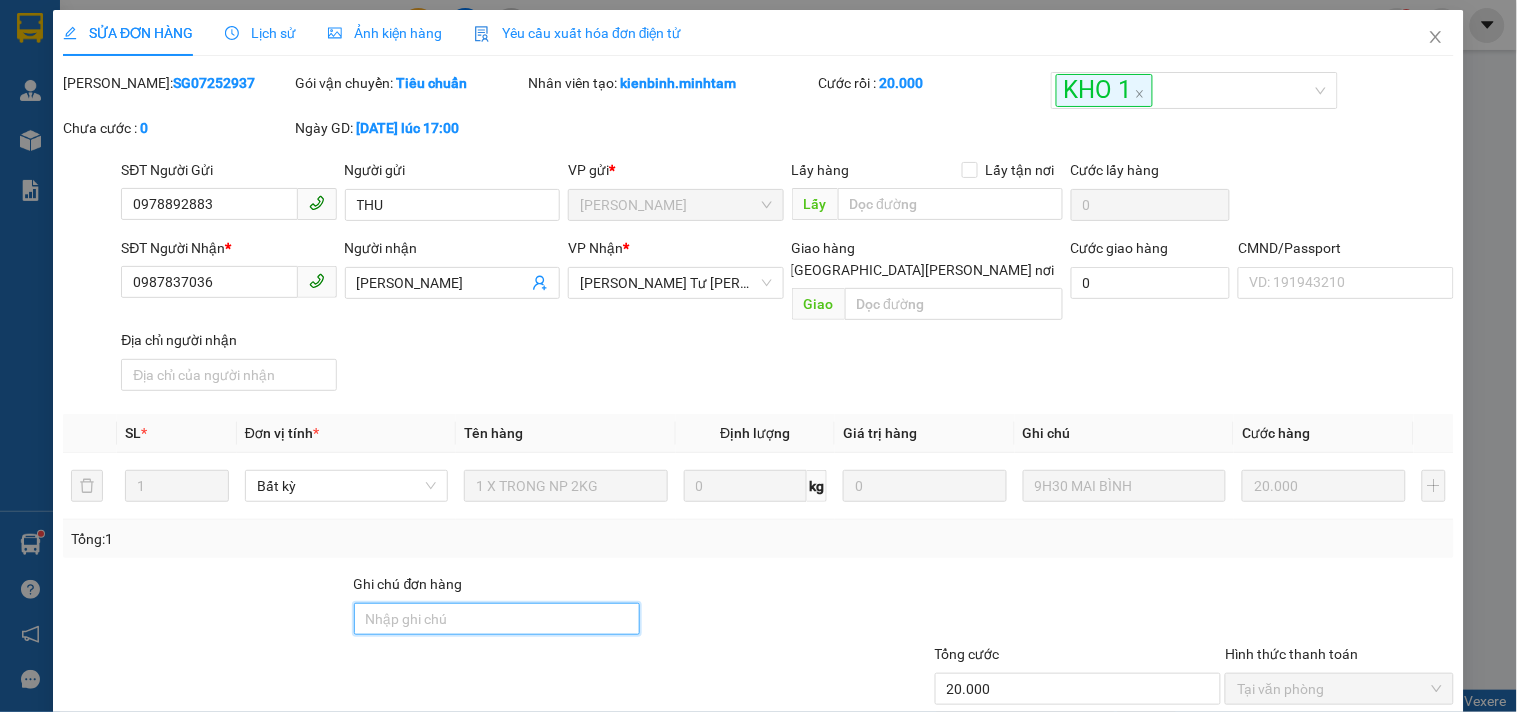click on "Ghi chú đơn hàng" at bounding box center [497, 619] 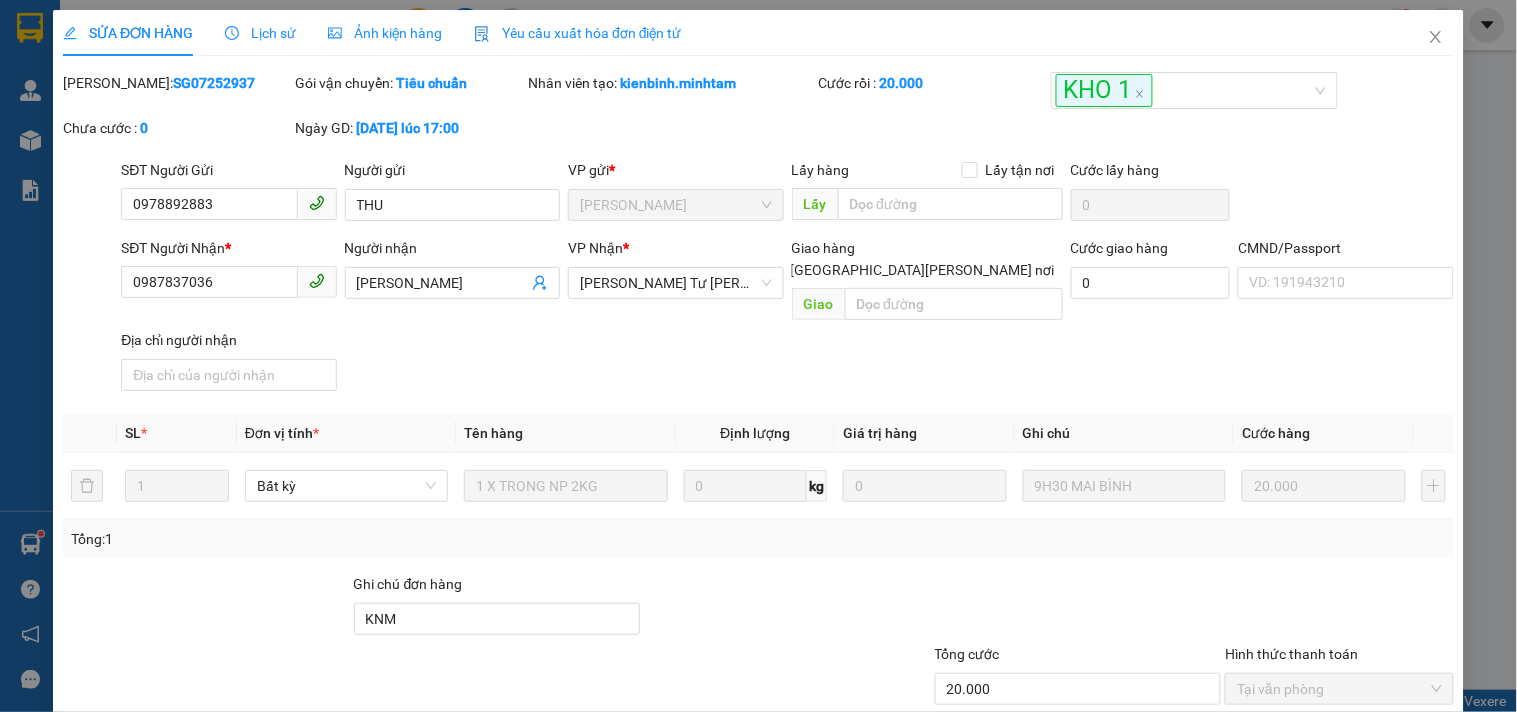 click at bounding box center (787, 608) 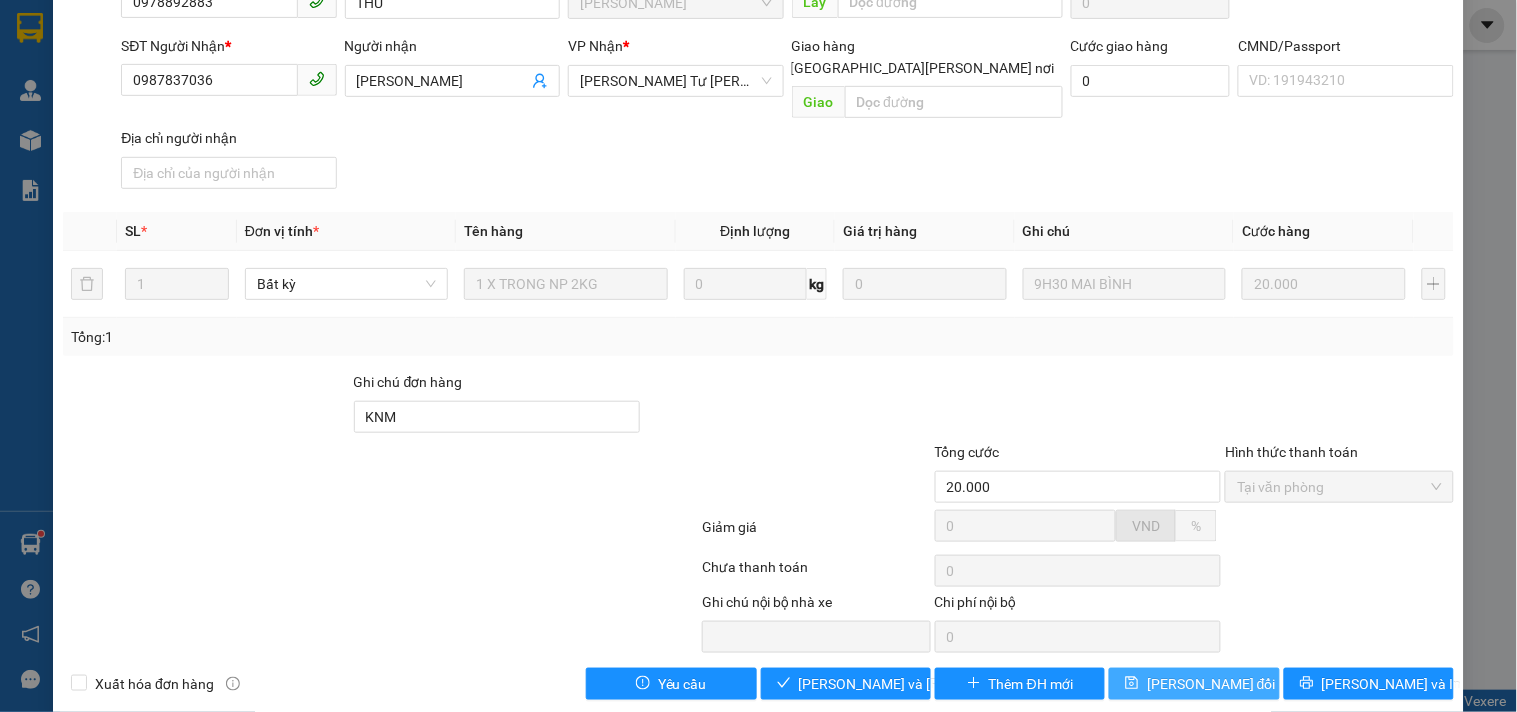 click on "[PERSON_NAME] đổi" at bounding box center (1211, 684) 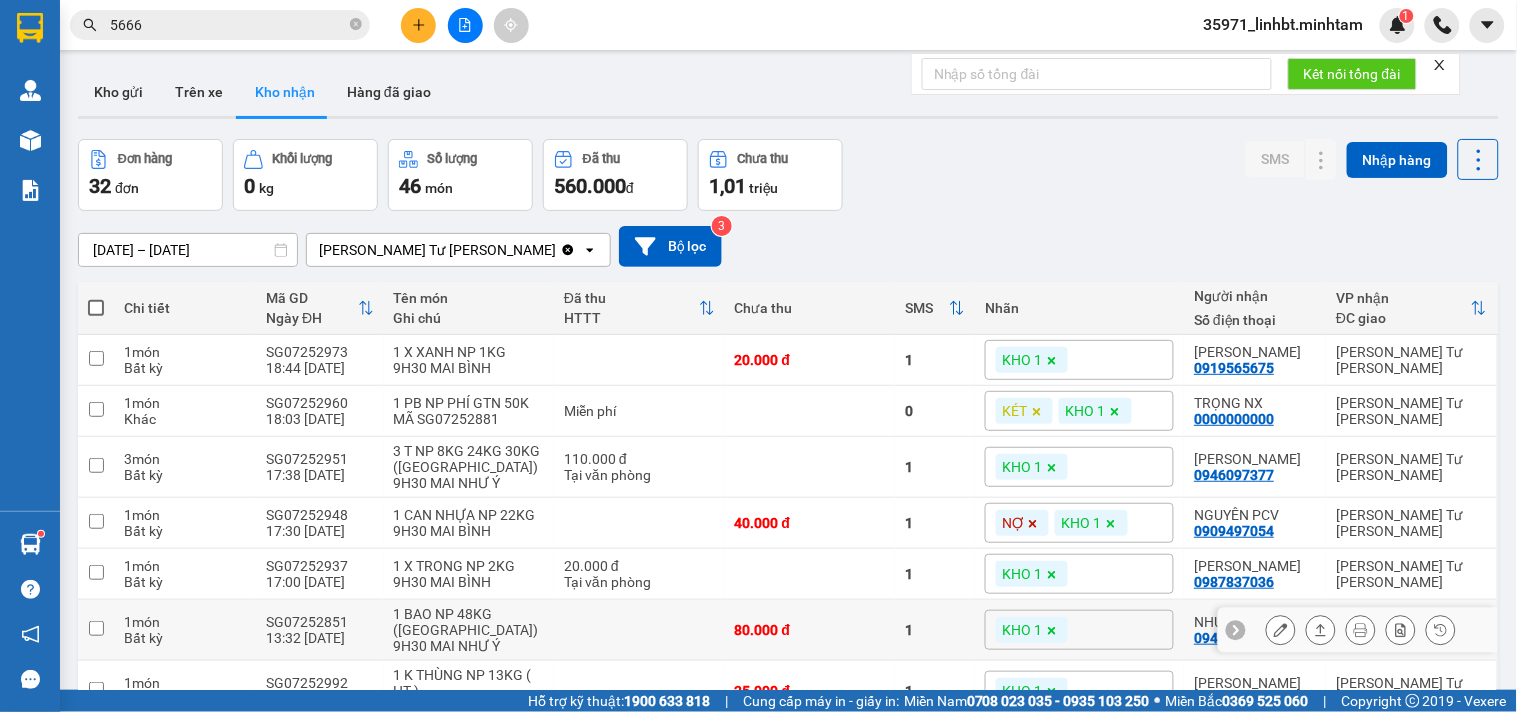 click 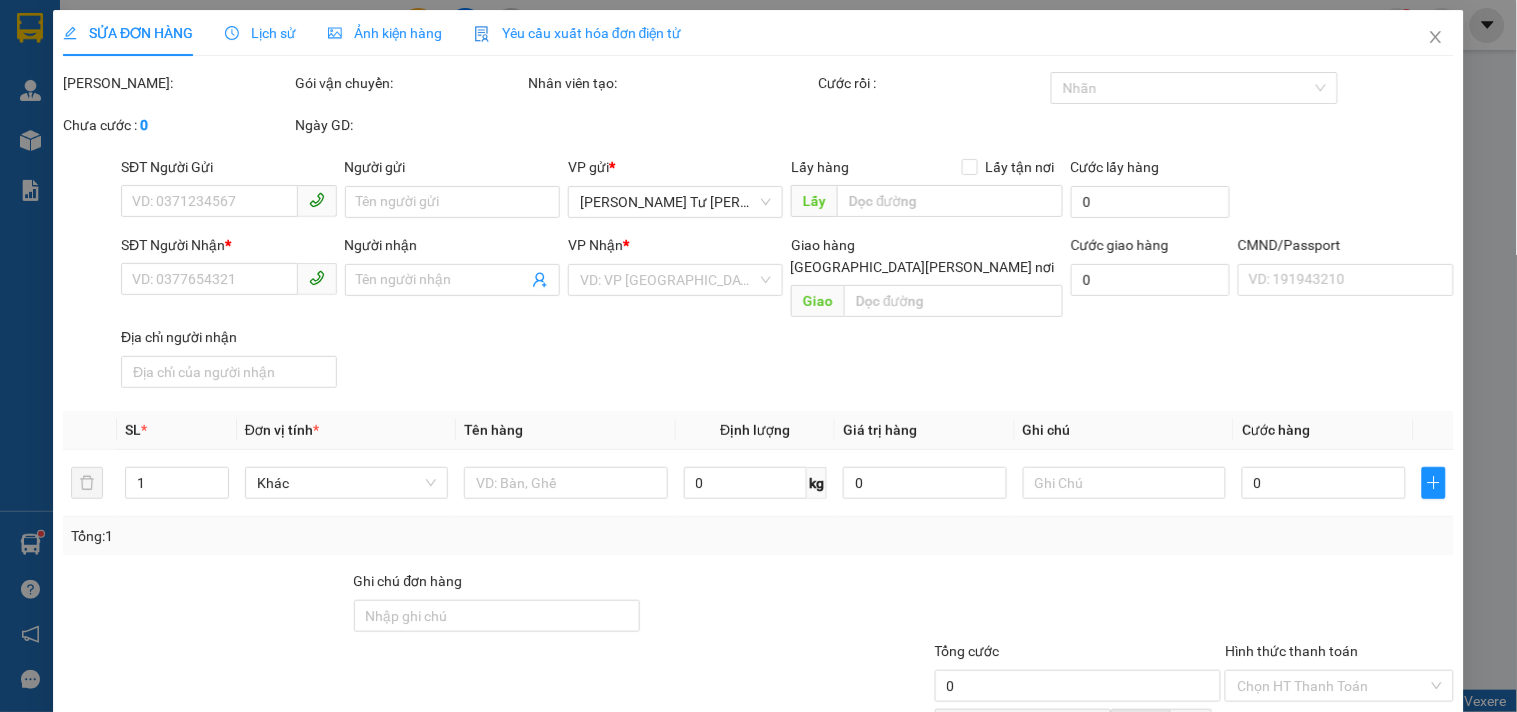 type on "0989502829" 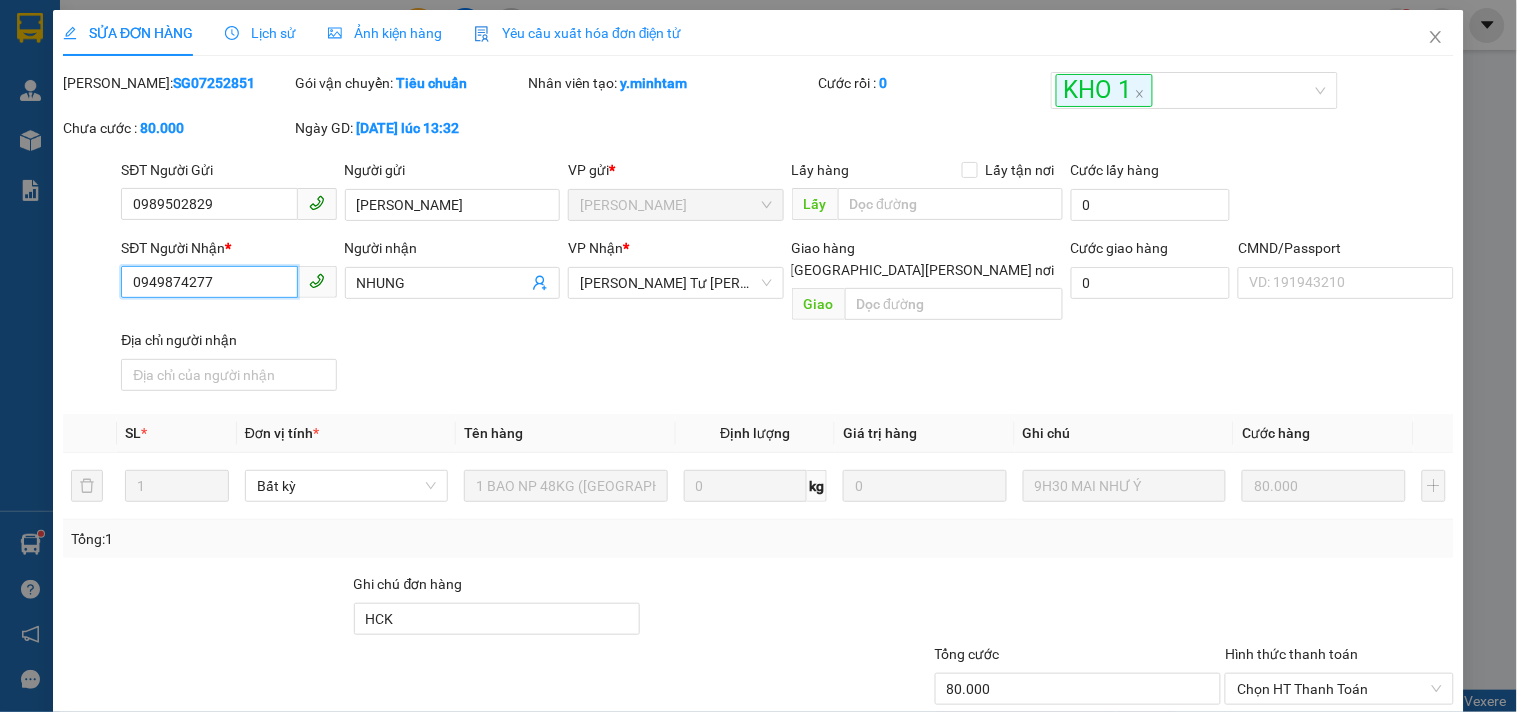 click on "0949874277" at bounding box center (209, 282) 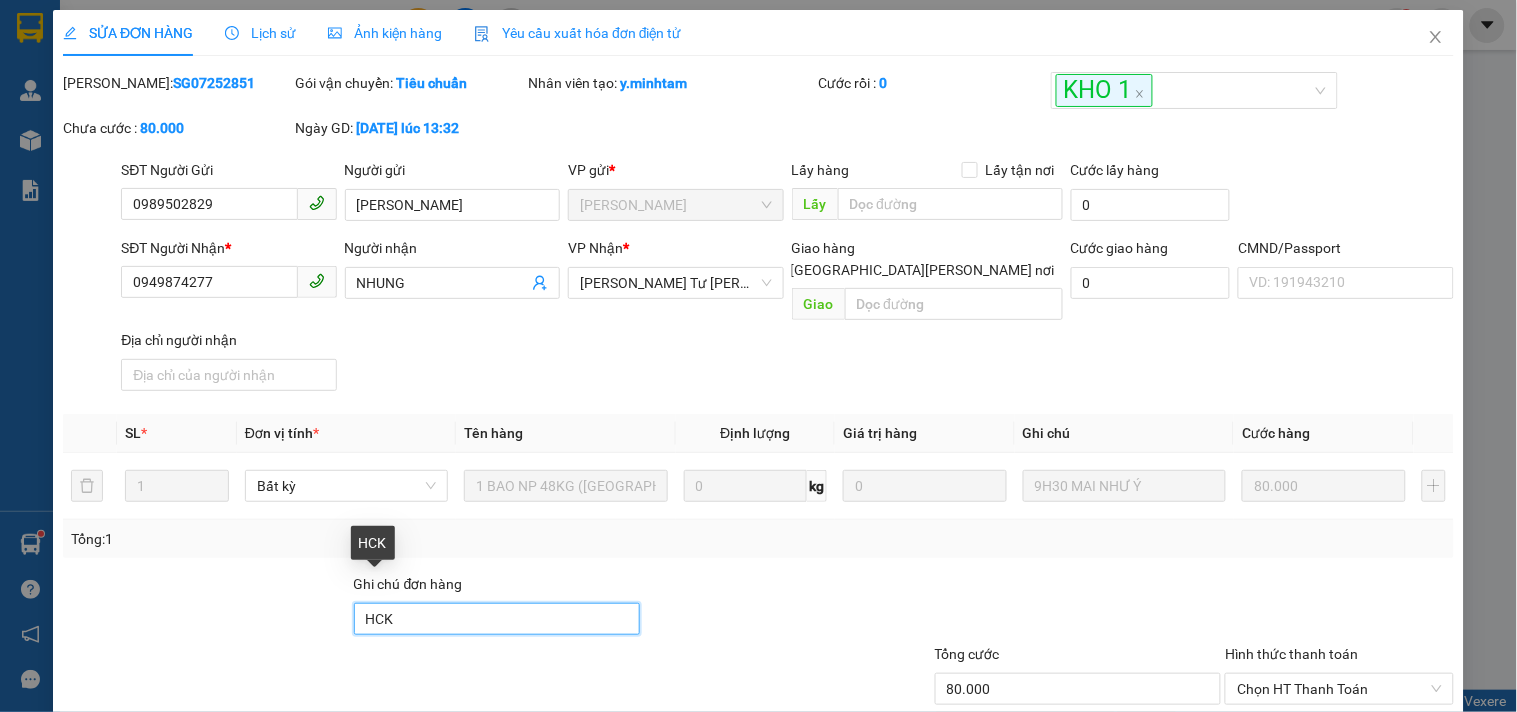 click on "HCK" at bounding box center (497, 619) 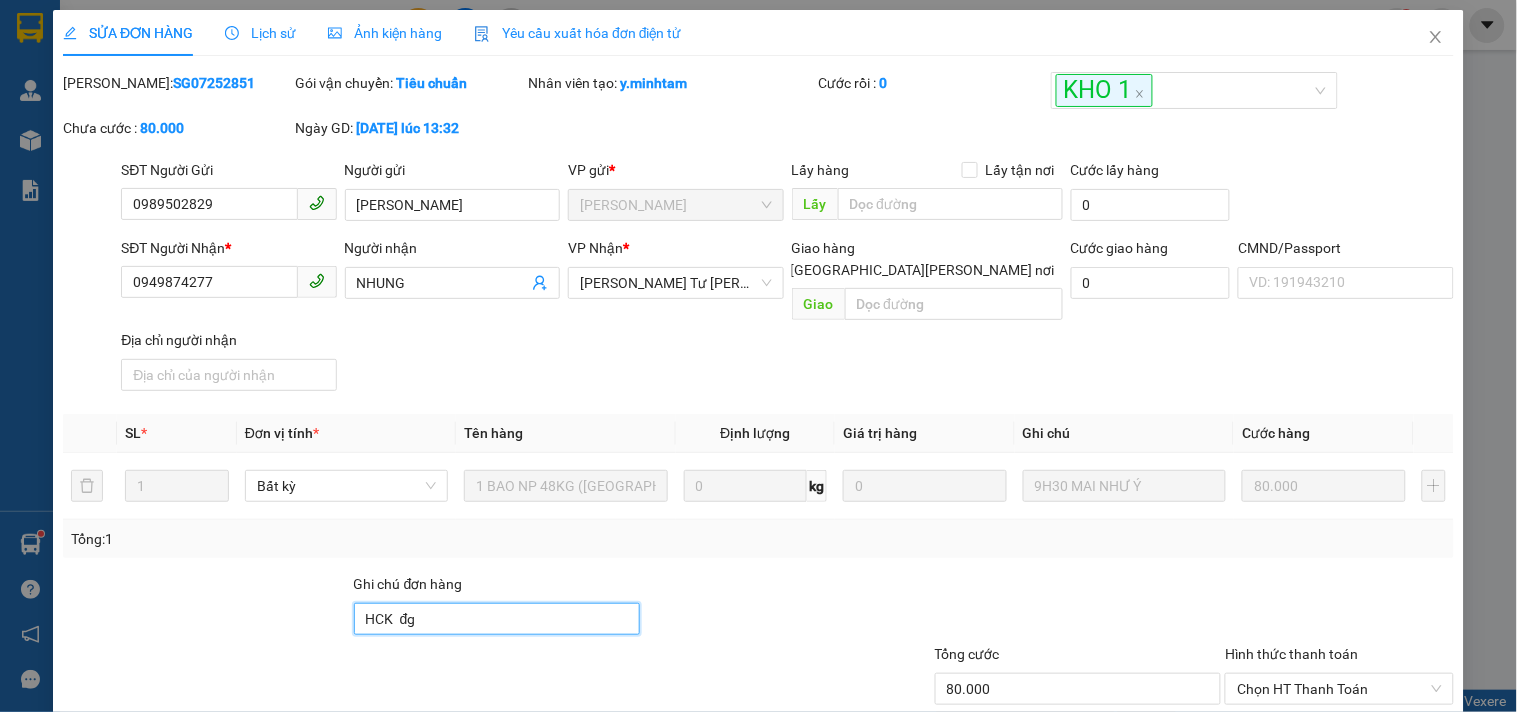 scroll, scrollTop: 202, scrollLeft: 0, axis: vertical 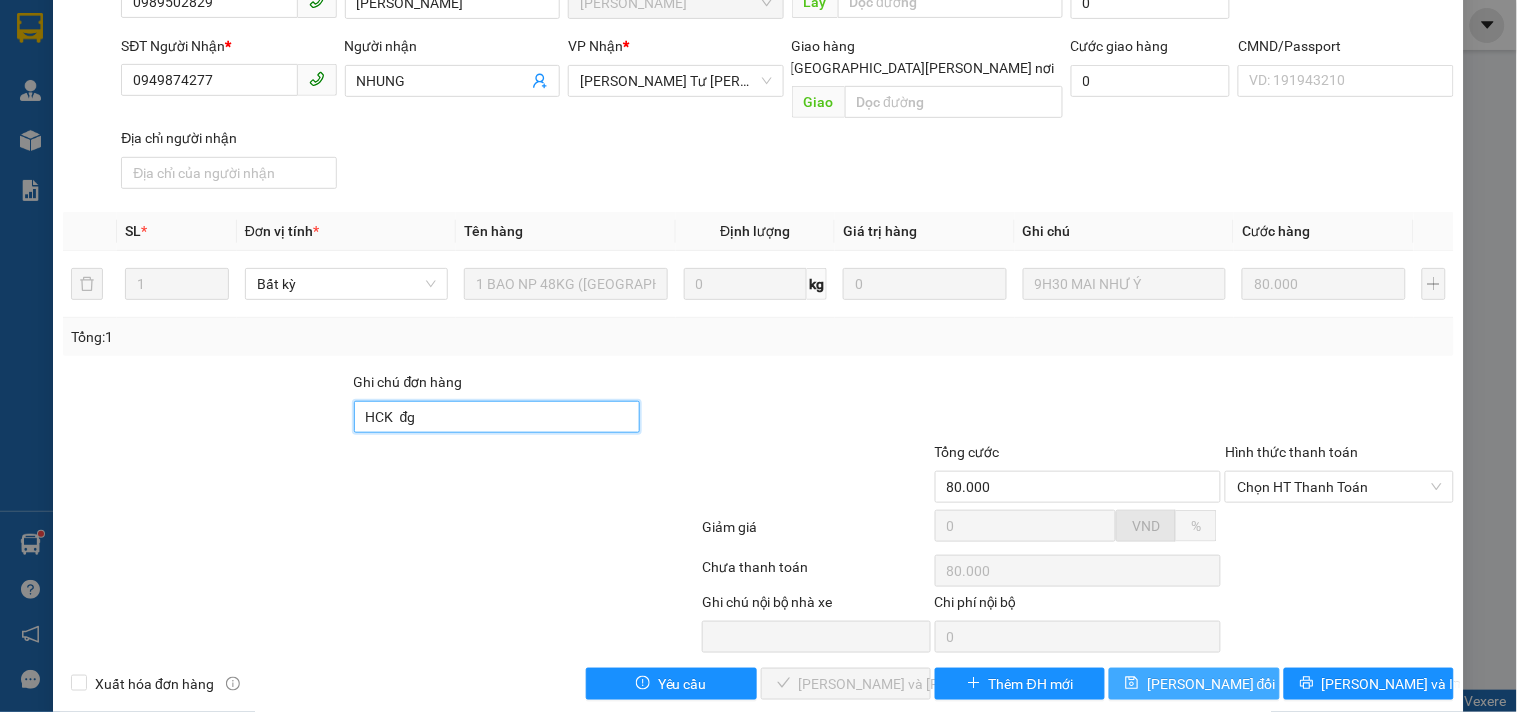 type on "HCK  đg" 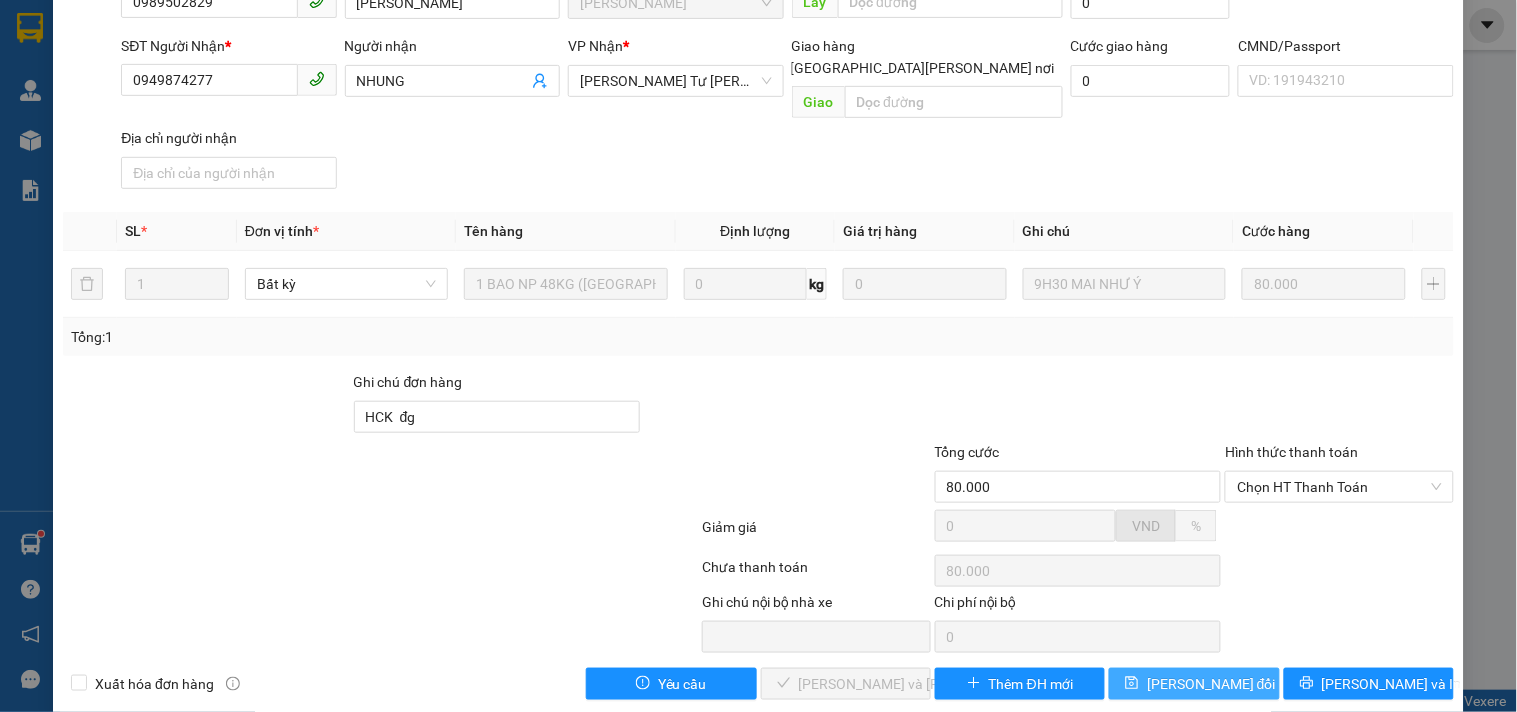 click on "[PERSON_NAME] đổi" at bounding box center [1211, 684] 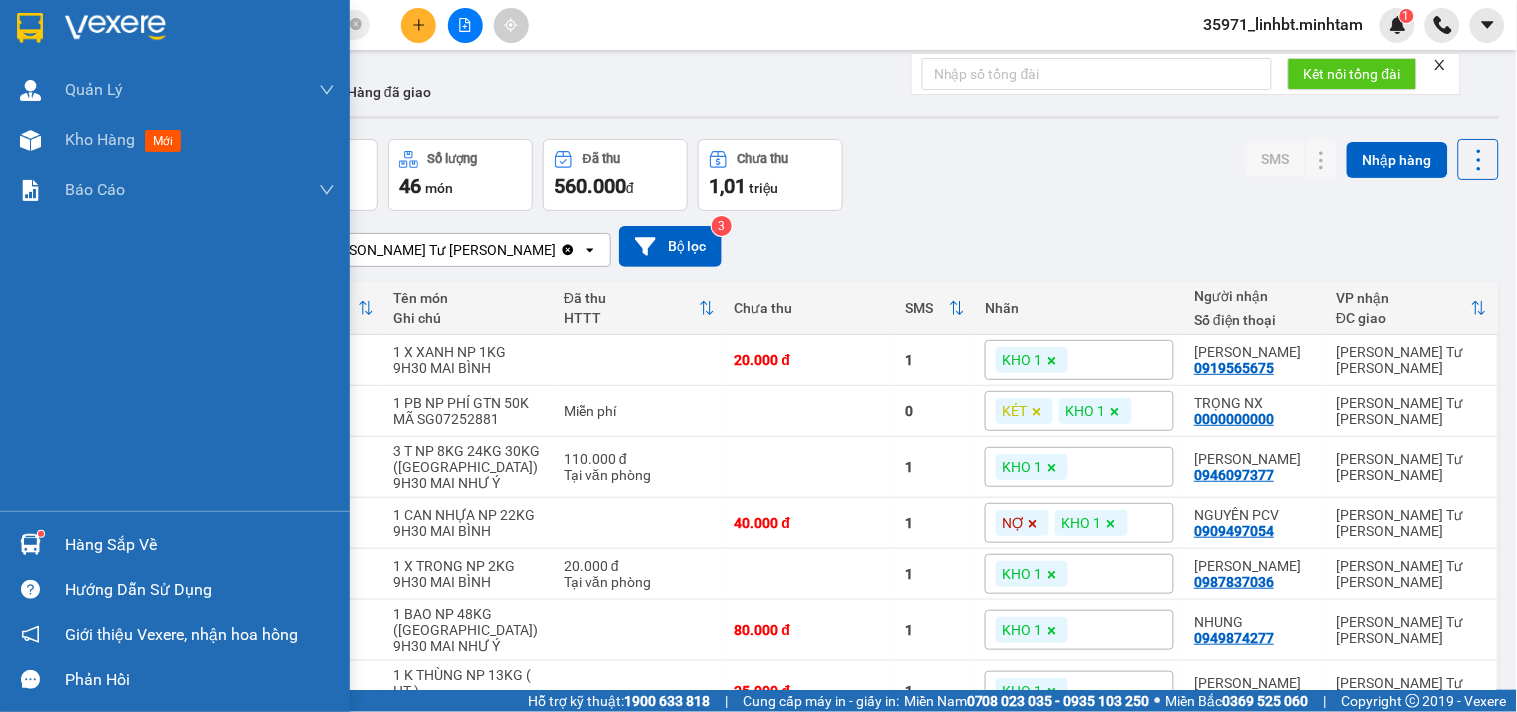 click on "Hàng sắp về" at bounding box center [200, 545] 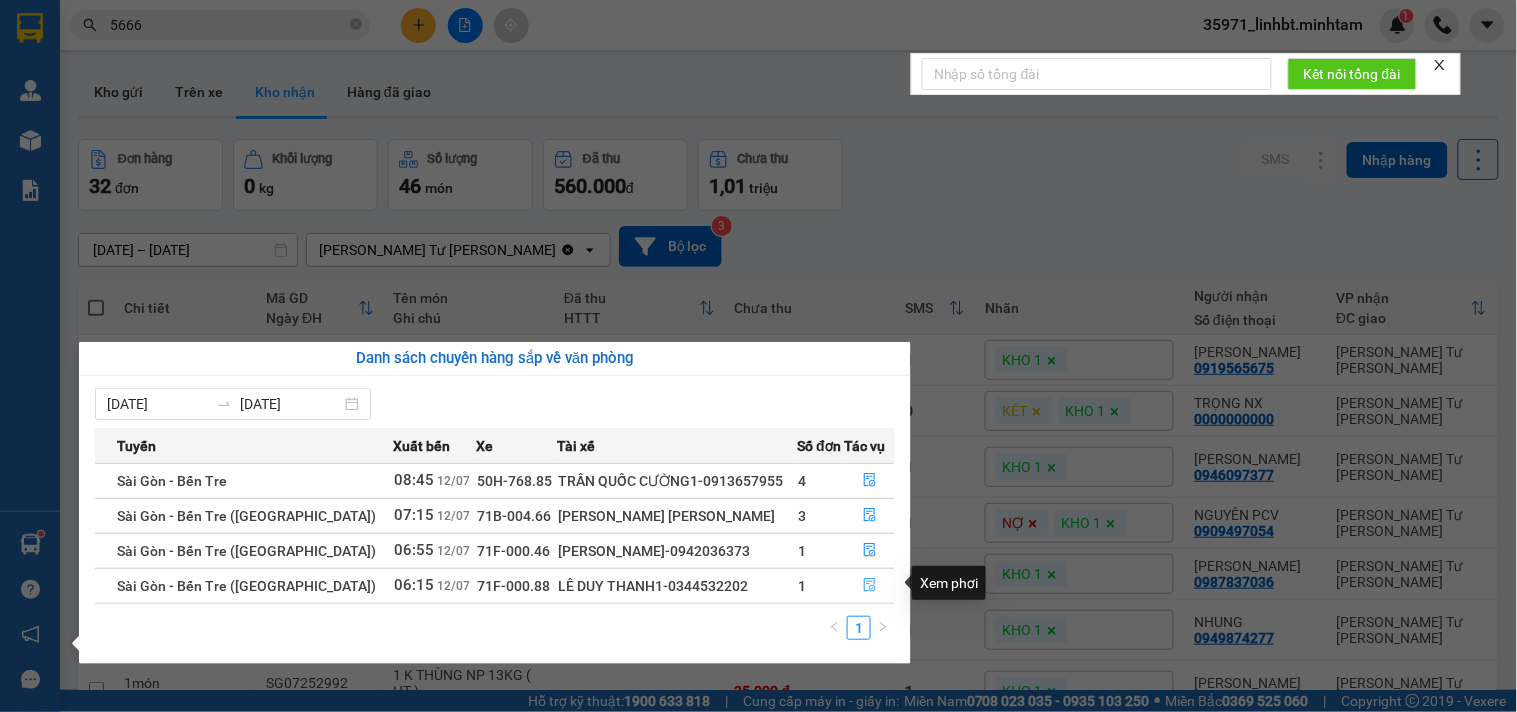 click 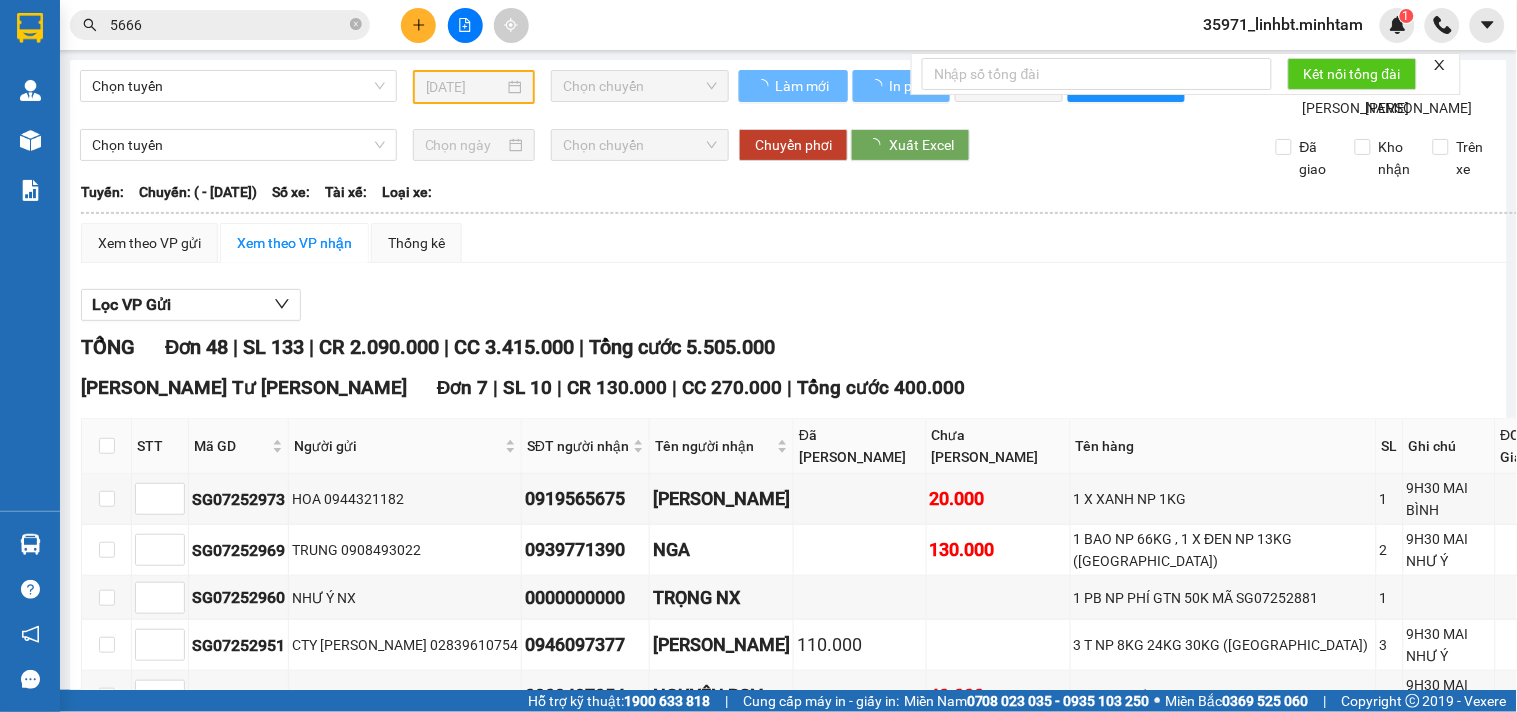 type on "[DATE]" 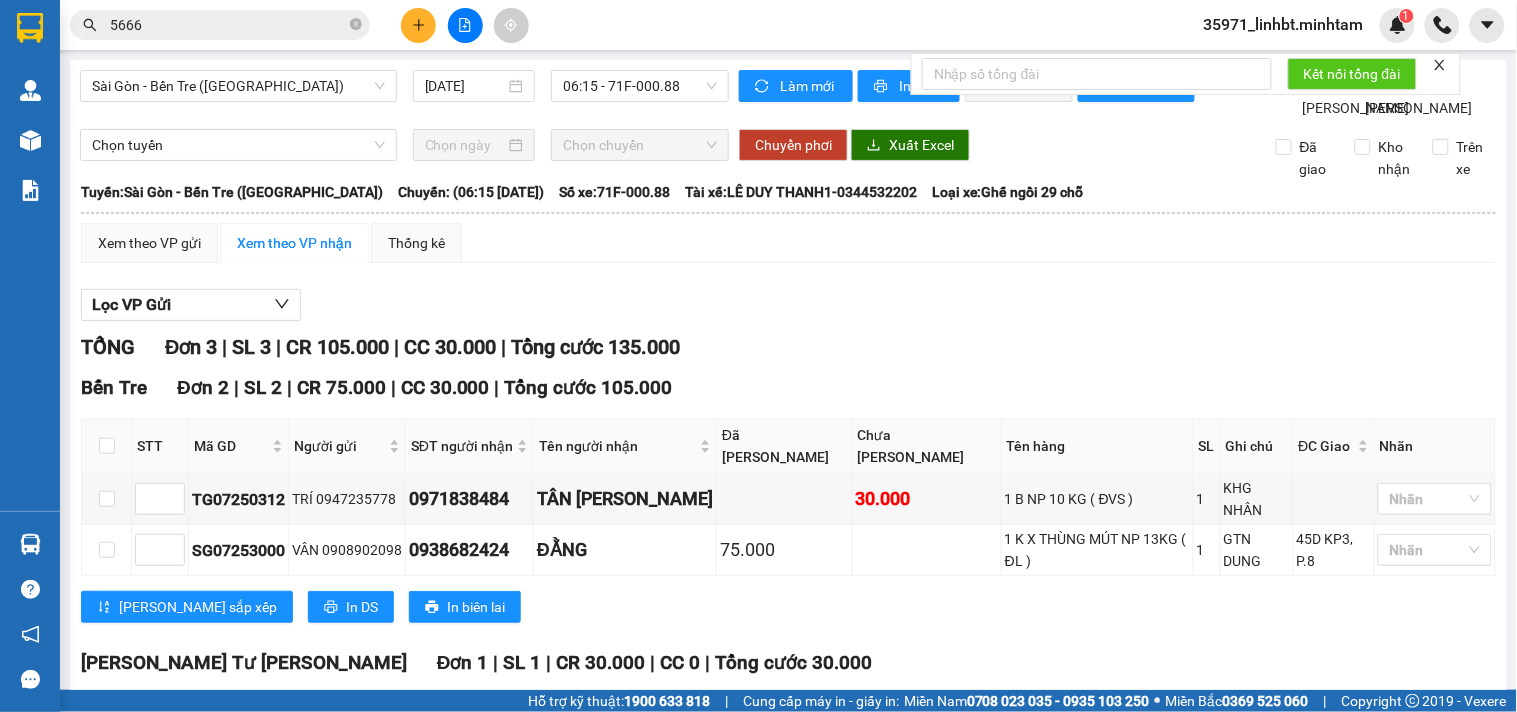 scroll, scrollTop: 178, scrollLeft: 0, axis: vertical 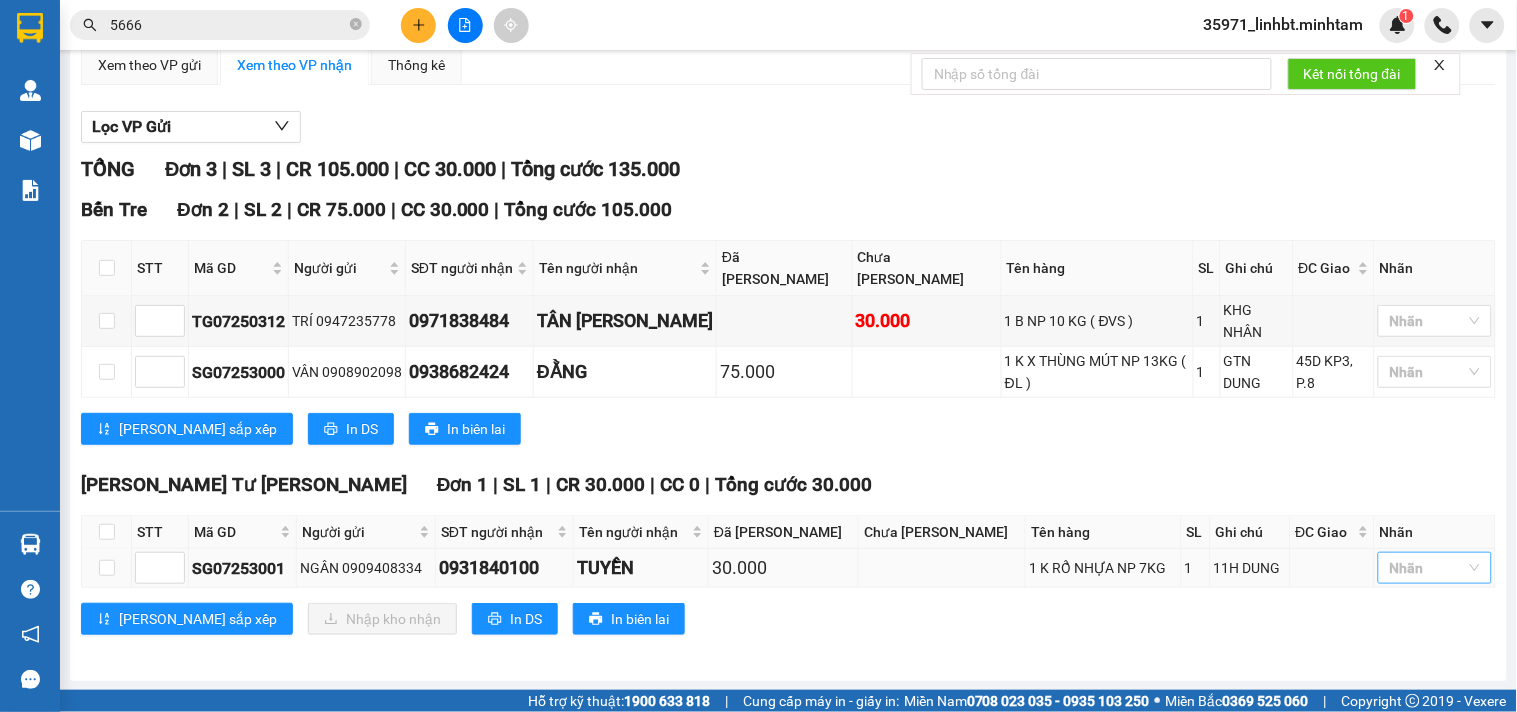 click at bounding box center [1425, 568] 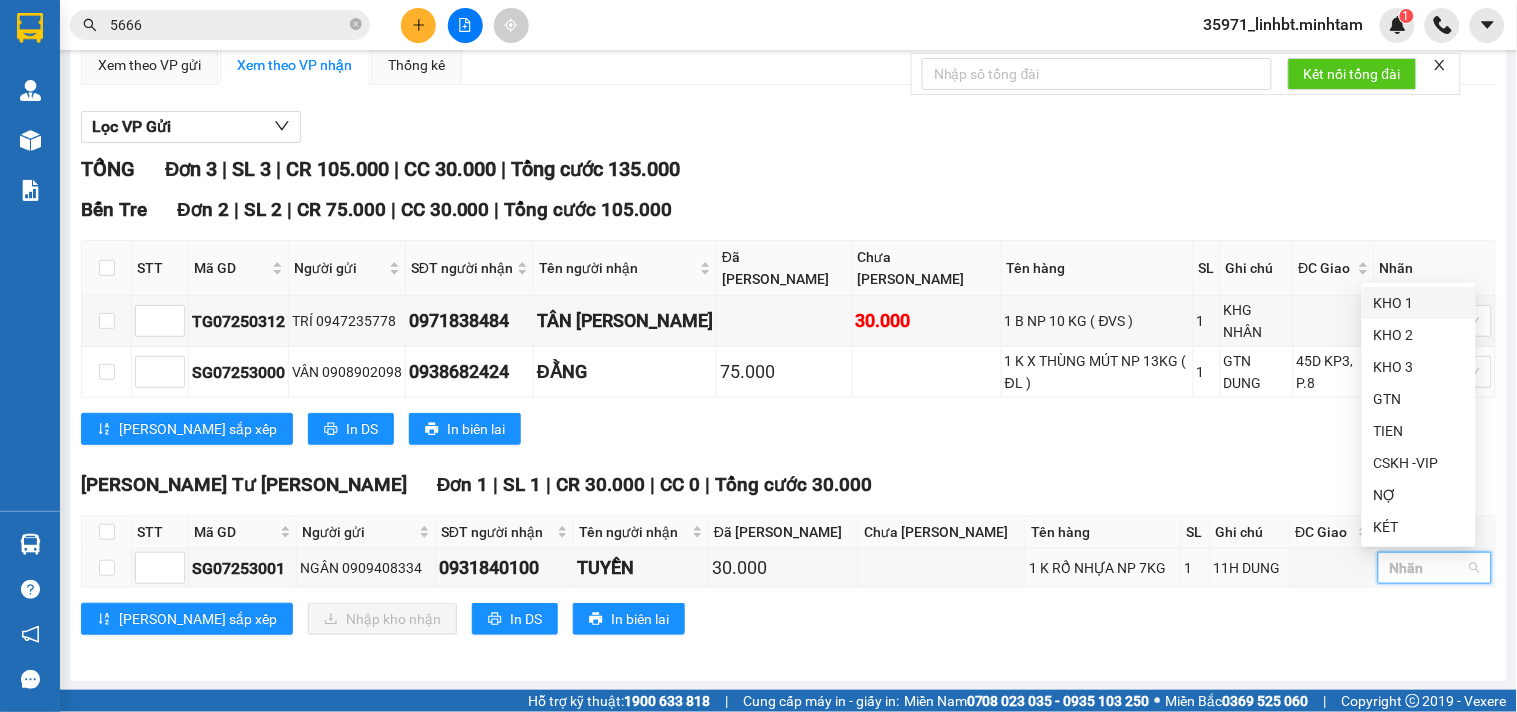 click on "KHO 1" at bounding box center (1419, 303) 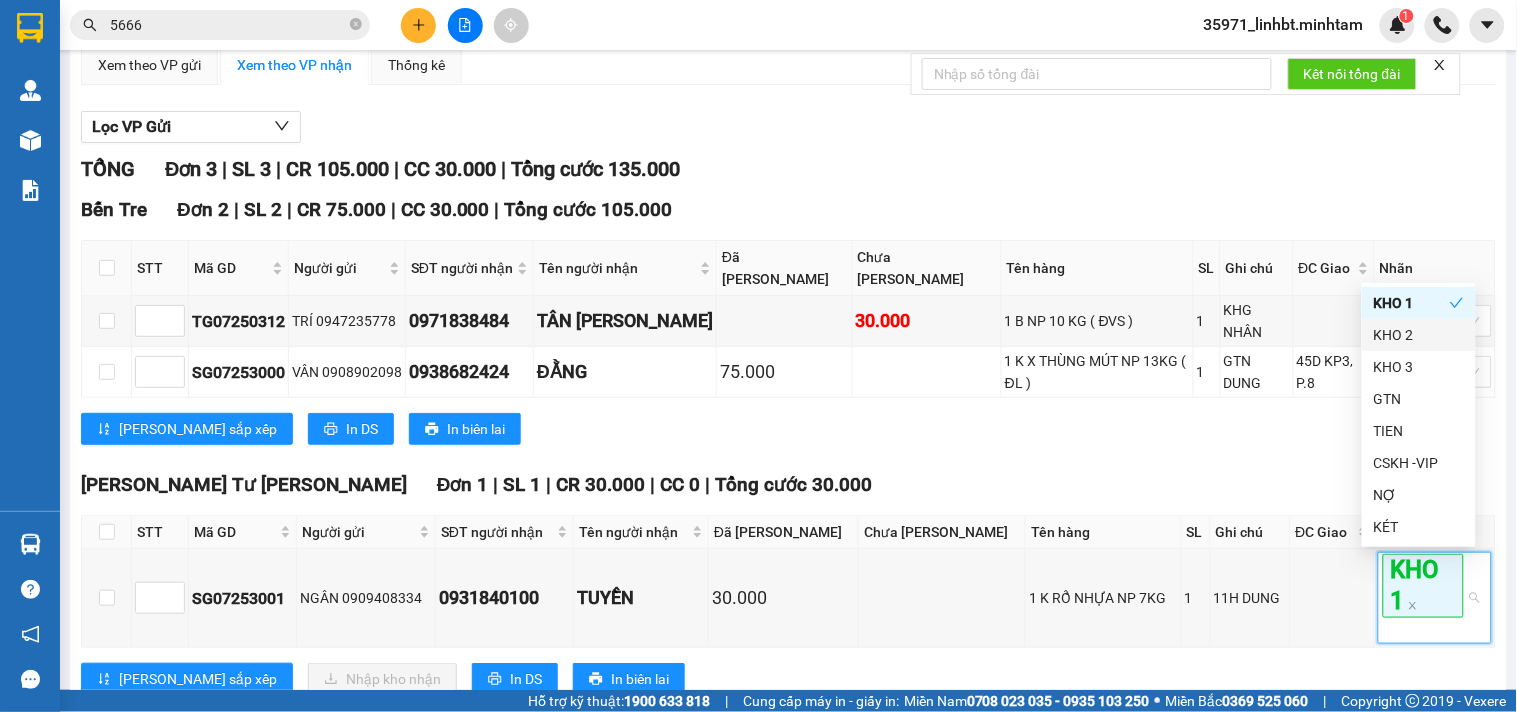 click on "Bến Tre Đơn   2 | SL   2 | CR   75.000 | CC   30.000 | [PERSON_NAME]   105.000 STT Mã GD Người gửi SĐT người [PERSON_NAME] Tên người [PERSON_NAME] Đã [PERSON_NAME] [PERSON_NAME] Tên hàng SL Ghi chú ĐC [PERSON_NAME] [PERSON_NAME]                             TG07250312 TRÍ 0947235778 0971838484 TÂN [PERSON_NAME] 30.000 1 B NP 10 KG ( ĐVS )  1 KHG [PERSON_NAME] SG07253000 VÂN 0908902098 0938682424 ĐẰNG 75.000 1 K X THÙNG MÚT NP 13KG ( ĐL ) 1 GTN [PERSON_NAME] 45D KP3, P.8   [PERSON_NAME] sắp xếp In DS In biên [PERSON_NAME]   0948 222 207   121 A3, [PERSON_NAME], [PERSON_NAME][GEOGRAPHIC_DATA][PERSON_NAME] HÀNG [PERSON_NAME][GEOGRAPHIC_DATA][PERSON_NAME]  -  08:38 [DATE] [PERSON_NAME]:  [GEOGRAPHIC_DATA] - [GEOGRAPHIC_DATA] ([GEOGRAPHIC_DATA]) [GEOGRAPHIC_DATA]:   (06:15 [DATE]) Tài xế:  LÊ DUY THANH1-0344532202   Số xe:  71F-000.88   [PERSON_NAME] xe:  Ghế ngồi 29 chỗ STT Mã GD Người gửi SĐT người [PERSON_NAME] Tên người [PERSON_NAME] Đã [PERSON_NAME] [PERSON_NAME] Tên hàng SL Ghi chú ĐC [PERSON_NAME] [PERSON_NAME] Tre Đơn   2 | SL   2 |" at bounding box center (788, 327) 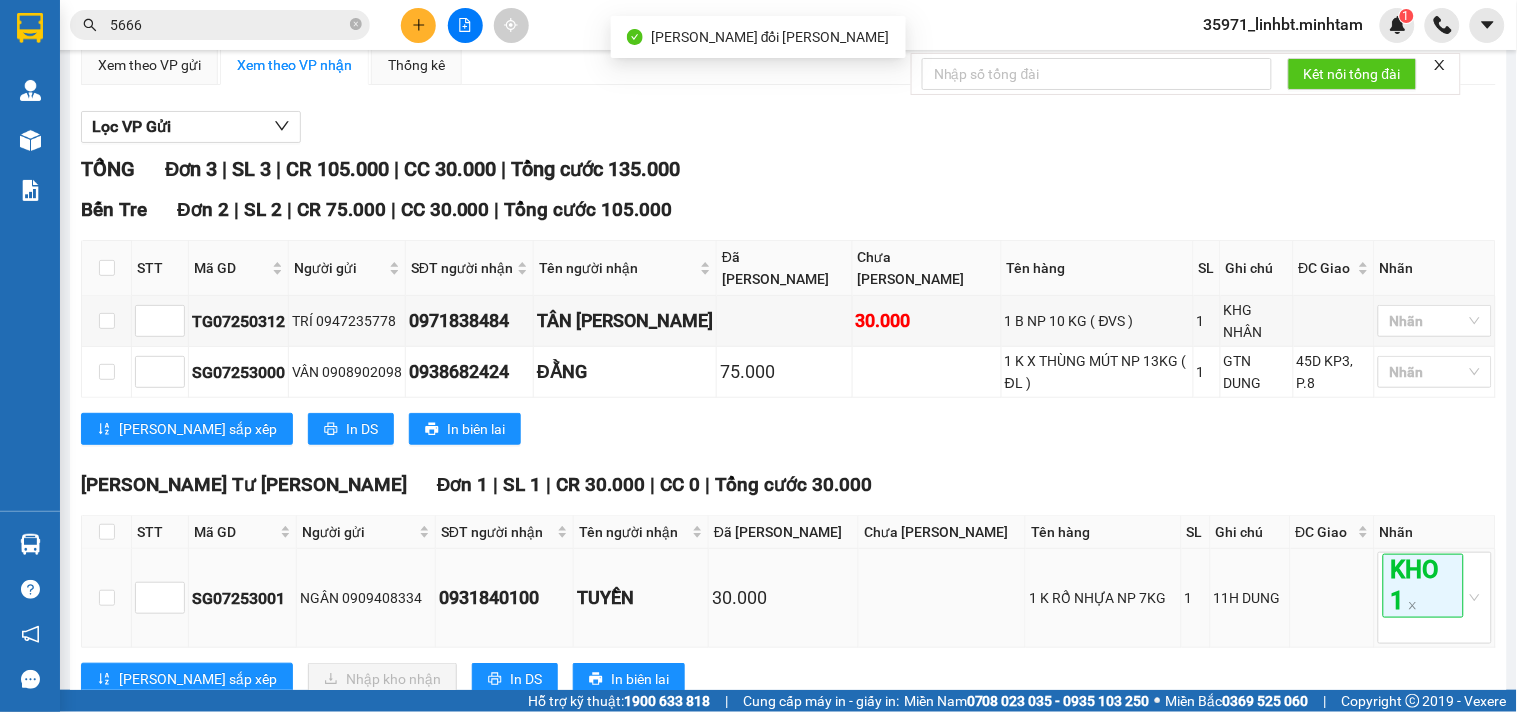 scroll, scrollTop: 238, scrollLeft: 0, axis: vertical 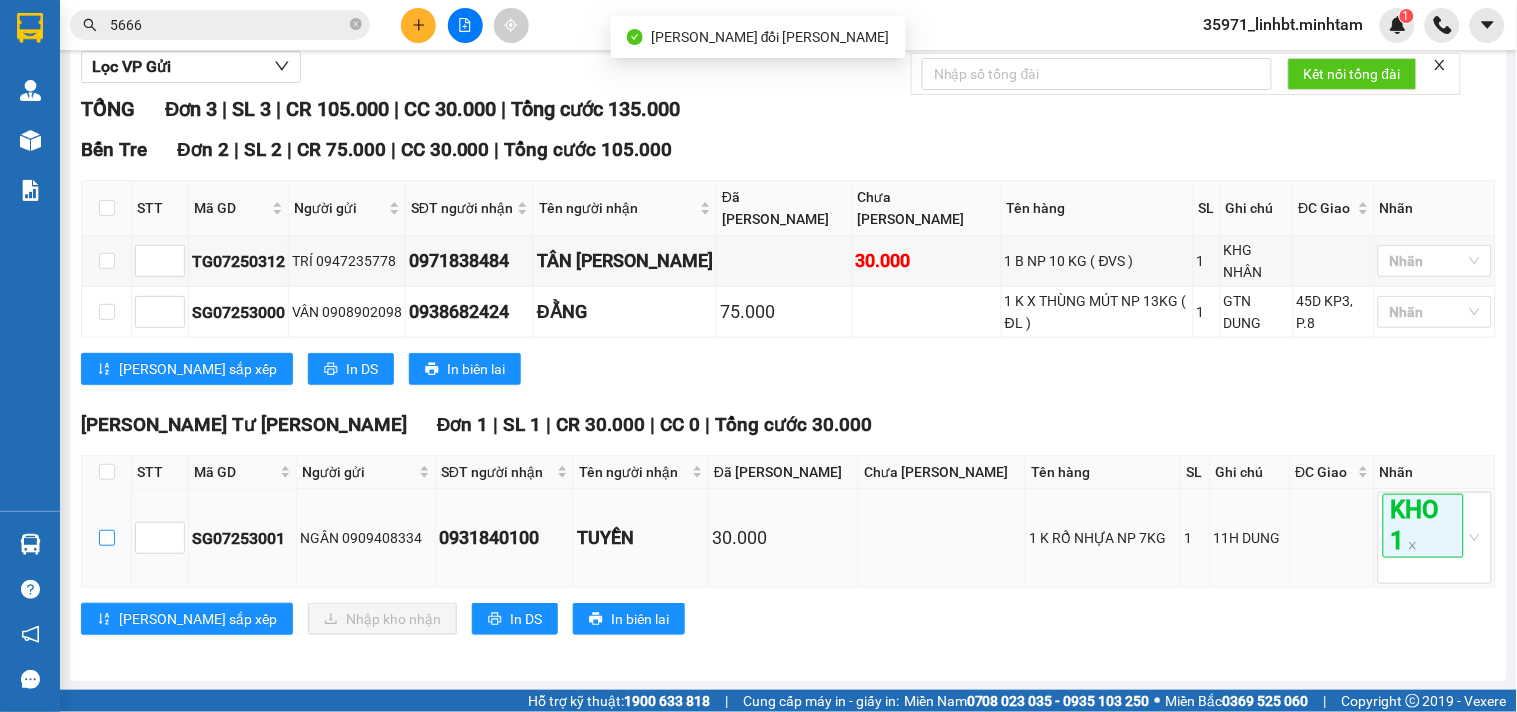 click at bounding box center (107, 538) 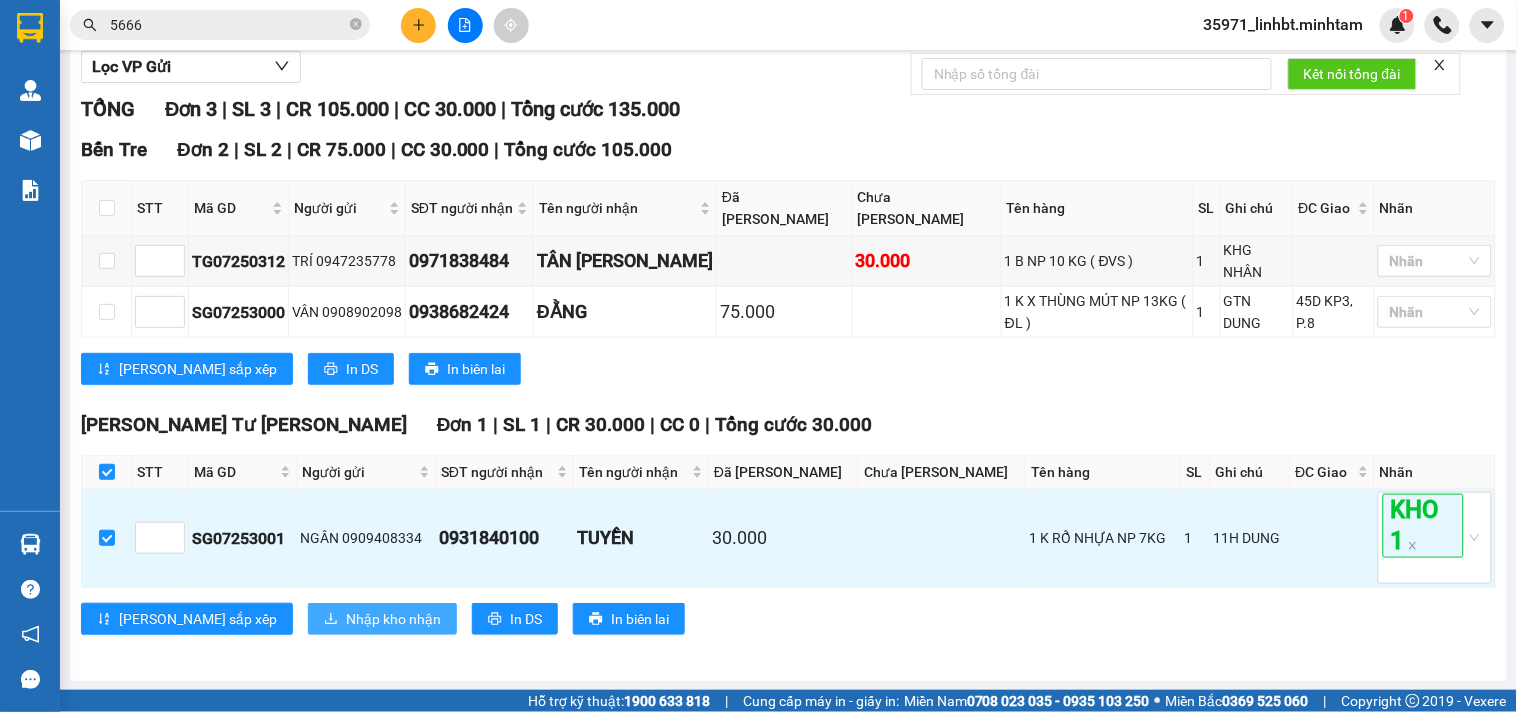 click on "Nhập kho nhận" at bounding box center [393, 619] 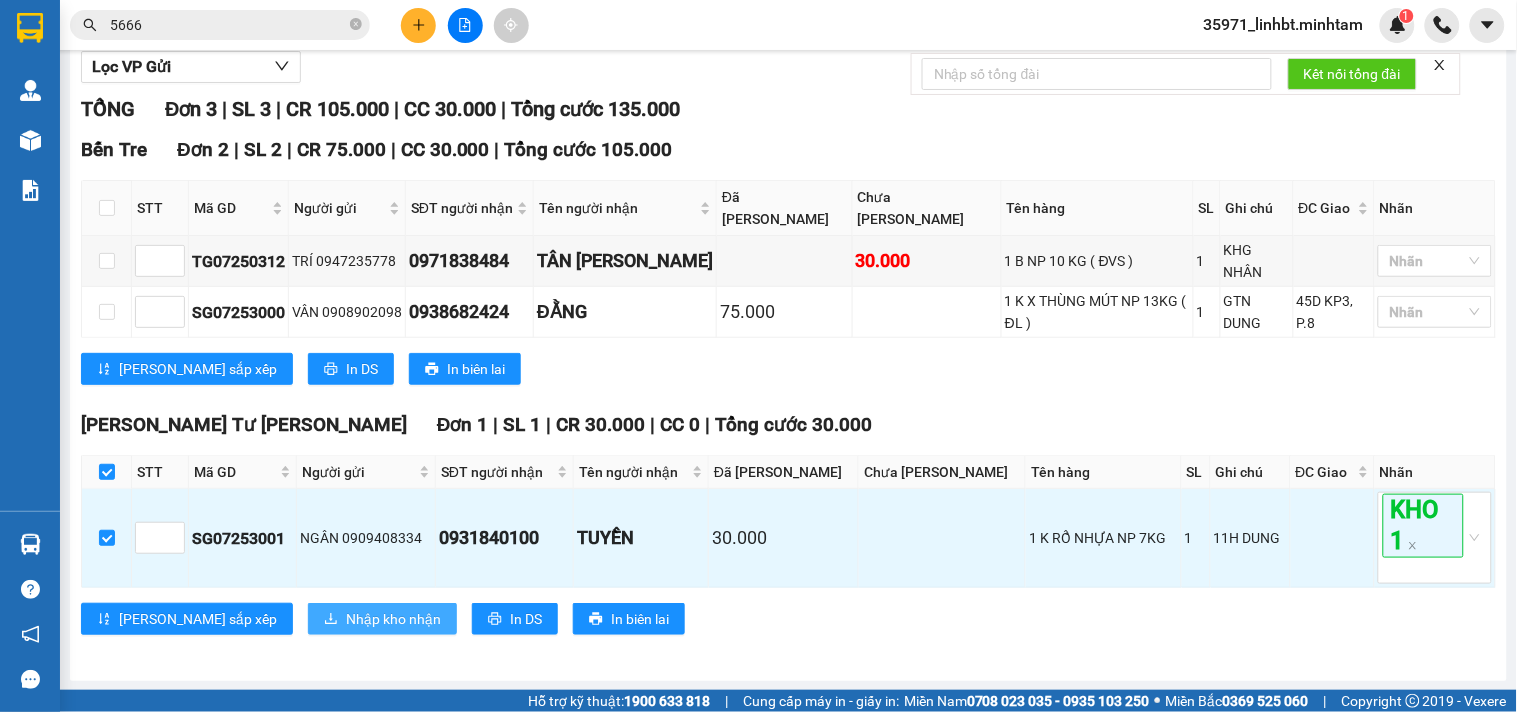 scroll, scrollTop: 0, scrollLeft: 0, axis: both 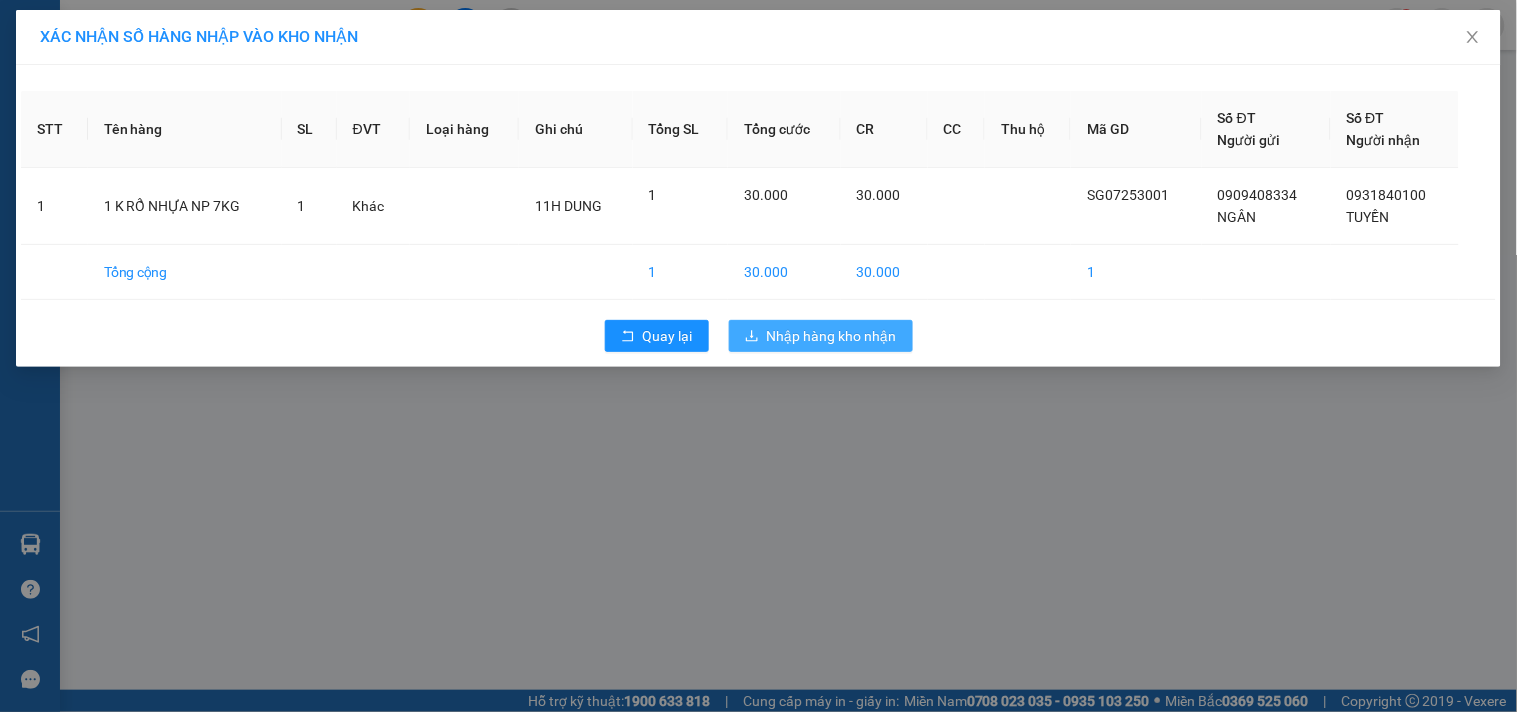 click on "Nhập hàng kho nhận" at bounding box center [832, 336] 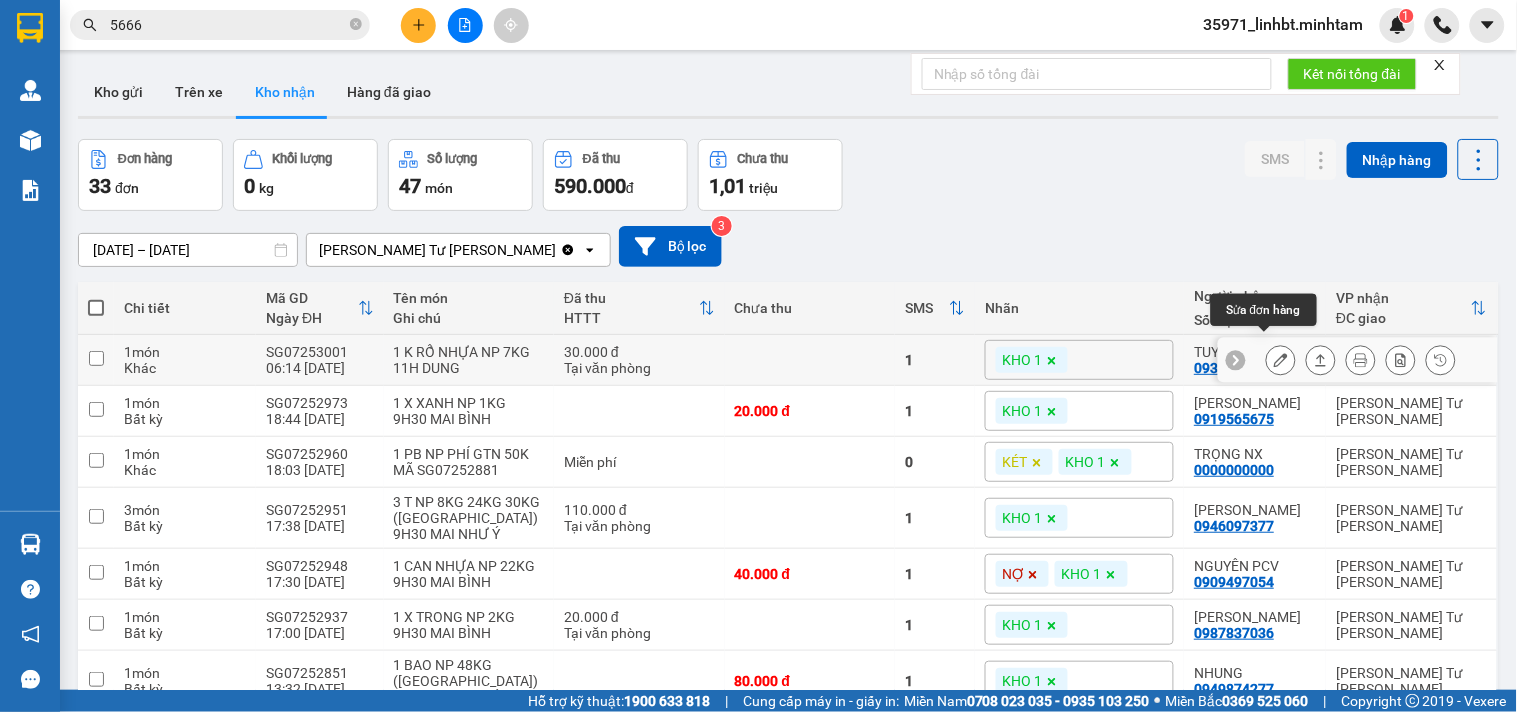 click 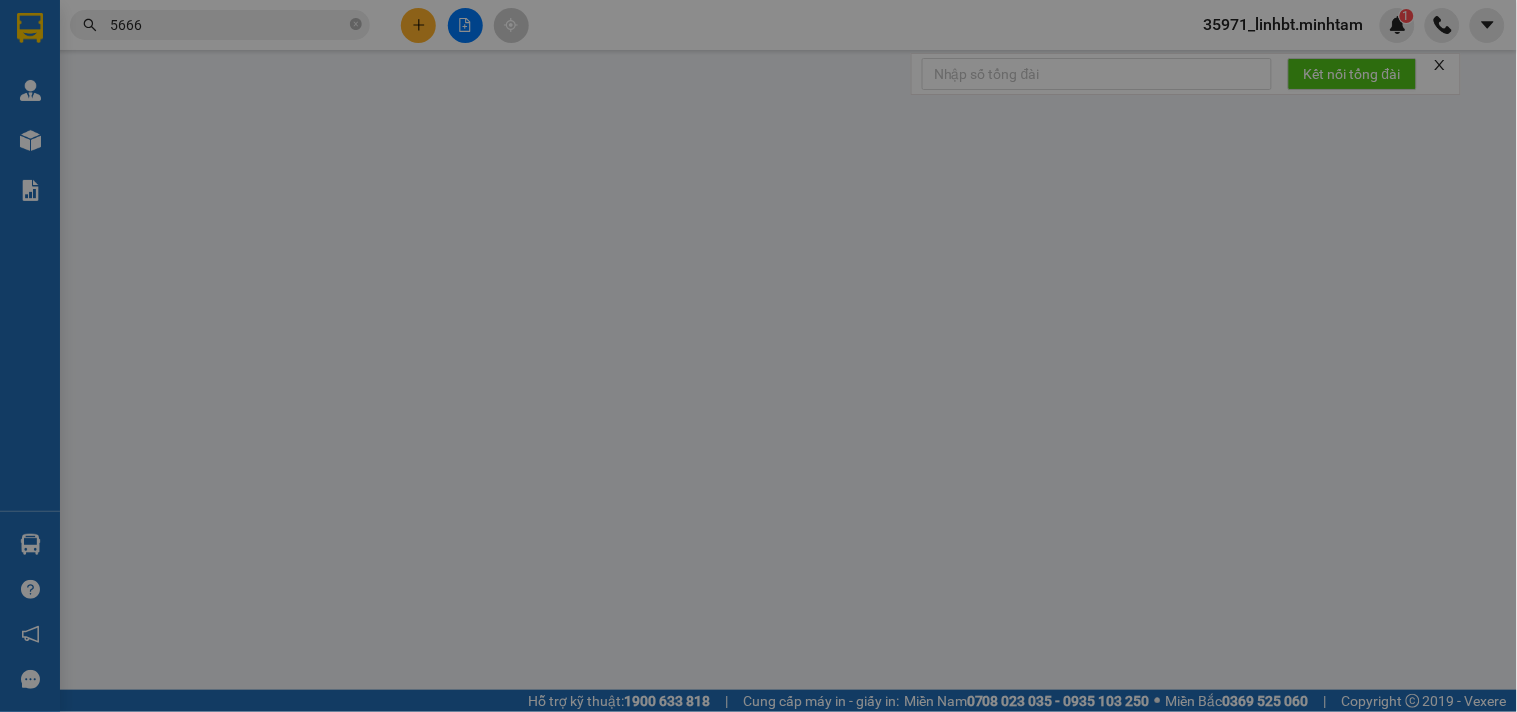 type on "0909408334" 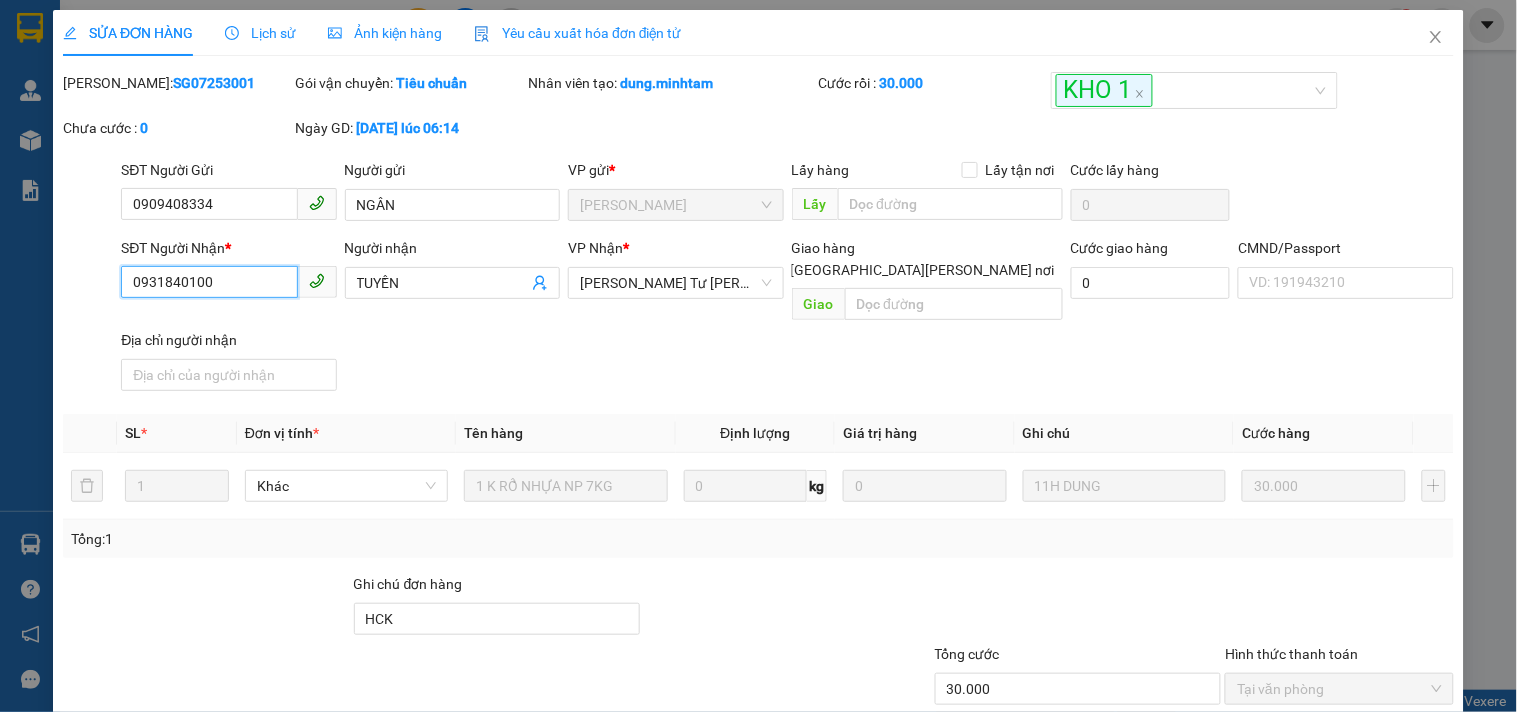 click on "0931840100" at bounding box center (209, 282) 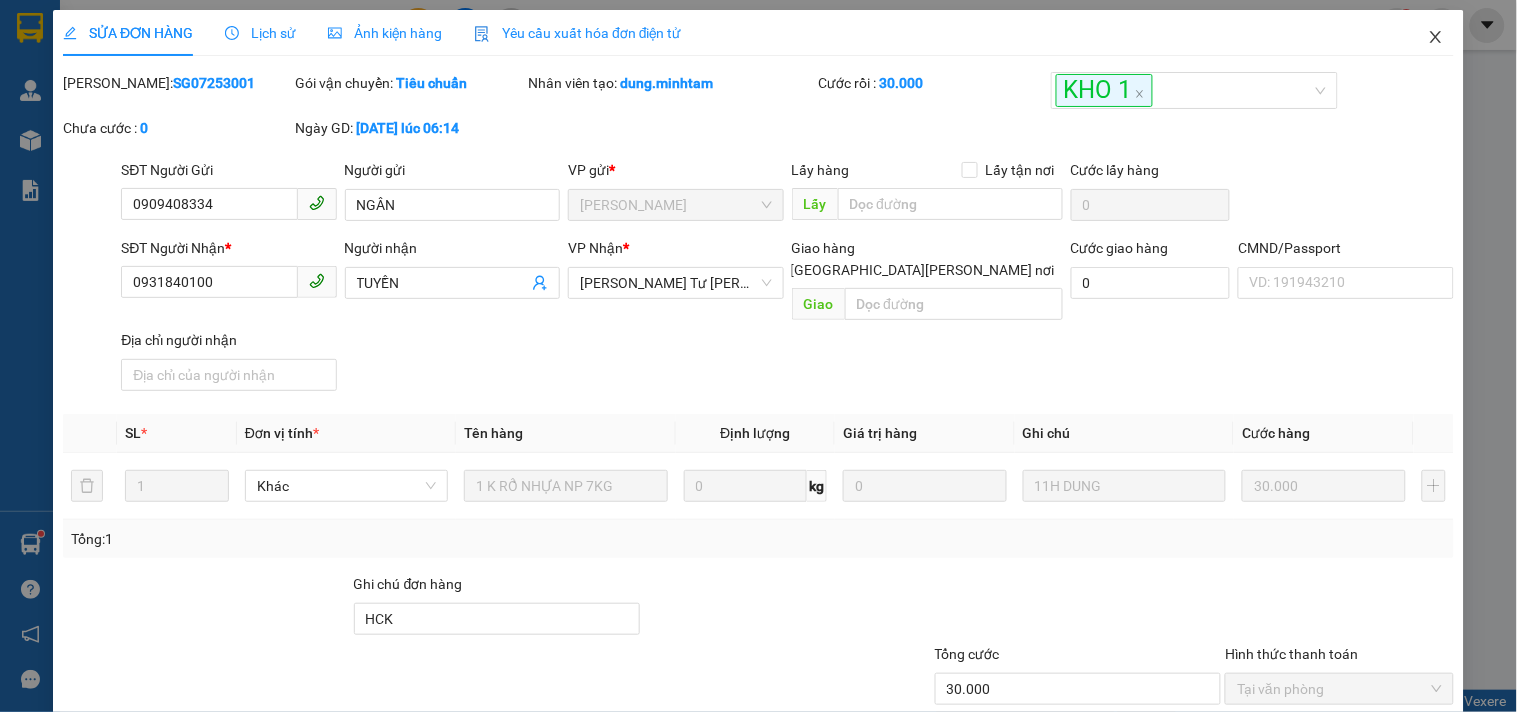 click 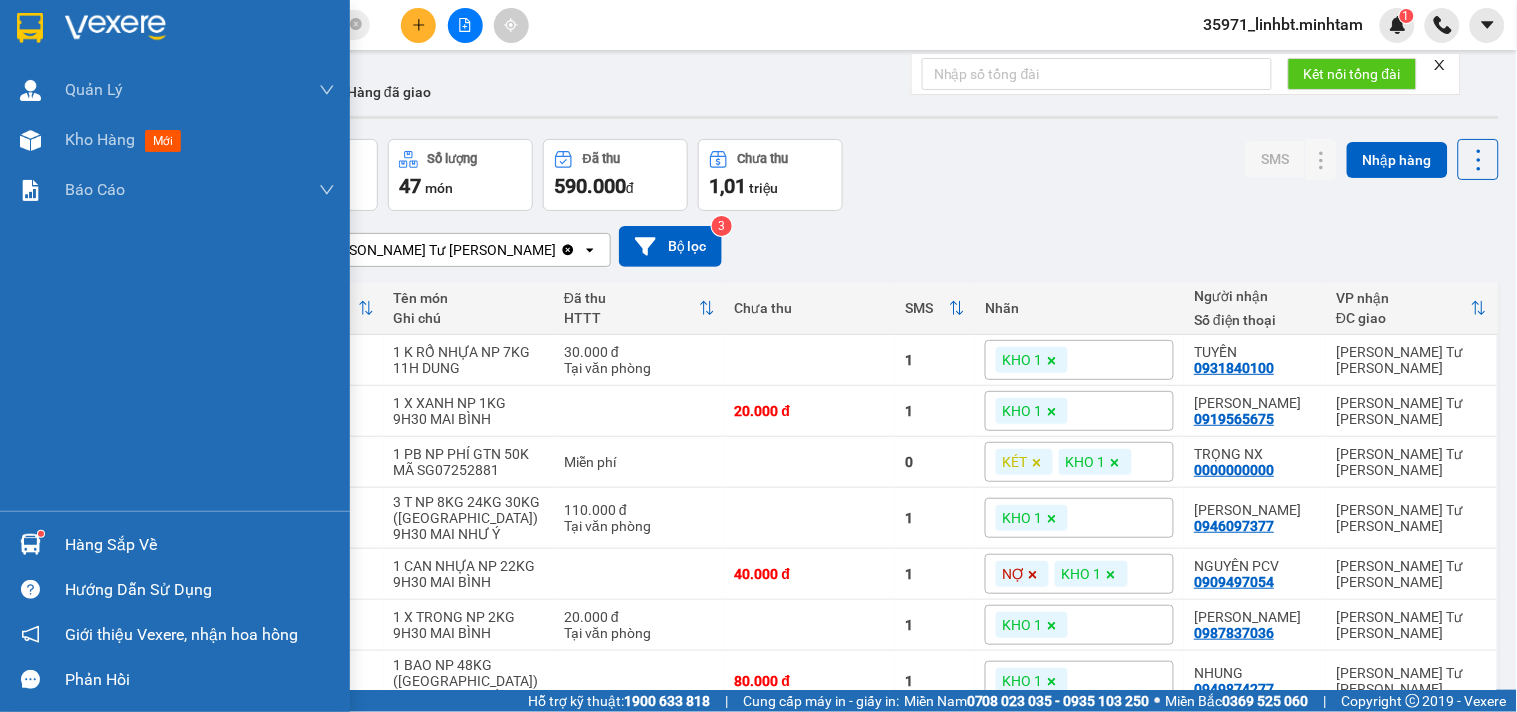 click on "Hàng sắp về" at bounding box center (200, 545) 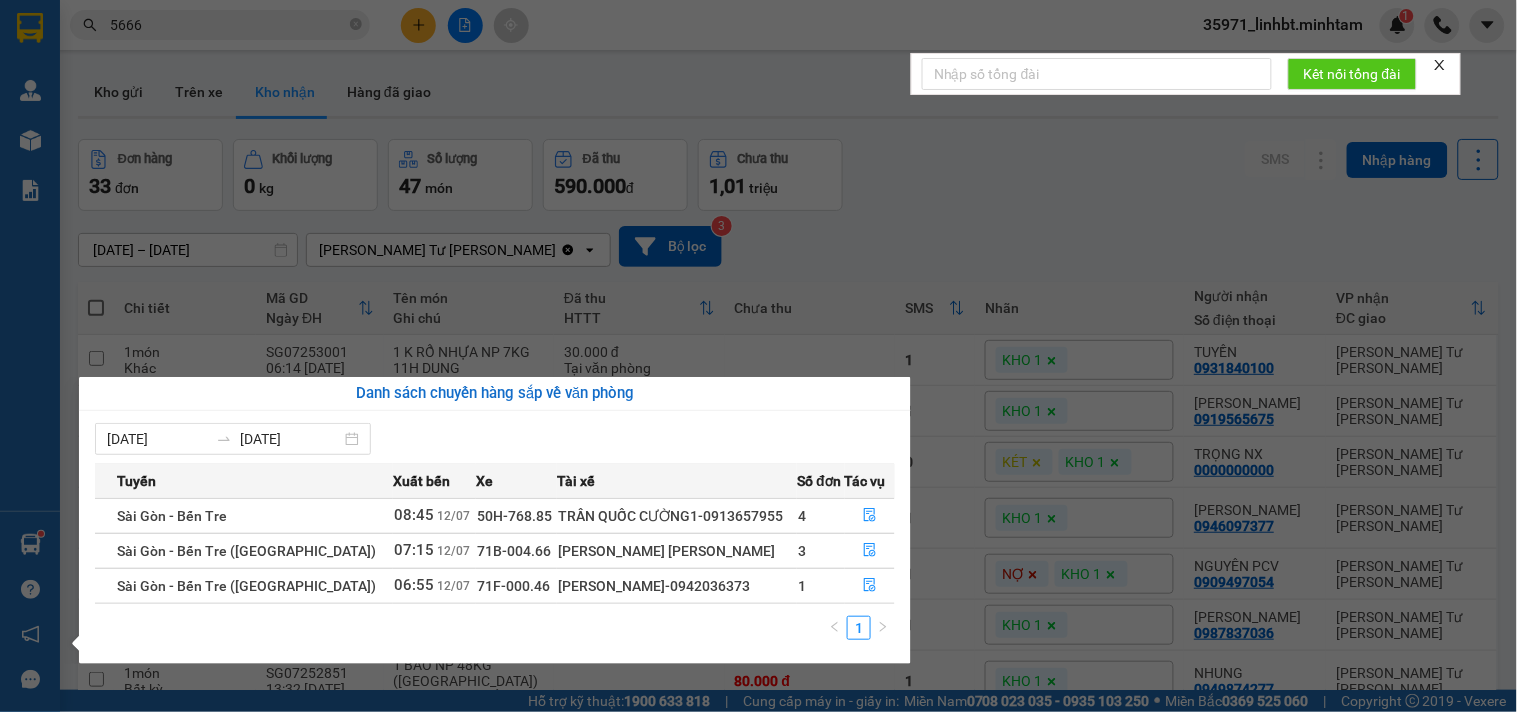 click on "Kết quả [PERSON_NAME] ( 38 )  Bộ lọc  Mã ĐH Trạng thái Món hàng Tổng [PERSON_NAME] [PERSON_NAME] Người gửi VP Gửi Người [PERSON_NAME] [PERSON_NAME] SG07252922 16:14 [DATE] [PERSON_NAME]   71B-005.20 19:33 [DATE] 1 HỘP NP NHẸ SL:  1 20.000 20.000 KHO 1 0972212212 [PERSON_NAME][GEOGRAPHIC_DATA][PERSON_NAME] 078569 5666 [PERSON_NAME] Tư [PERSON_NAME] BT07251137 08:53 [DATE] Đã giao   13:57 [DATE] 1K GIẤY NHỎ SL:  1 20.000 KÉT KHO 2 033315 5666 [PERSON_NAME] Tre 0938389791 [PERSON_NAME][GEOGRAPHIC_DATA][PERSON_NAME] 17:44 [DATE] Đã giao   08:54 [DATE] 1 PB NP SL:  1 20.000 KÉT 0938389791 [PERSON_NAME][GEOGRAPHIC_DATA][PERSON_NAME] 033315 5666 [PERSON_NAME][GEOGRAPHIC_DATA] 10:44 [DATE] Đã giao   15:38 [DATE] 1 HỘP DẸP NP SL:  1 20.000 KÉT KHO 1 0972212212 [PERSON_NAME][GEOGRAPHIC_DATA][PERSON_NAME] 078569 5666 [PERSON_NAME] Tư [PERSON_NAME] SG07252029 15:03 [DATE] Đã giao   19:23 [DATE] 1 X ĐEN NP SL:  1 20.000 KHO 1 0969364187 [GEOGRAPHIC_DATA][PERSON_NAME][PERSON_NAME] 033315 5666 [PERSON_NAME][GEOGRAPHIC_DATA] 15:09 [DATE] Đã giao   10:14 [DATE] 1 K X TRONG NP 21KG SL:  1 KHO 2" at bounding box center [758, 356] 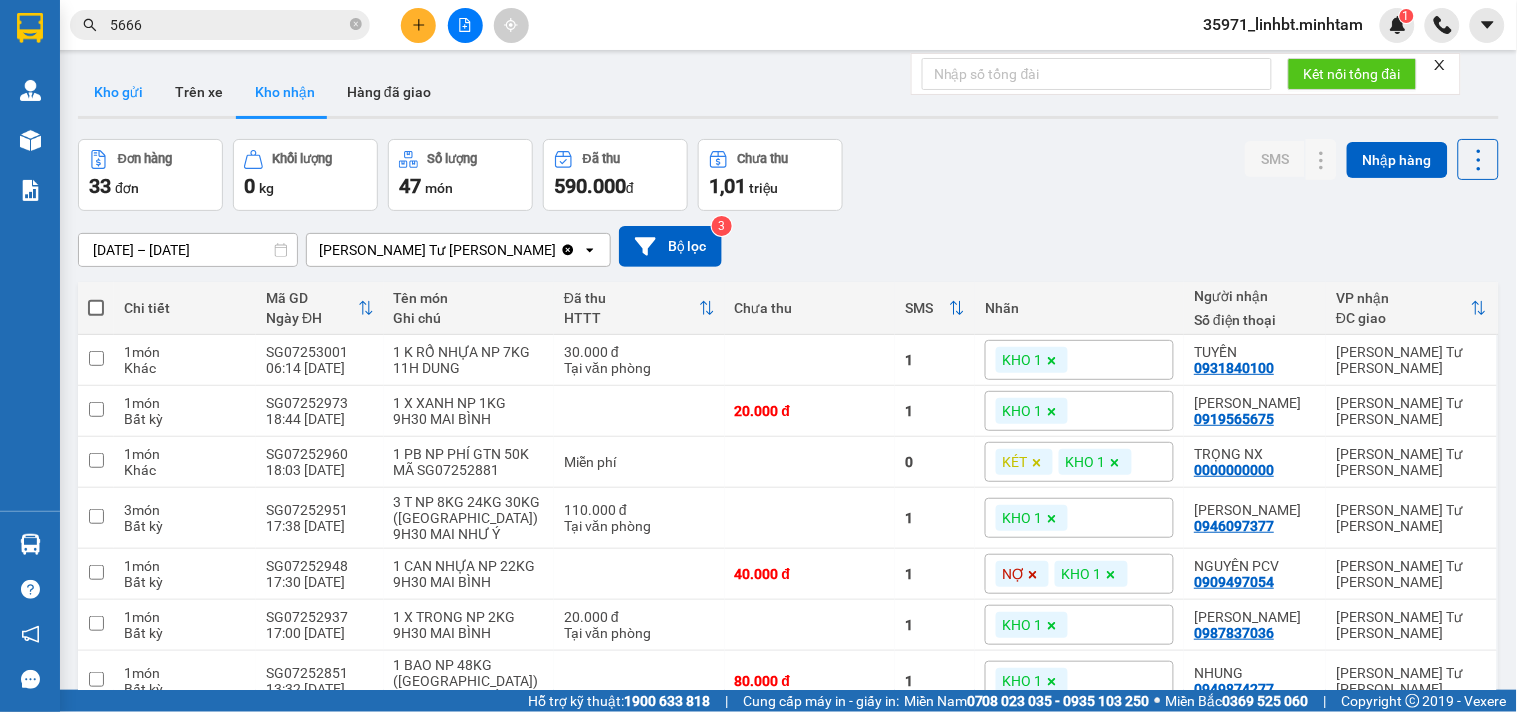 click on "Kho gửi" at bounding box center [118, 92] 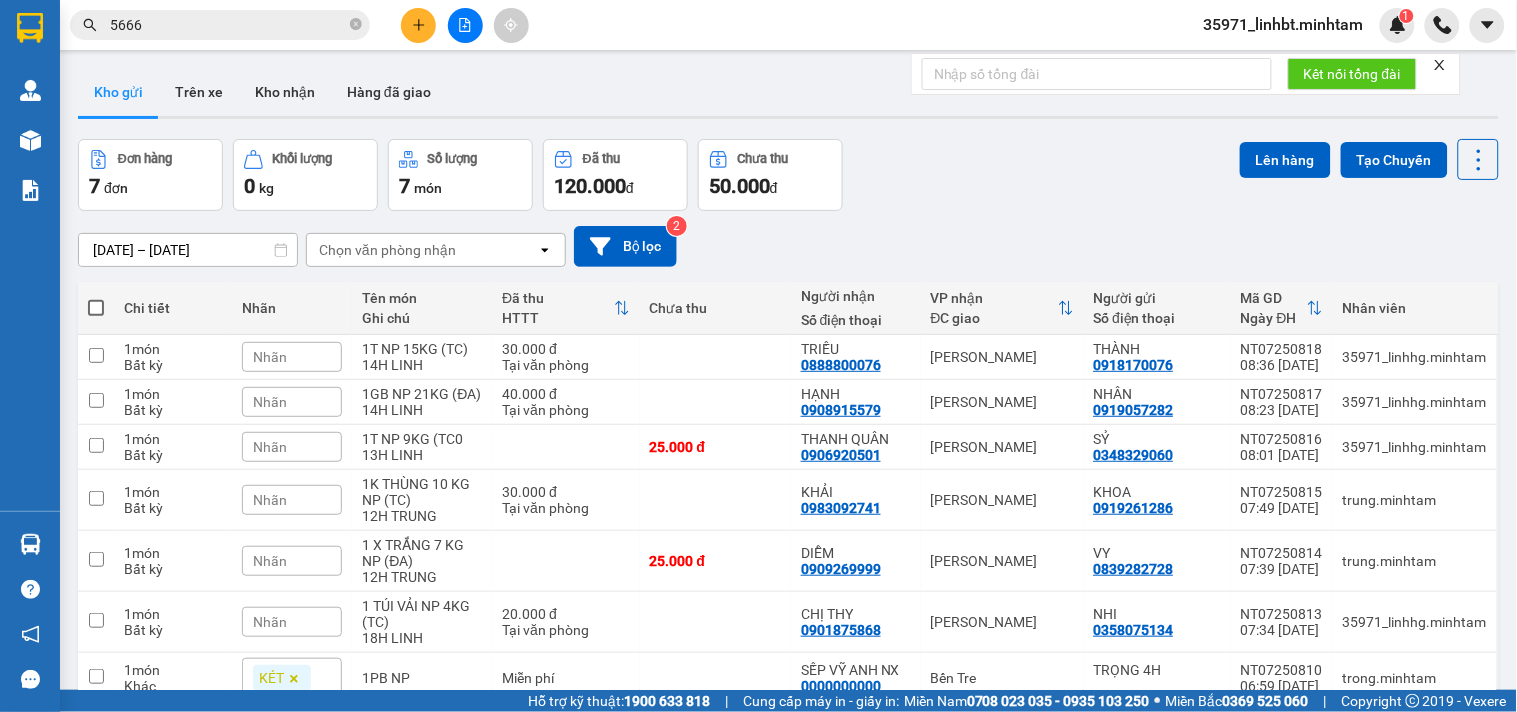 click at bounding box center (96, 308) 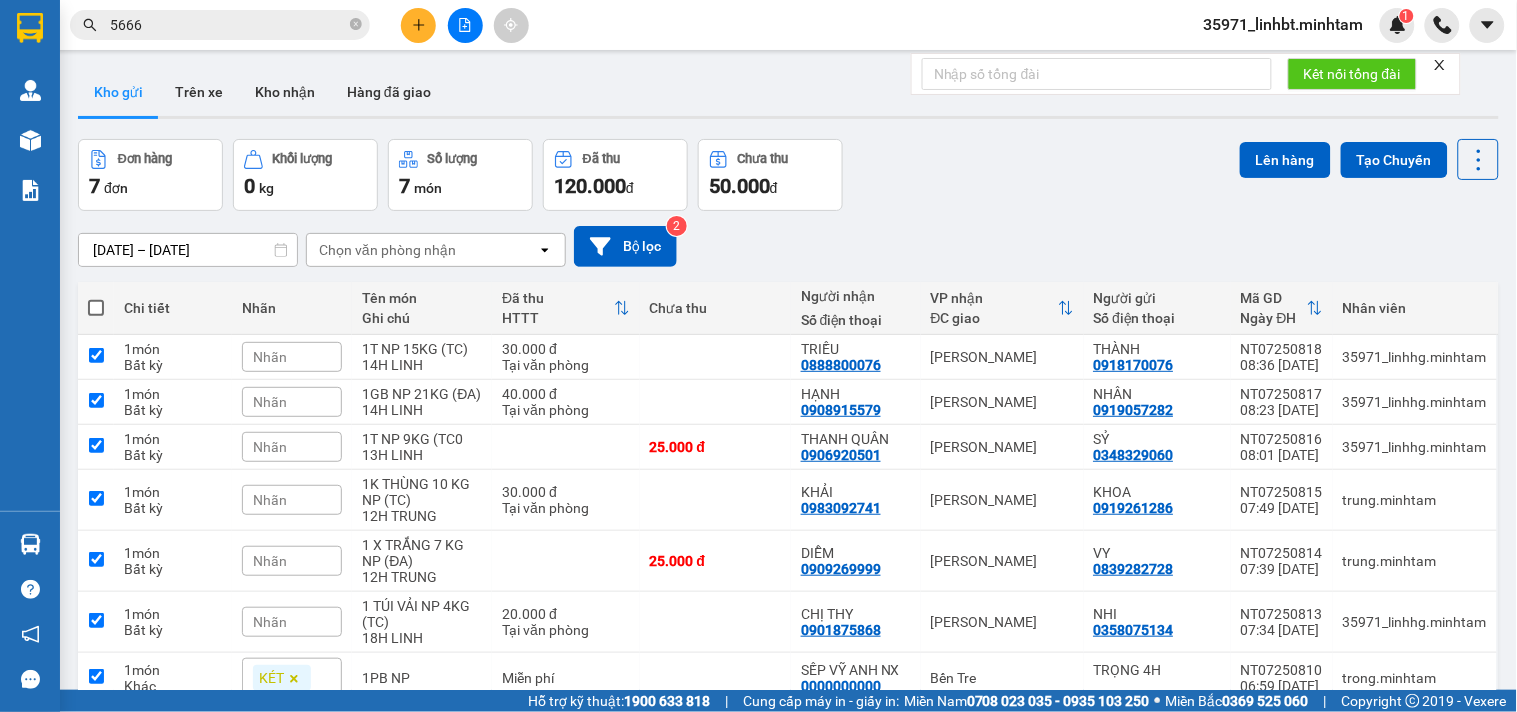 checkbox on "true" 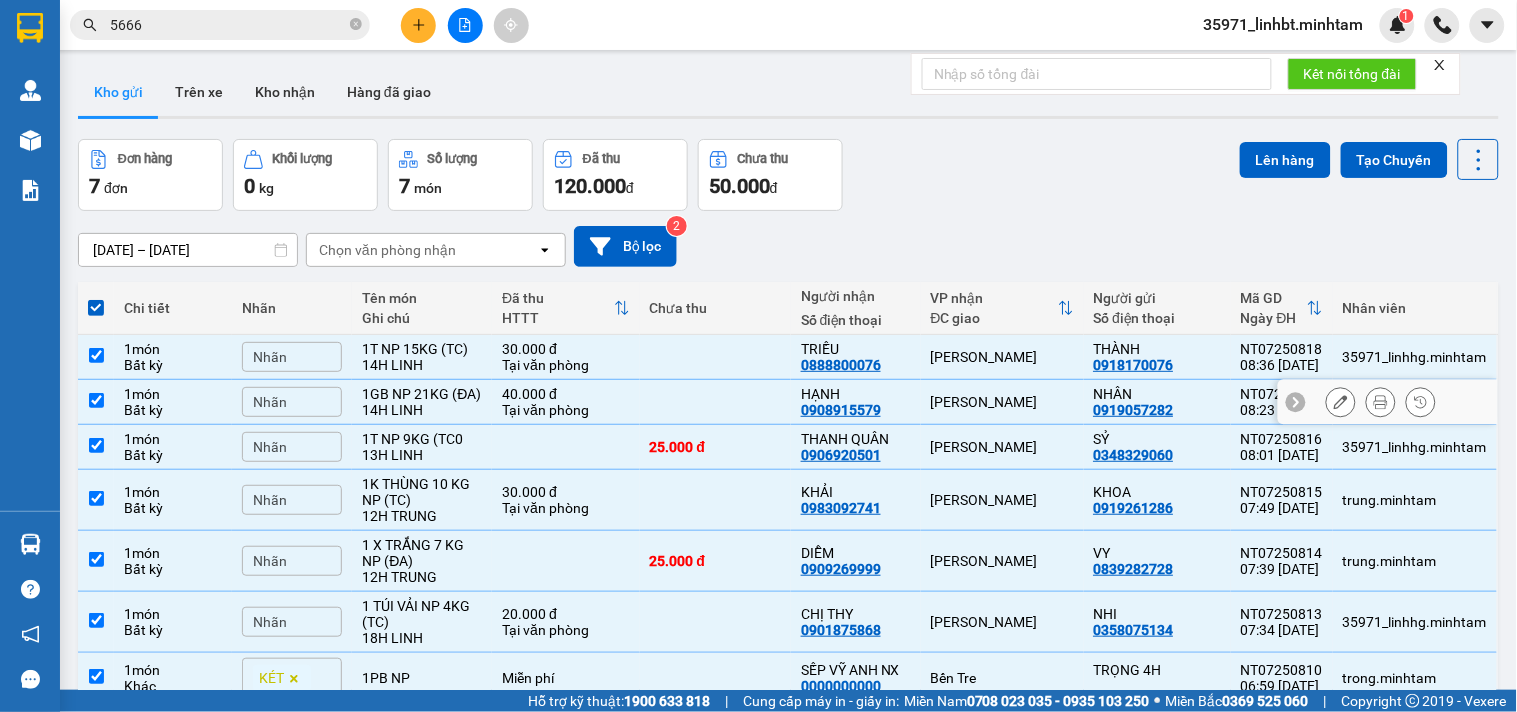 scroll, scrollTop: 92, scrollLeft: 0, axis: vertical 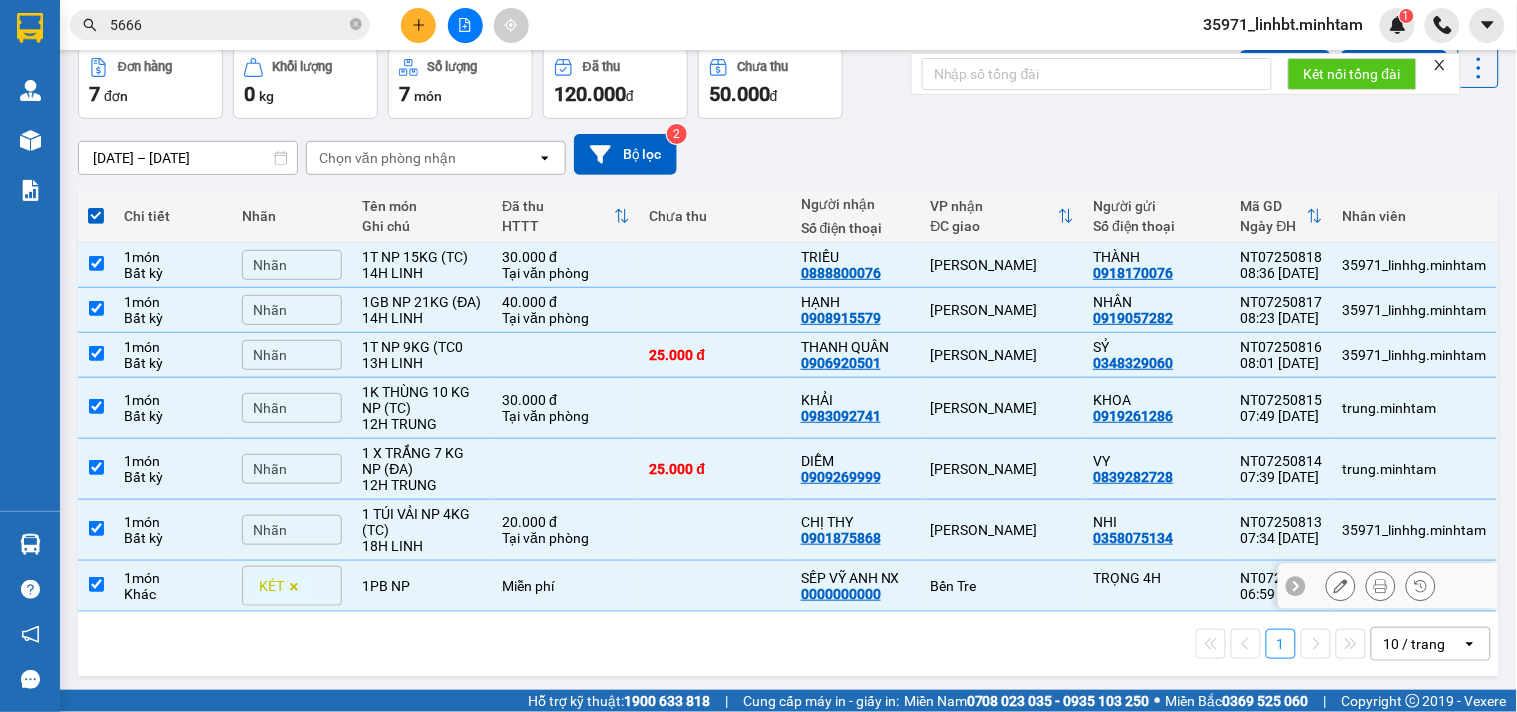 click at bounding box center [96, 584] 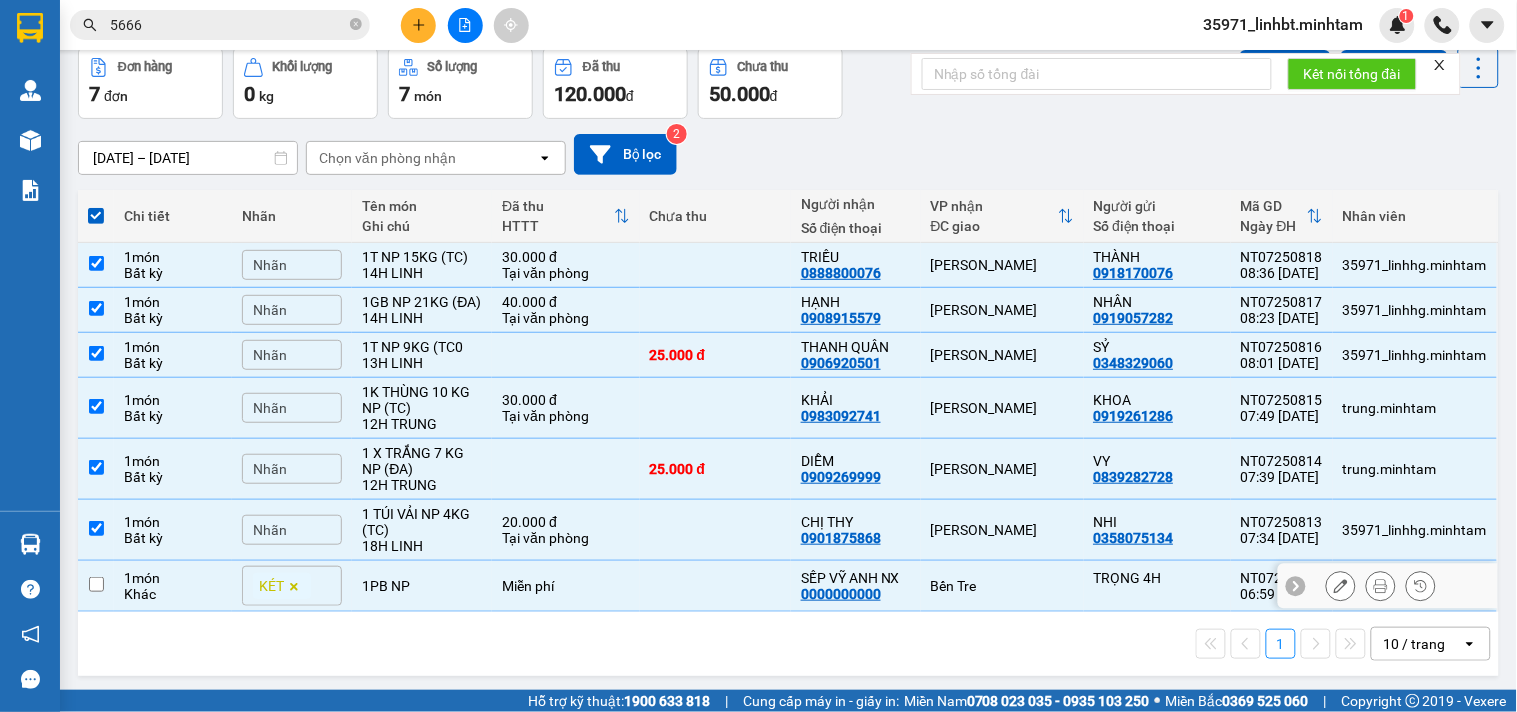 checkbox on "false" 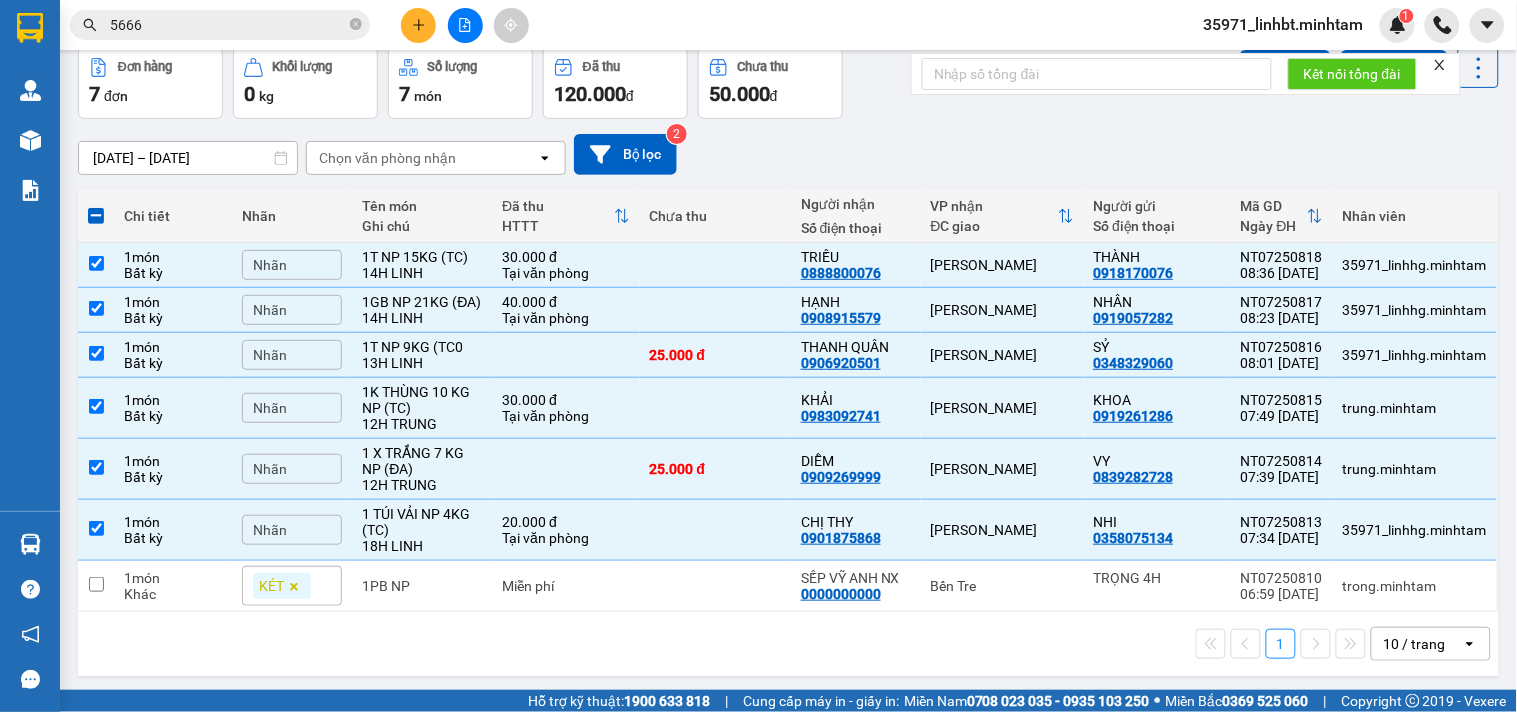 scroll, scrollTop: 0, scrollLeft: 0, axis: both 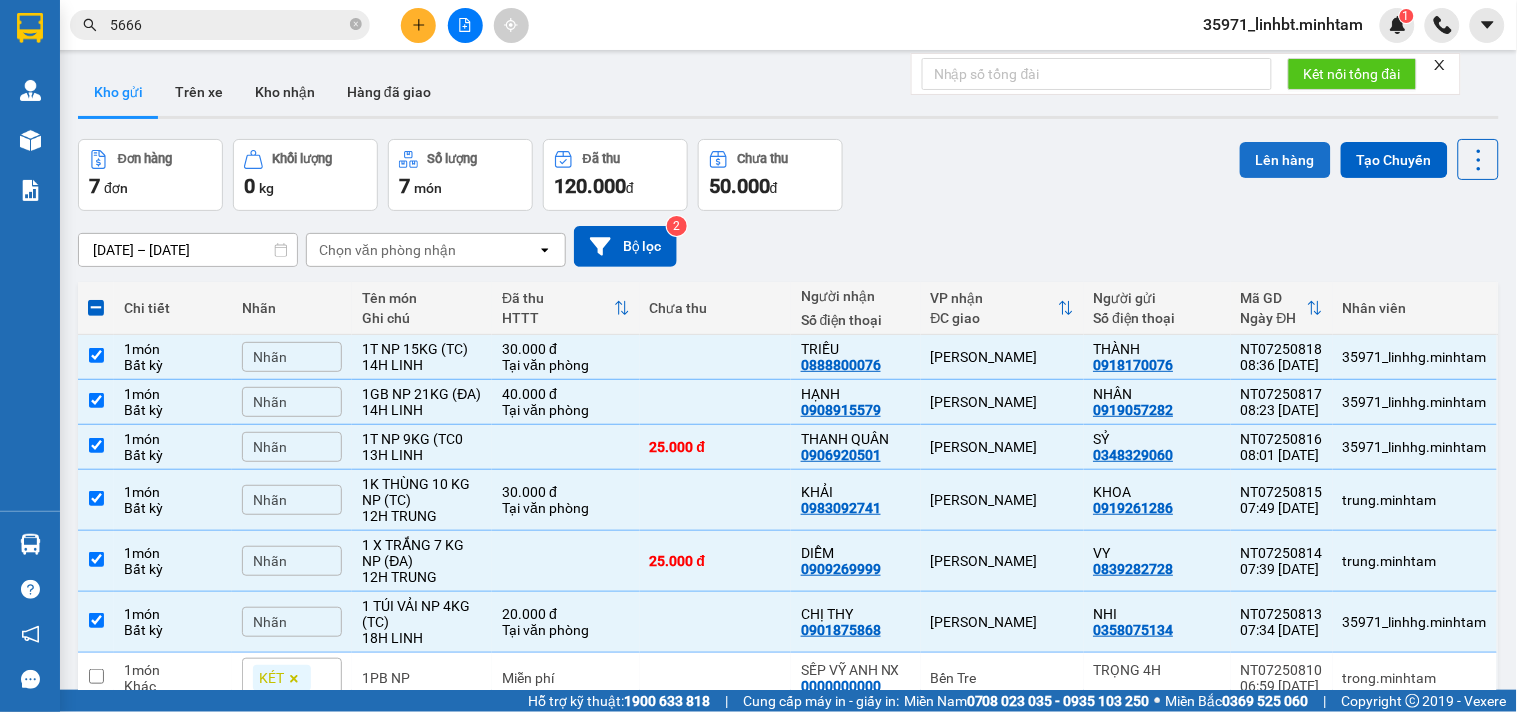 click on "Lên hàng" at bounding box center [1285, 160] 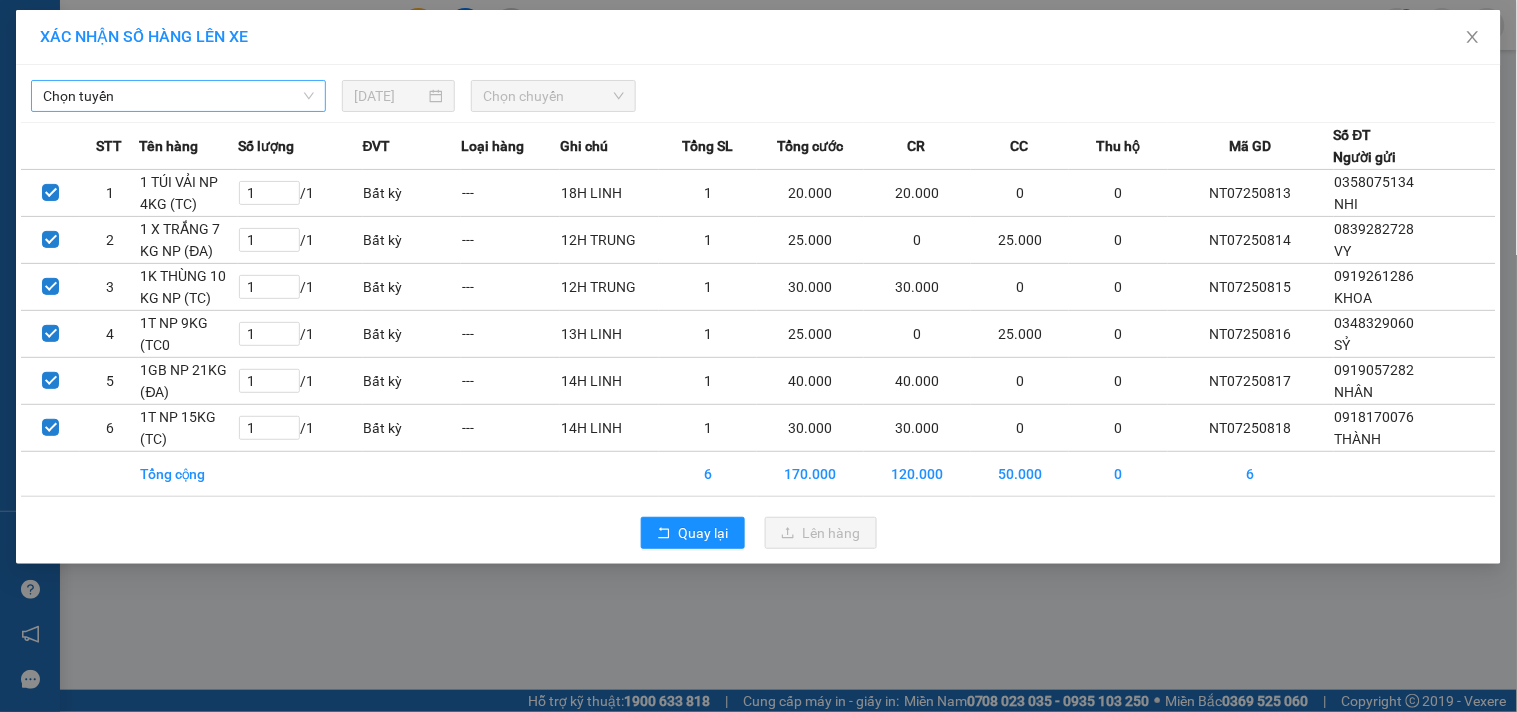 click on "Chọn tuyến" at bounding box center [178, 96] 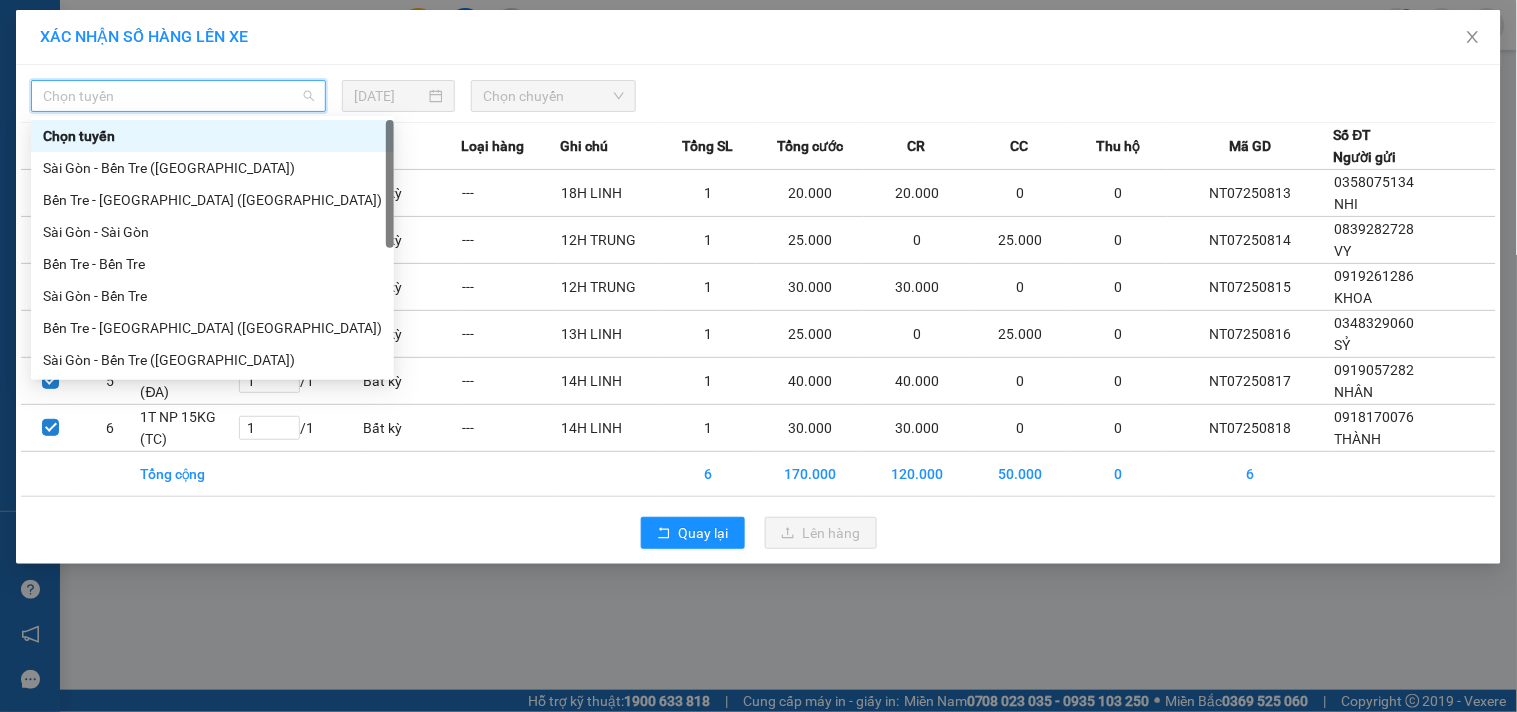 scroll, scrollTop: 32, scrollLeft: 0, axis: vertical 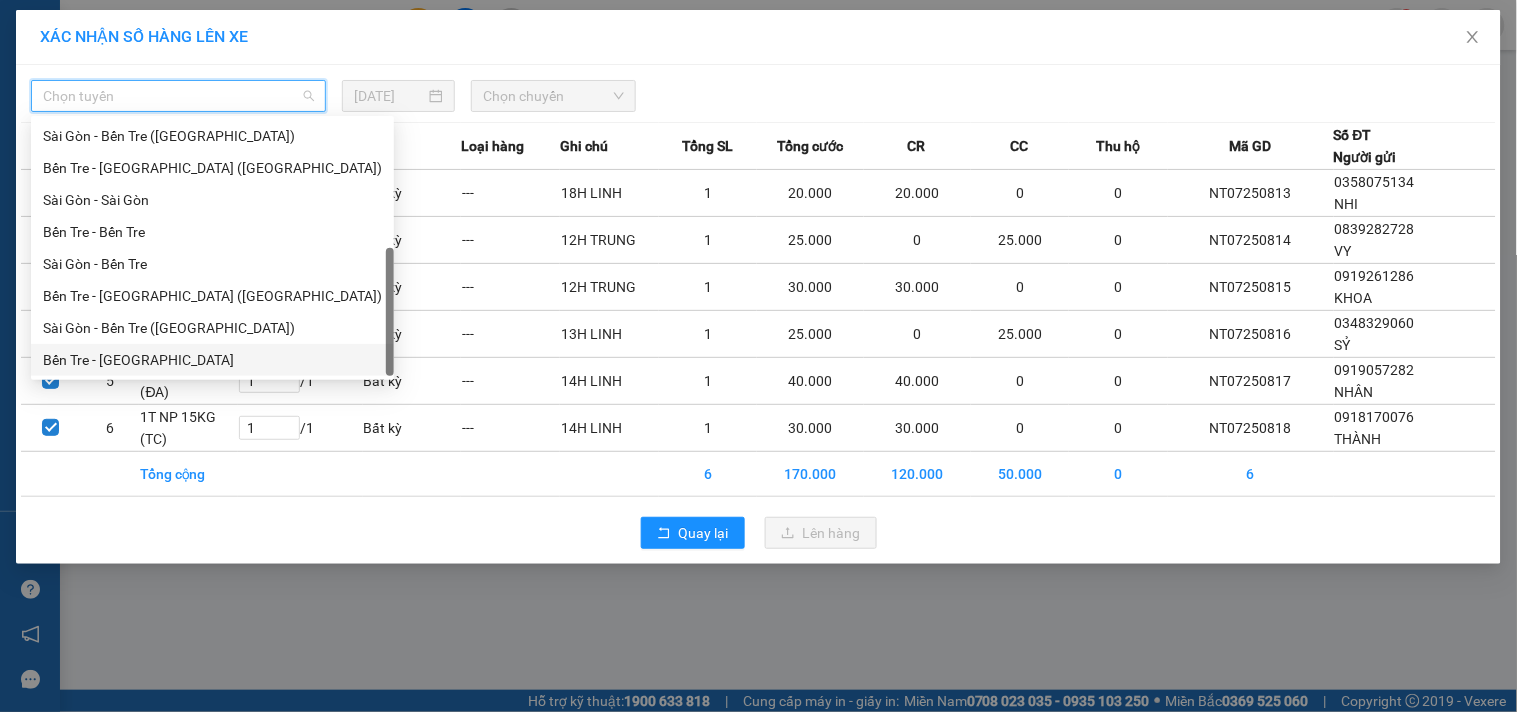 click on "Bến Tre - [GEOGRAPHIC_DATA]" at bounding box center (212, 360) 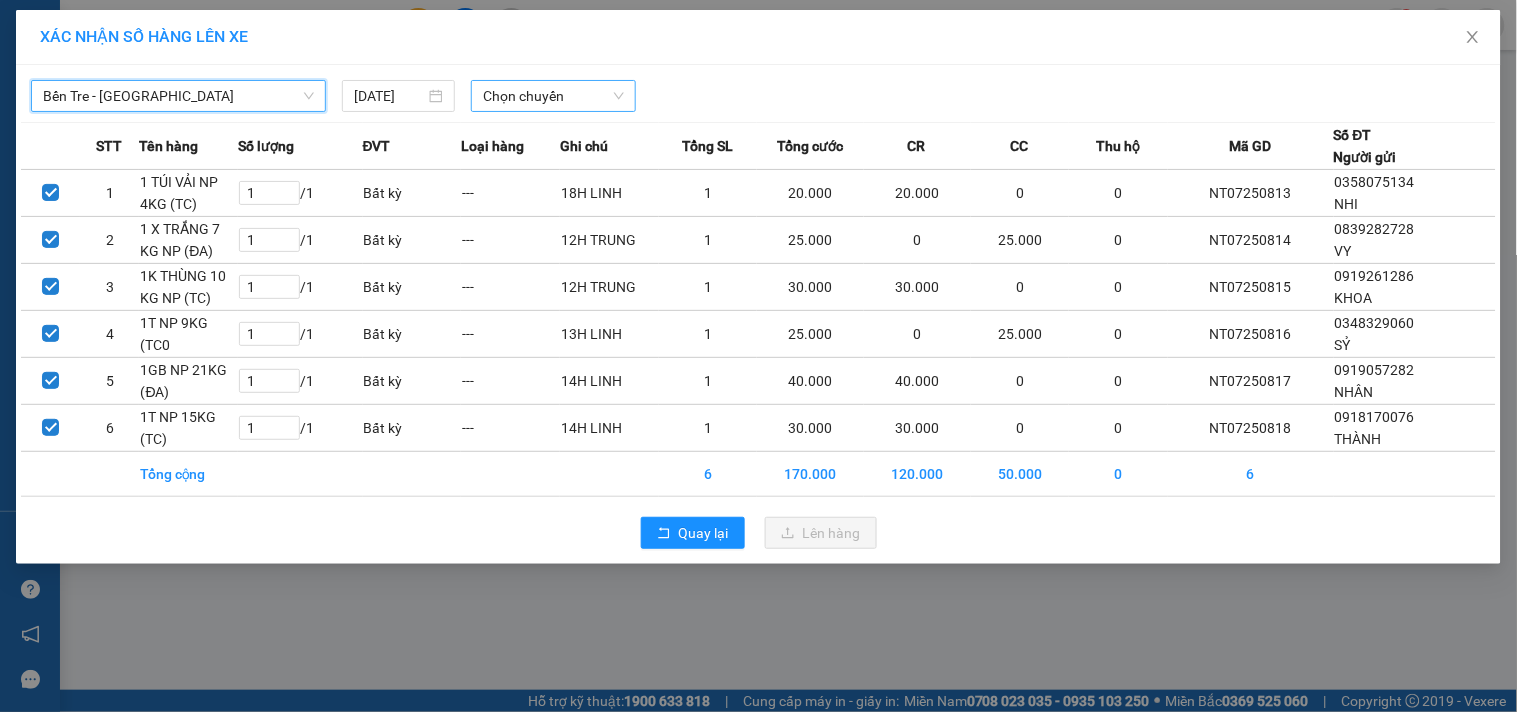 click at bounding box center (546, 96) 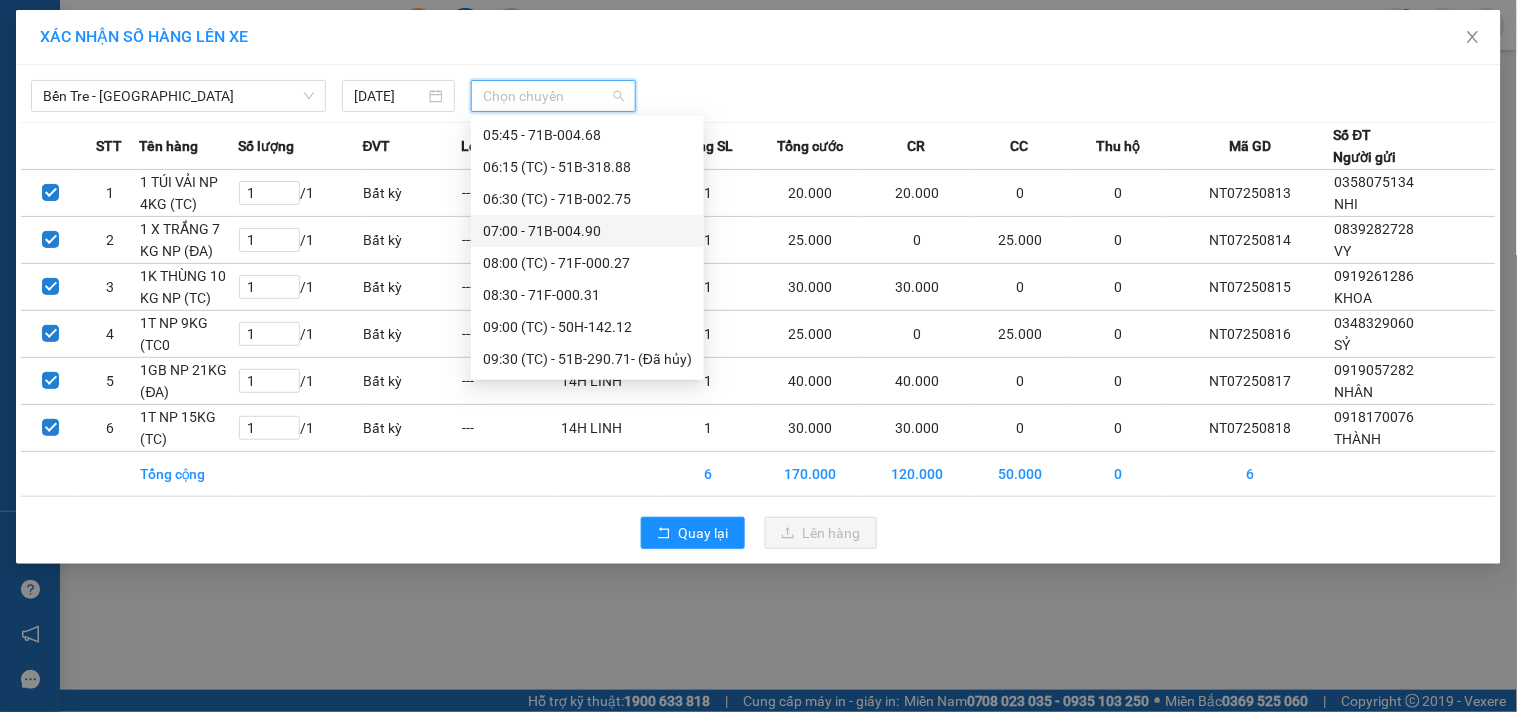 scroll, scrollTop: 75, scrollLeft: 0, axis: vertical 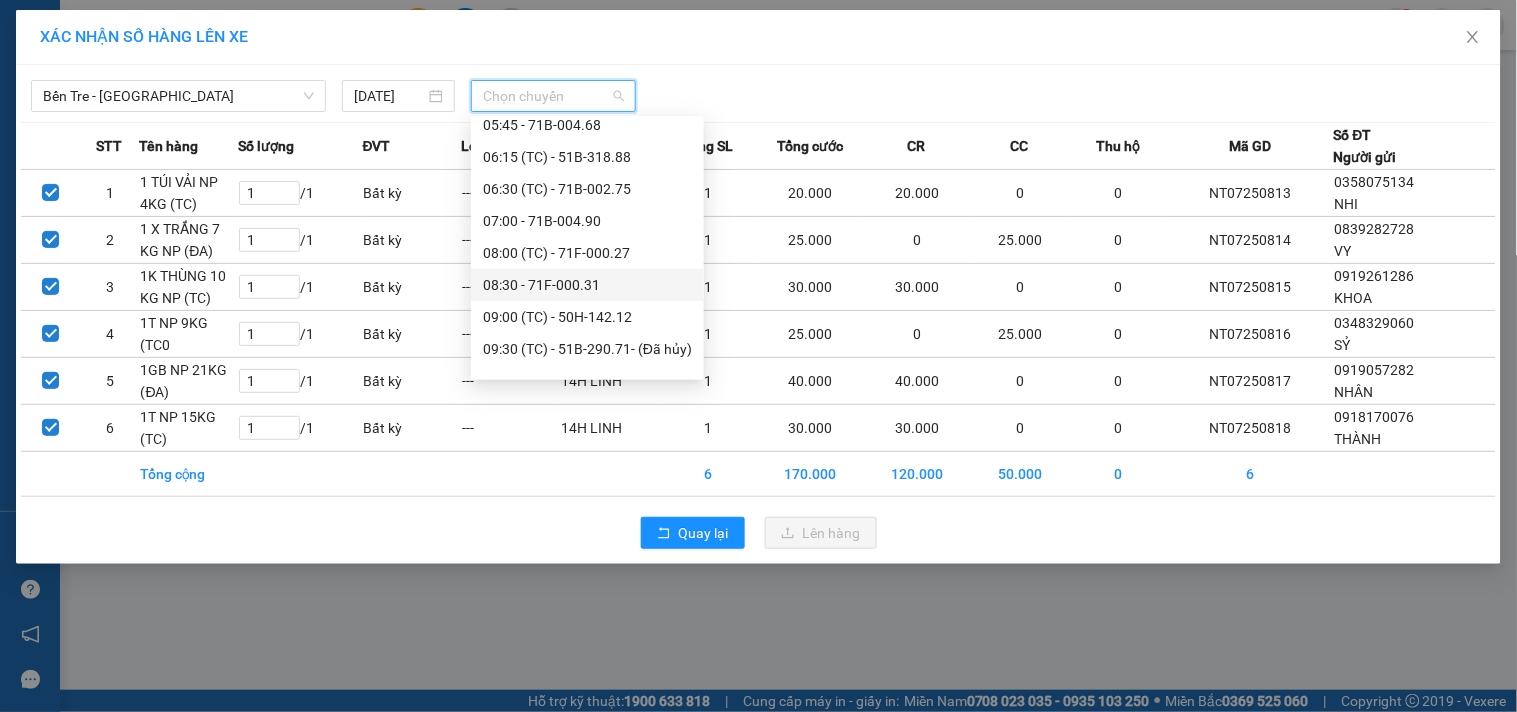 click on "08:30     - 71F-000.31" at bounding box center [587, 285] 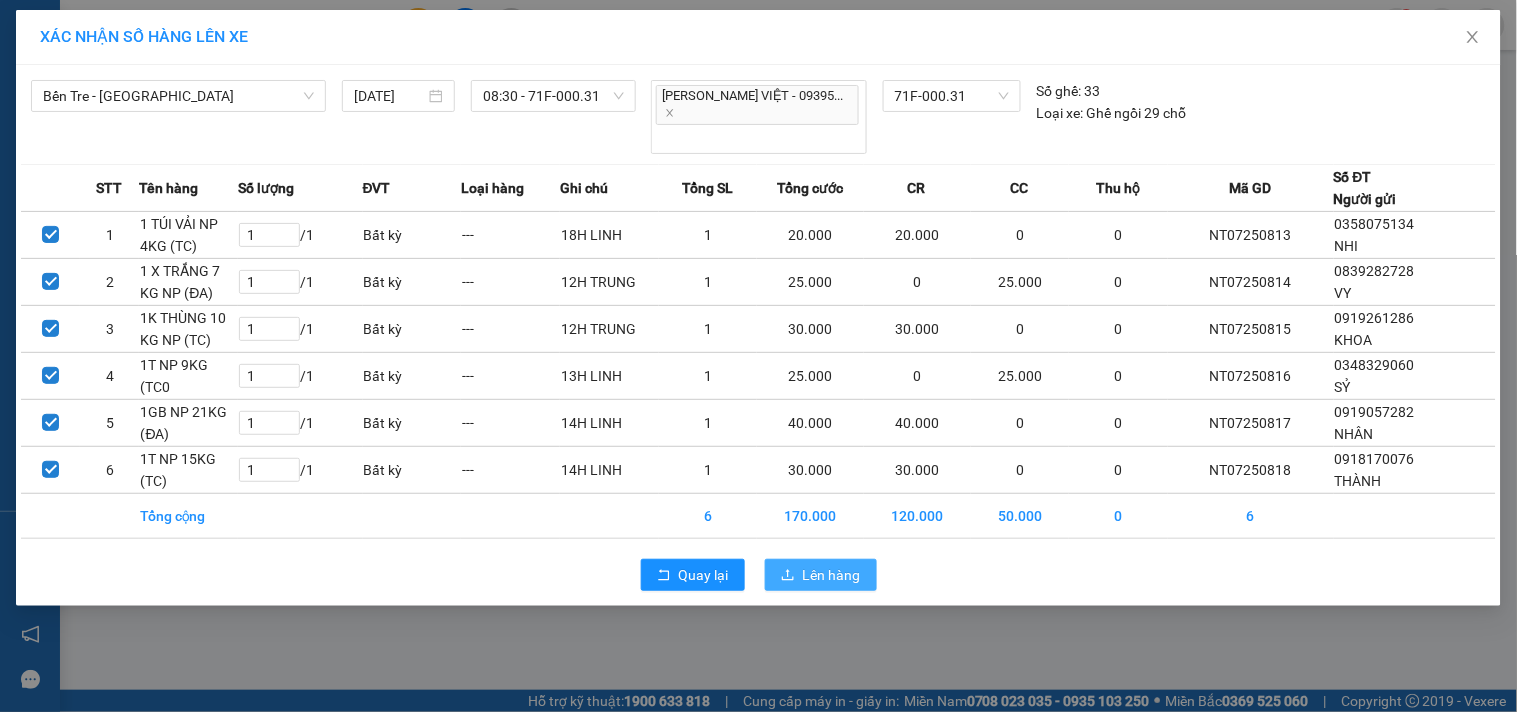 click on "Lên hàng" at bounding box center (832, 575) 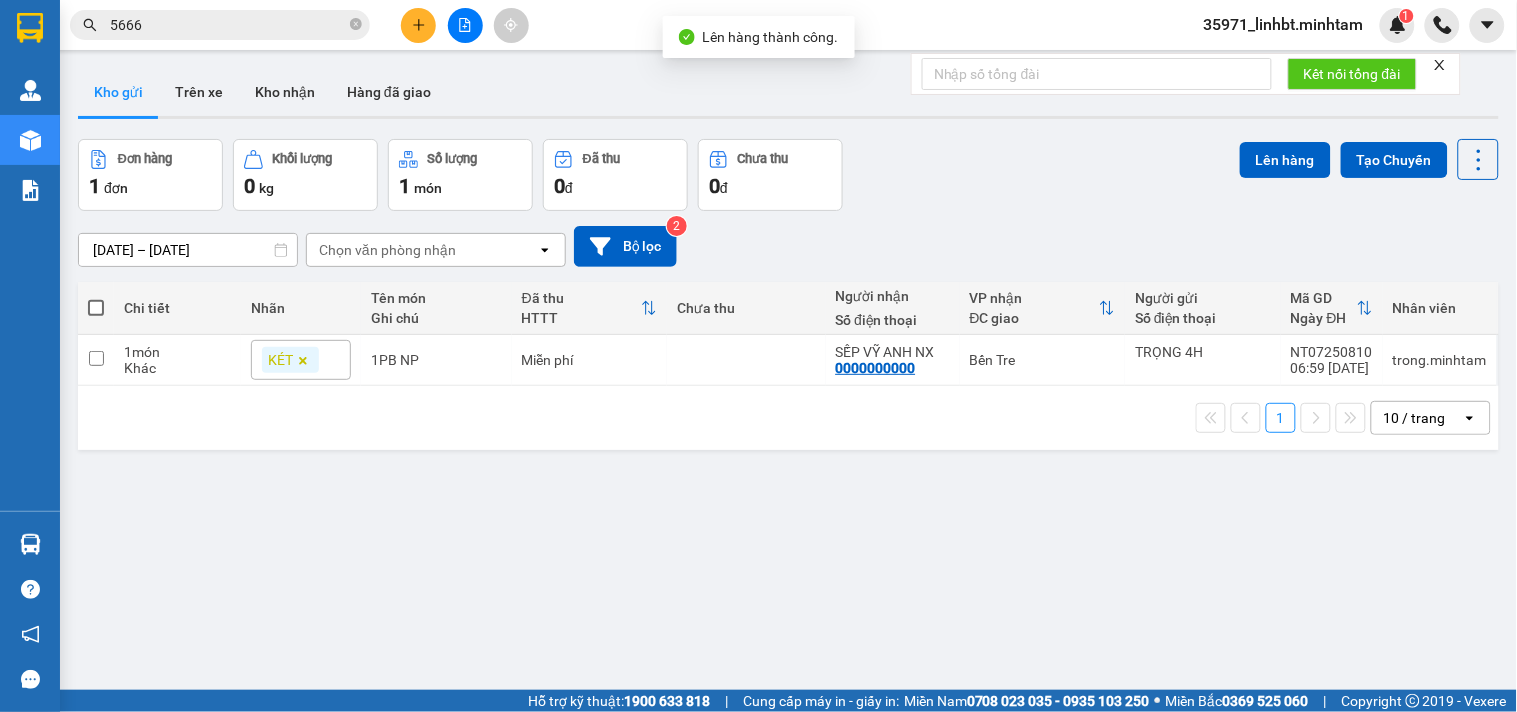 click 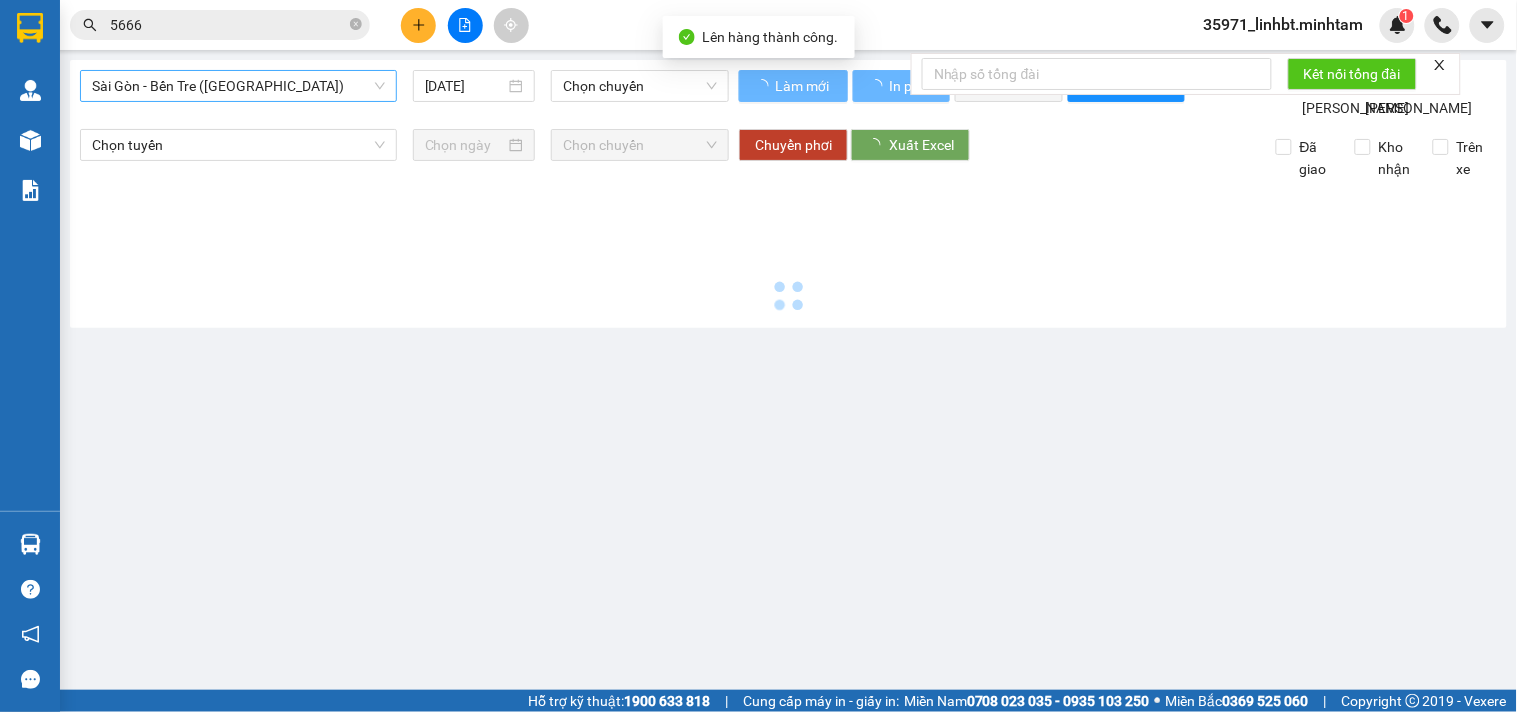 click on "Sài Gòn - Bến Tre ([GEOGRAPHIC_DATA])" at bounding box center (238, 86) 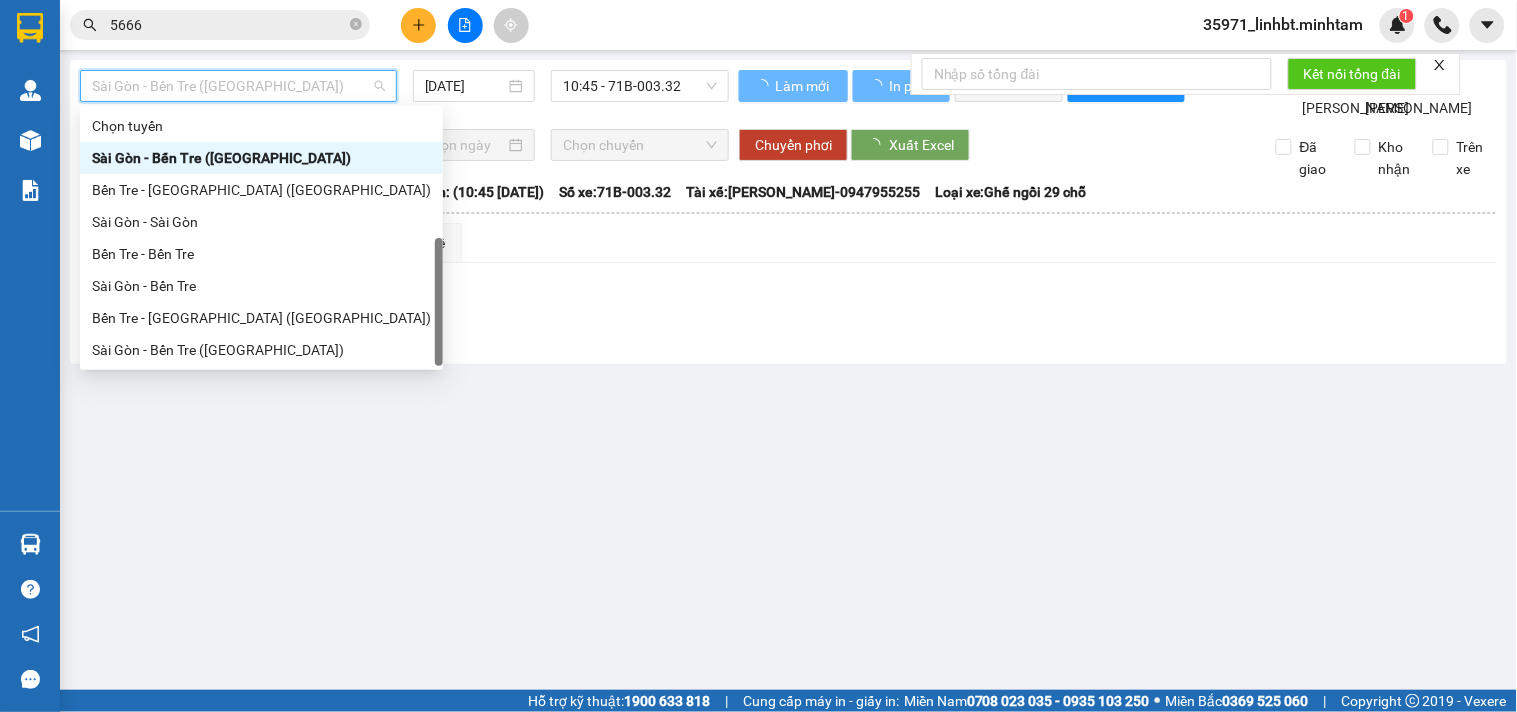 scroll, scrollTop: 32, scrollLeft: 0, axis: vertical 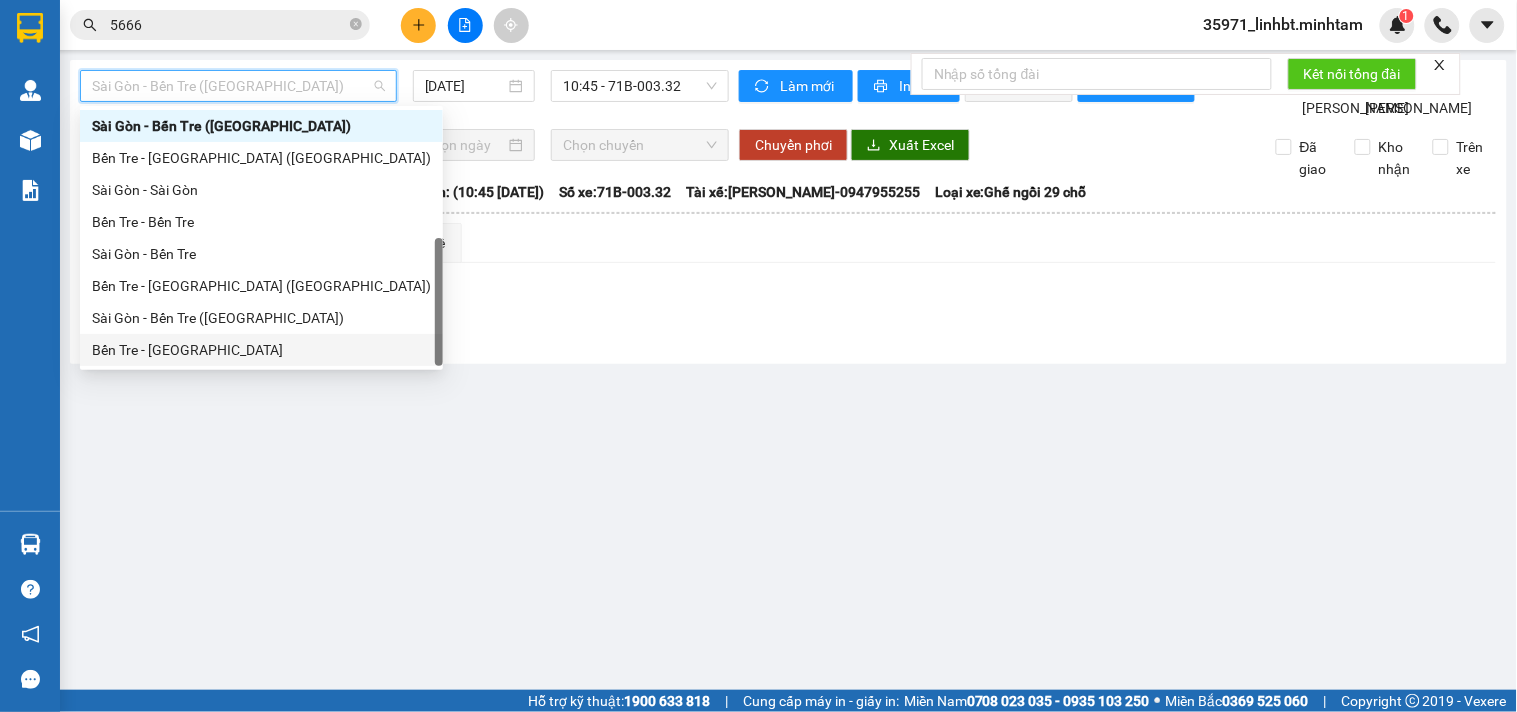 click on "Bến Tre - [GEOGRAPHIC_DATA]" at bounding box center (261, 350) 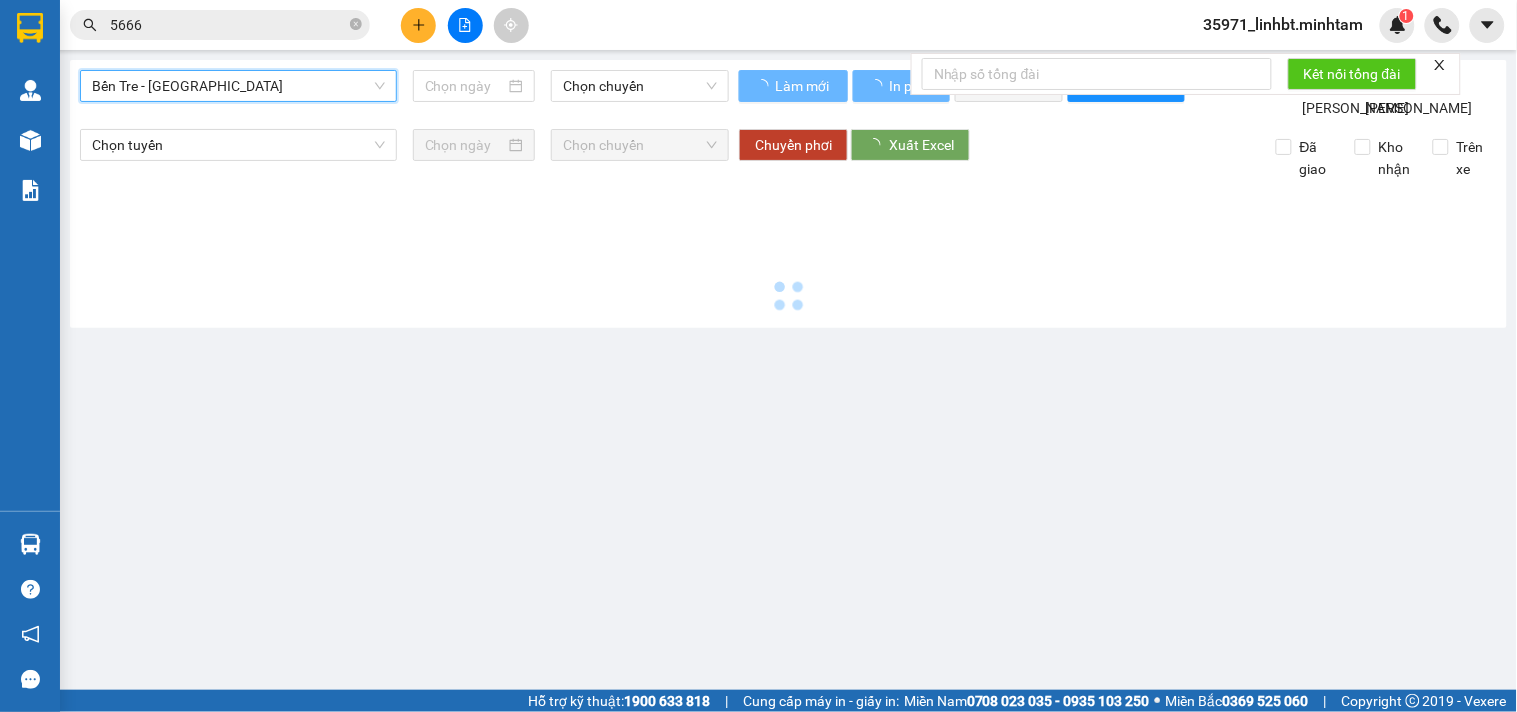 type on "[DATE]" 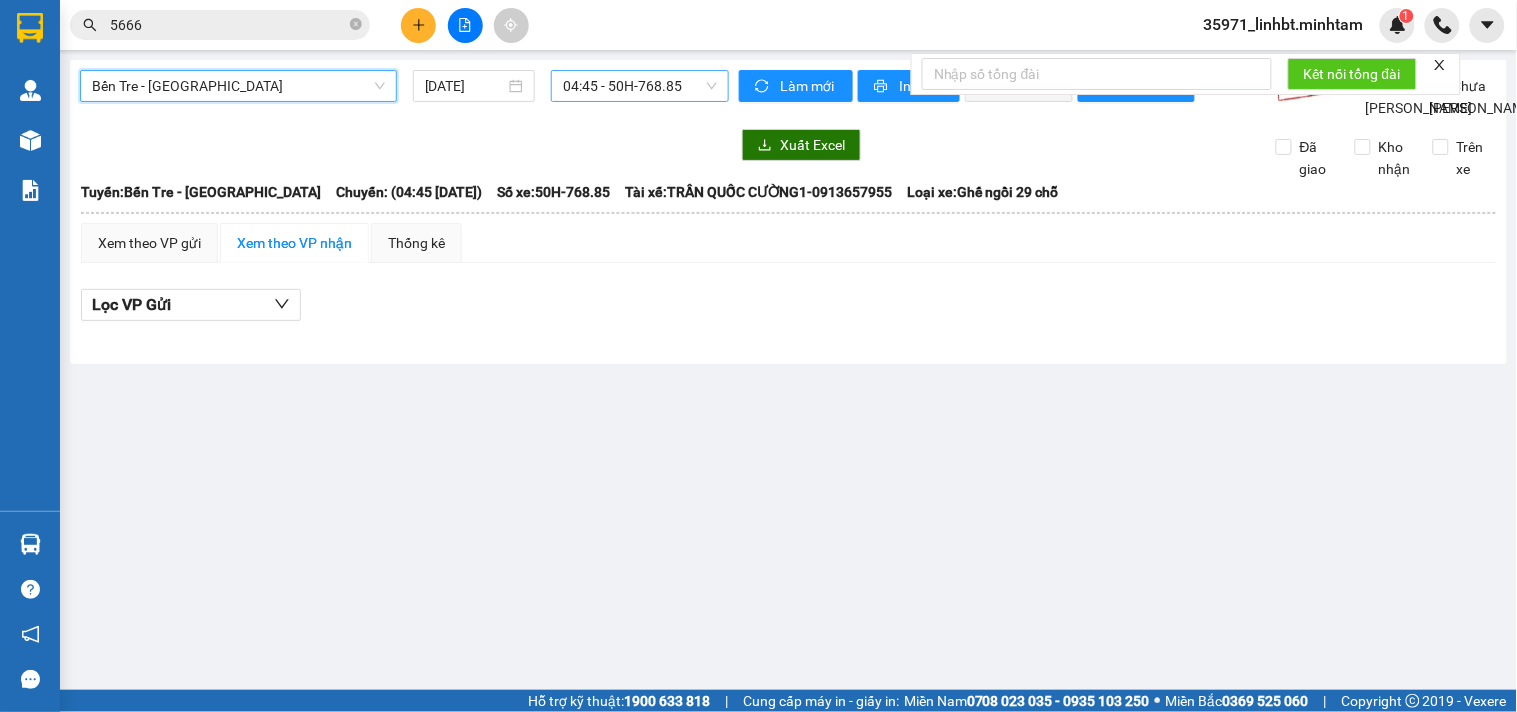 click on "04:45     - 50H-768.85" at bounding box center [640, 86] 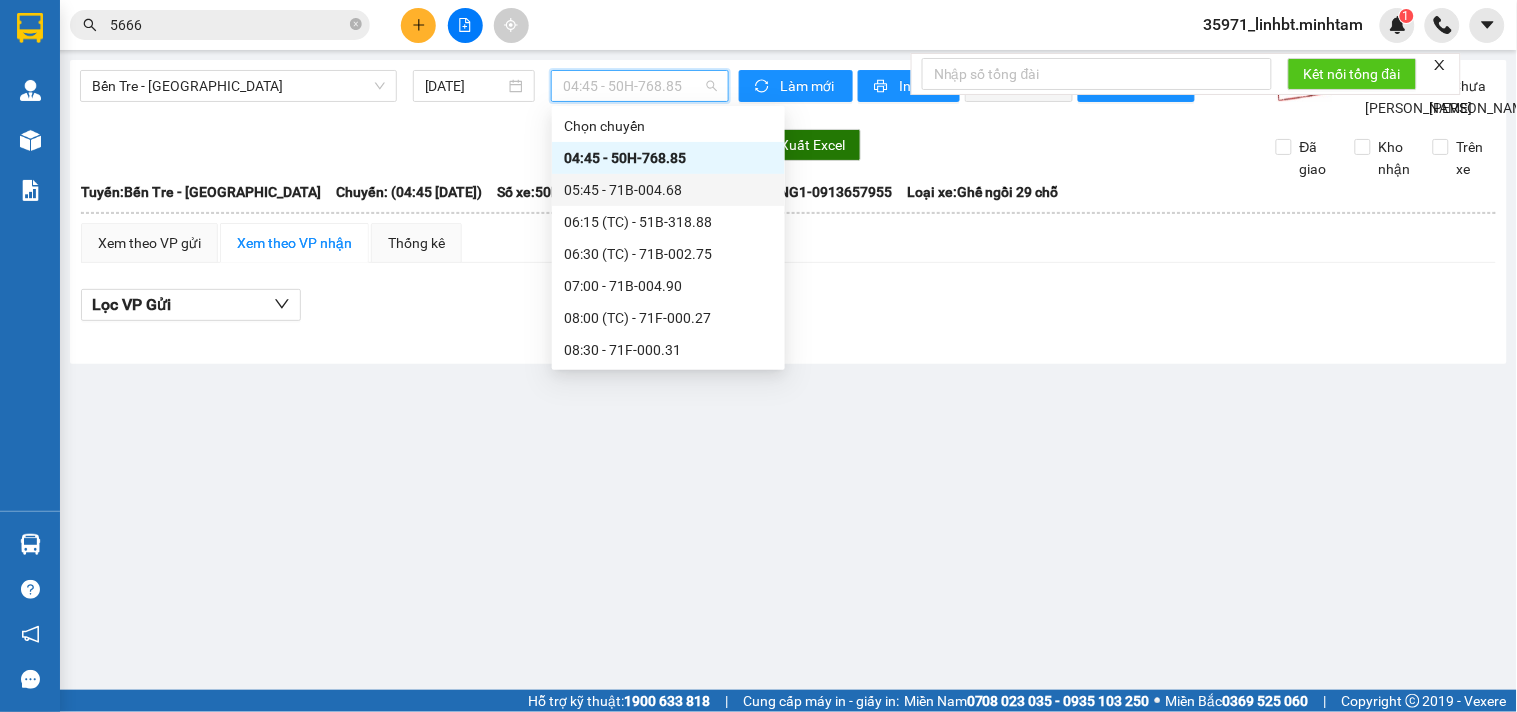 scroll, scrollTop: 25, scrollLeft: 0, axis: vertical 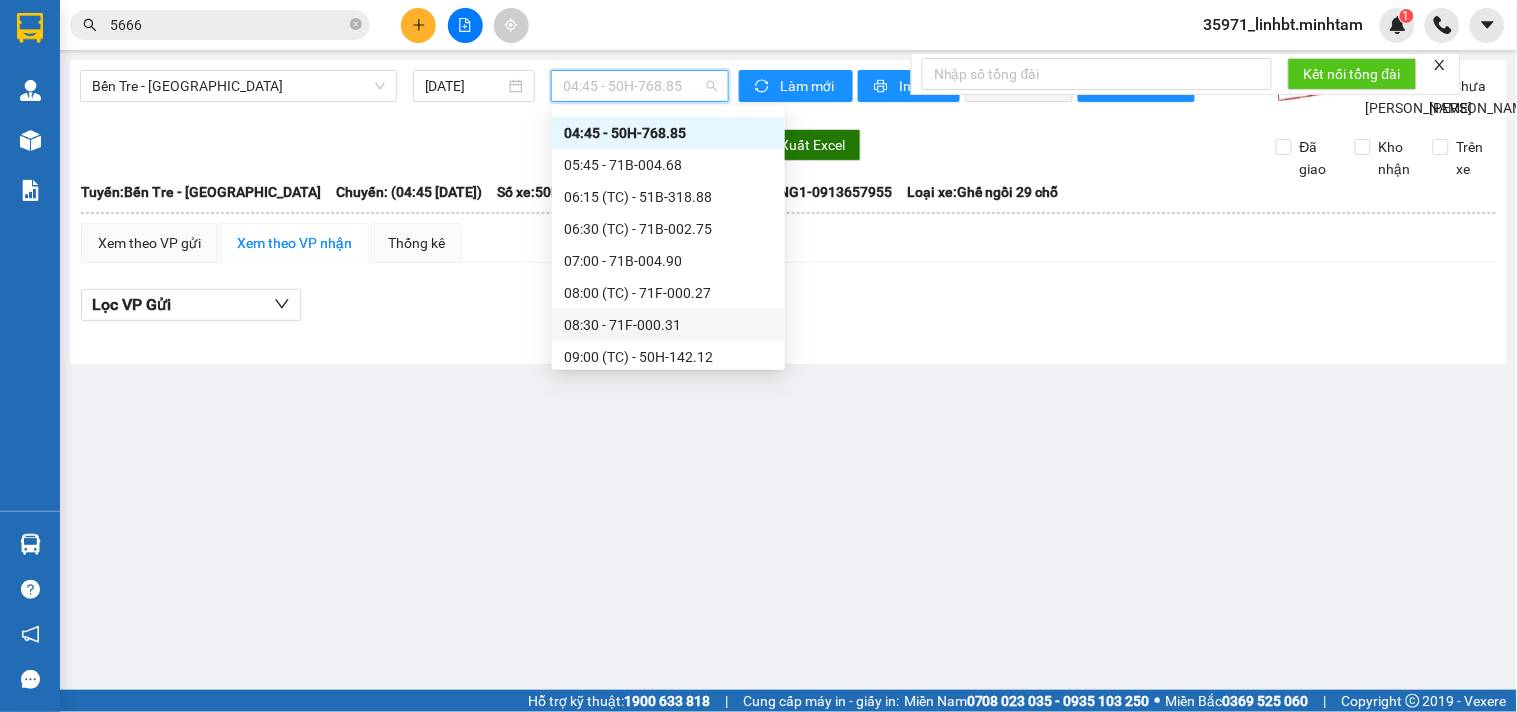 click on "08:30     - 71F-000.31" at bounding box center [668, 325] 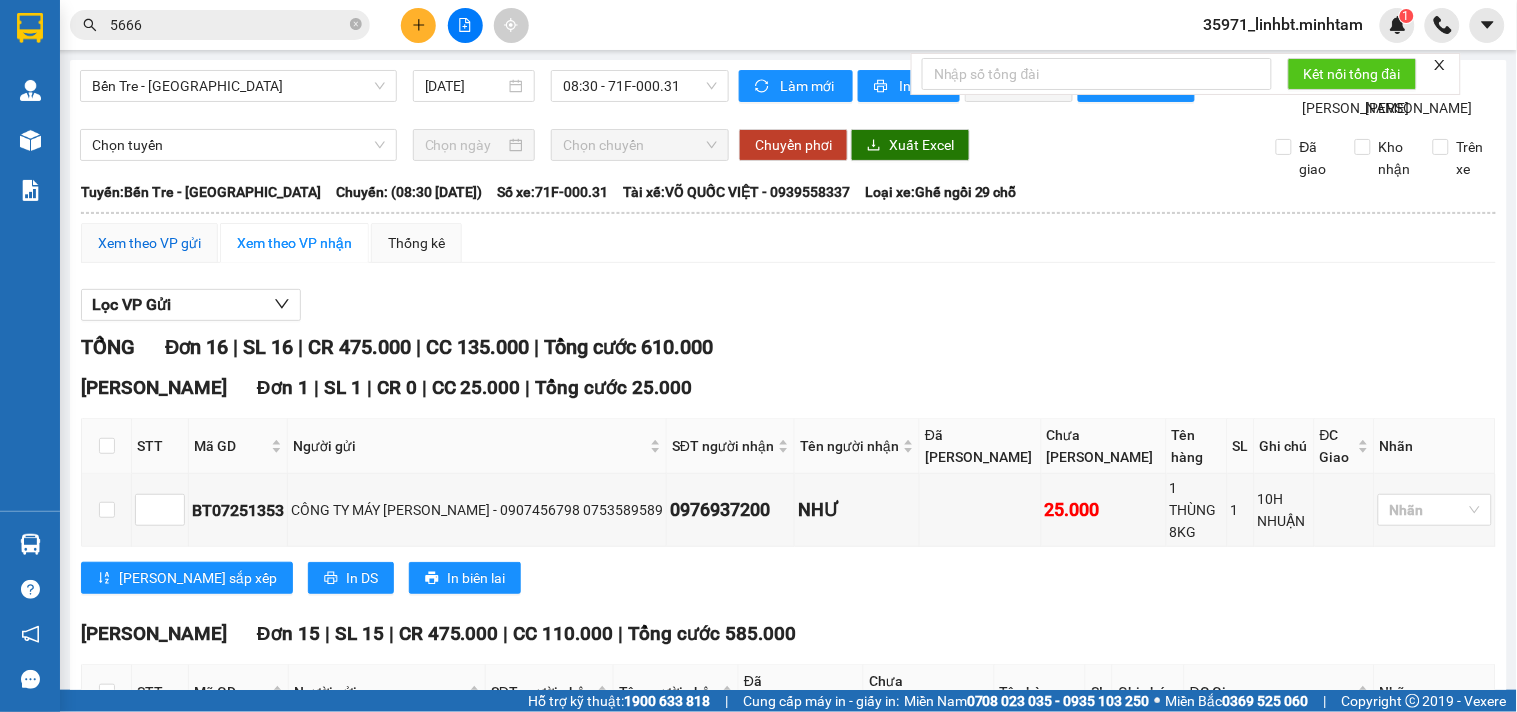 click on "Xem theo VP gửi" at bounding box center (149, 243) 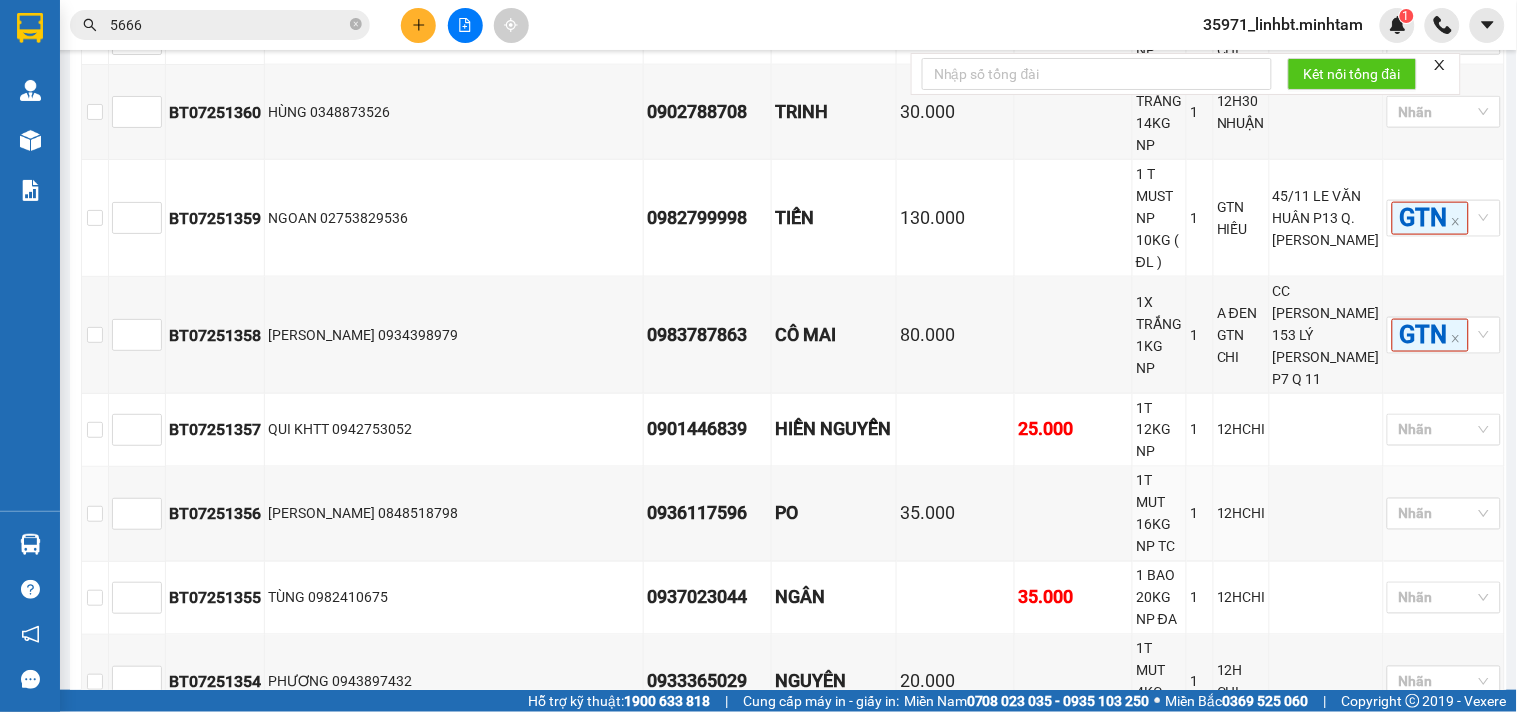 scroll, scrollTop: 915, scrollLeft: 0, axis: vertical 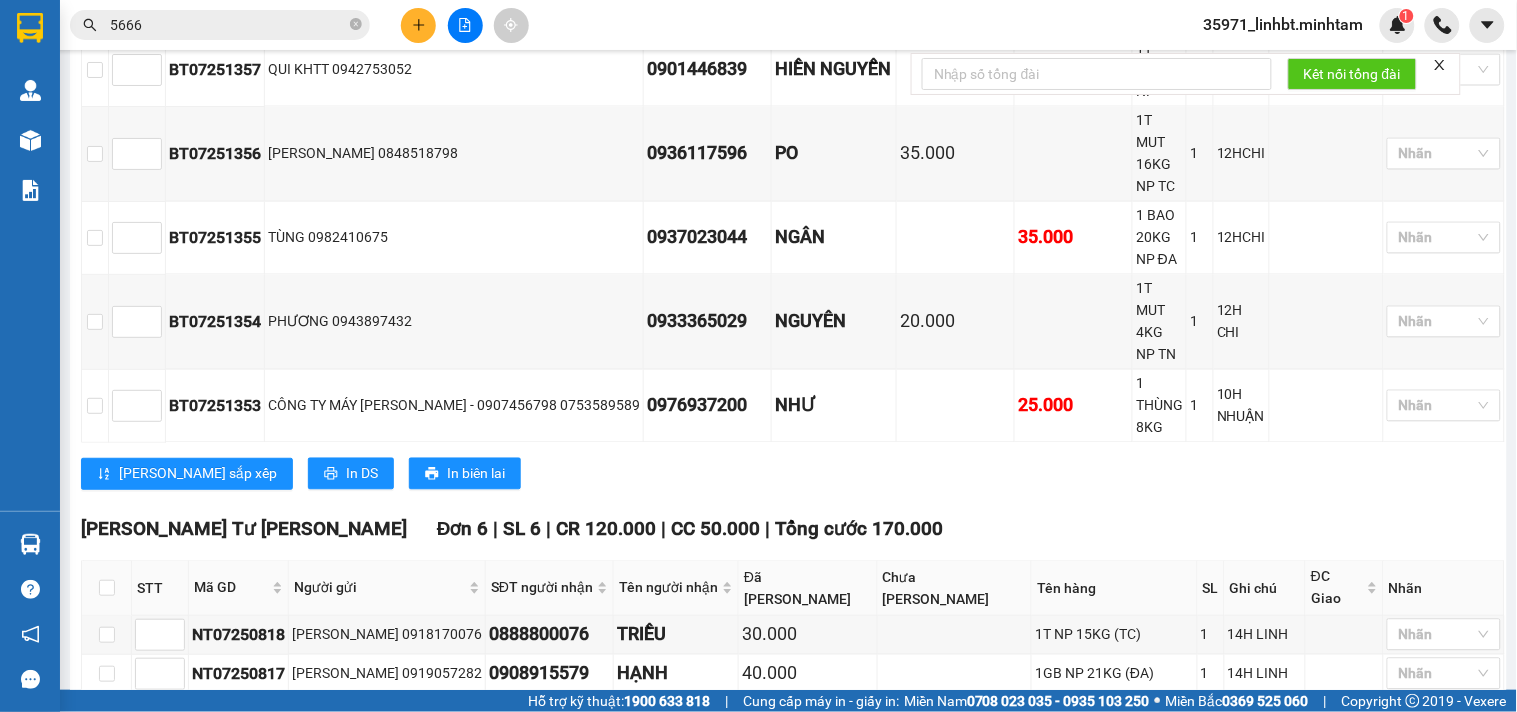 click on "In DS" at bounding box center [521, 905] 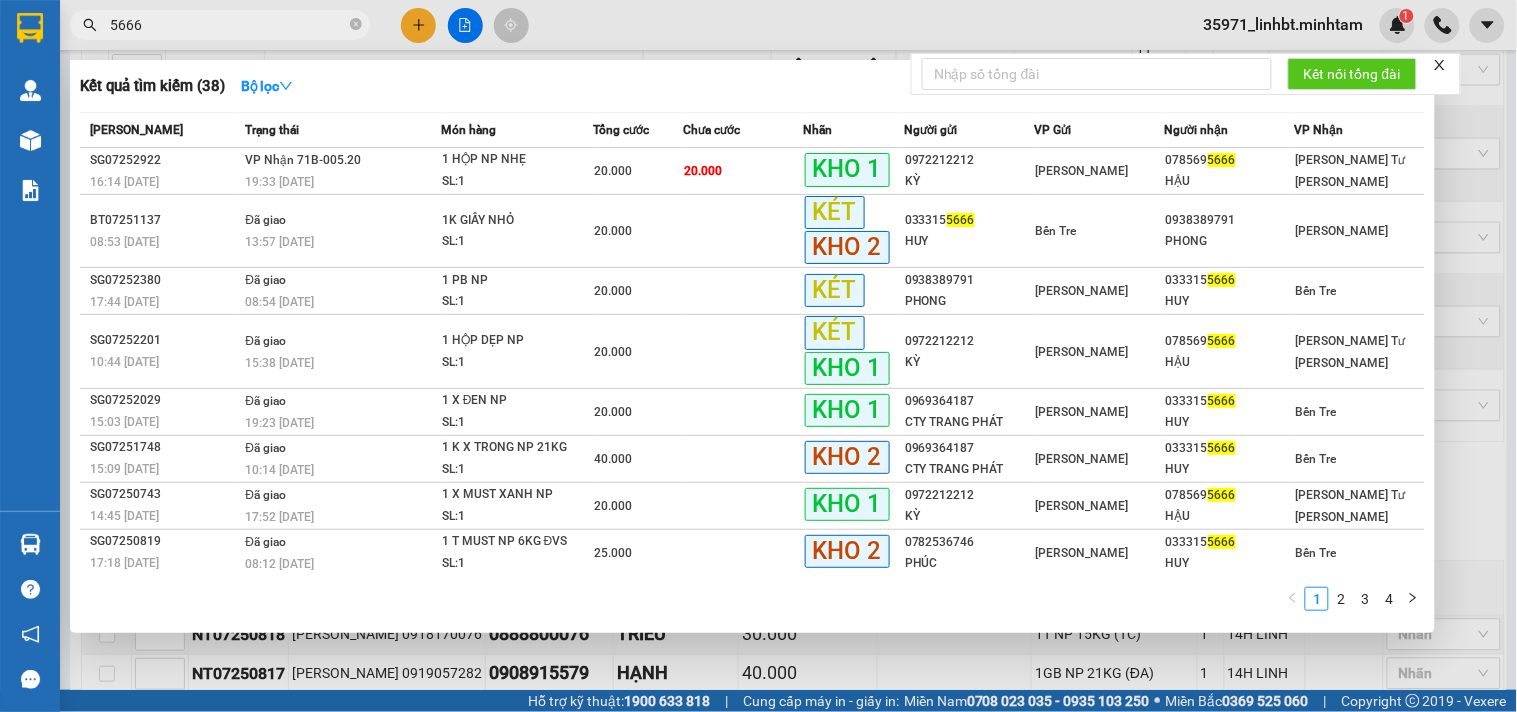 click on "5666" at bounding box center [220, 25] 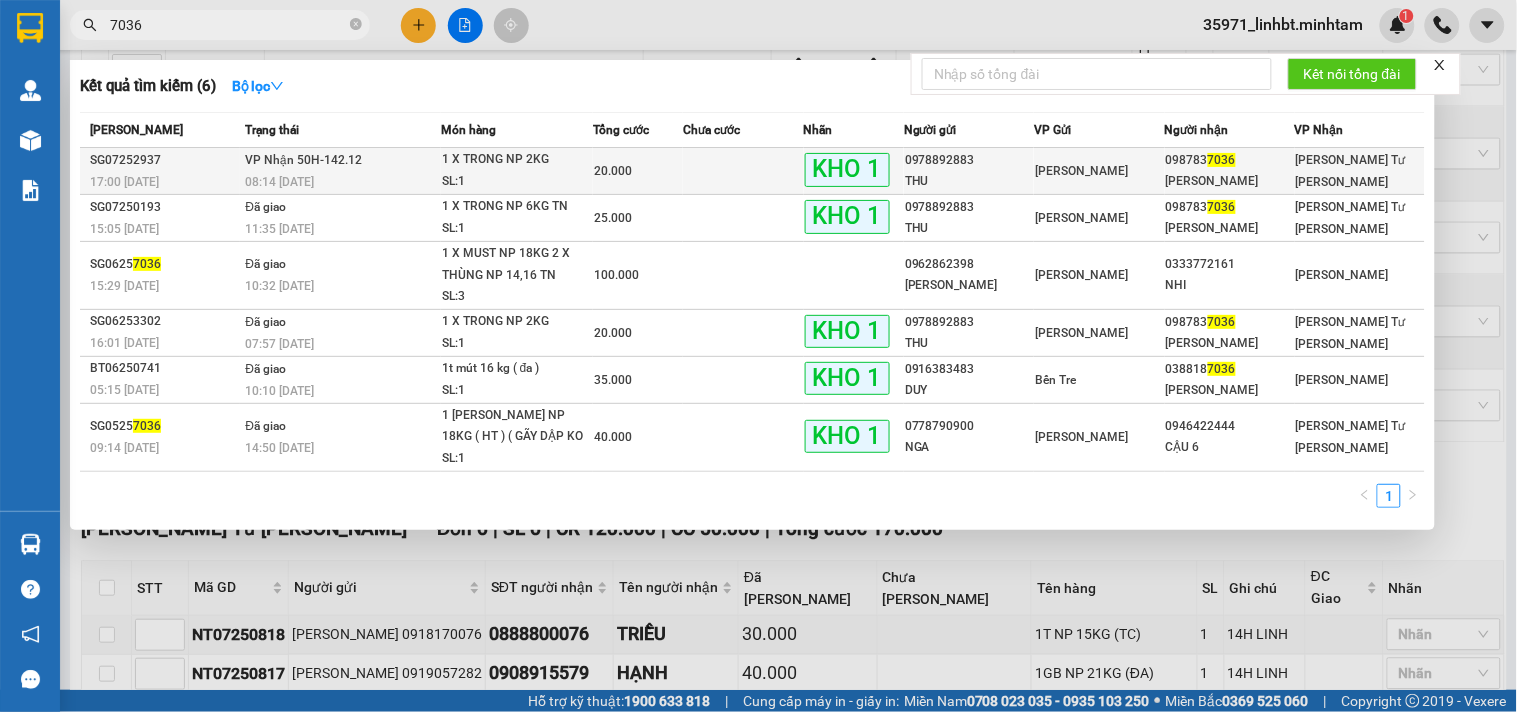 type on "7036" 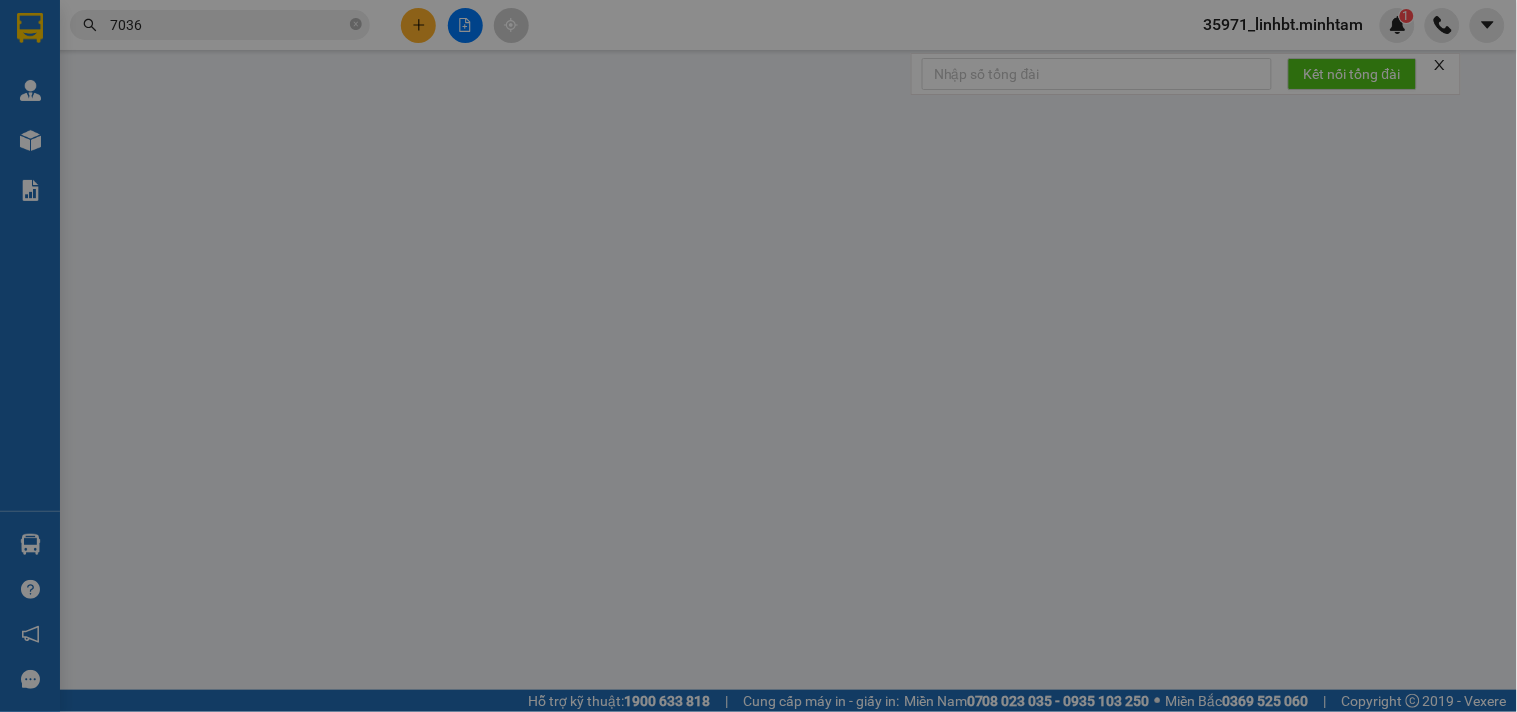 scroll, scrollTop: 0, scrollLeft: 0, axis: both 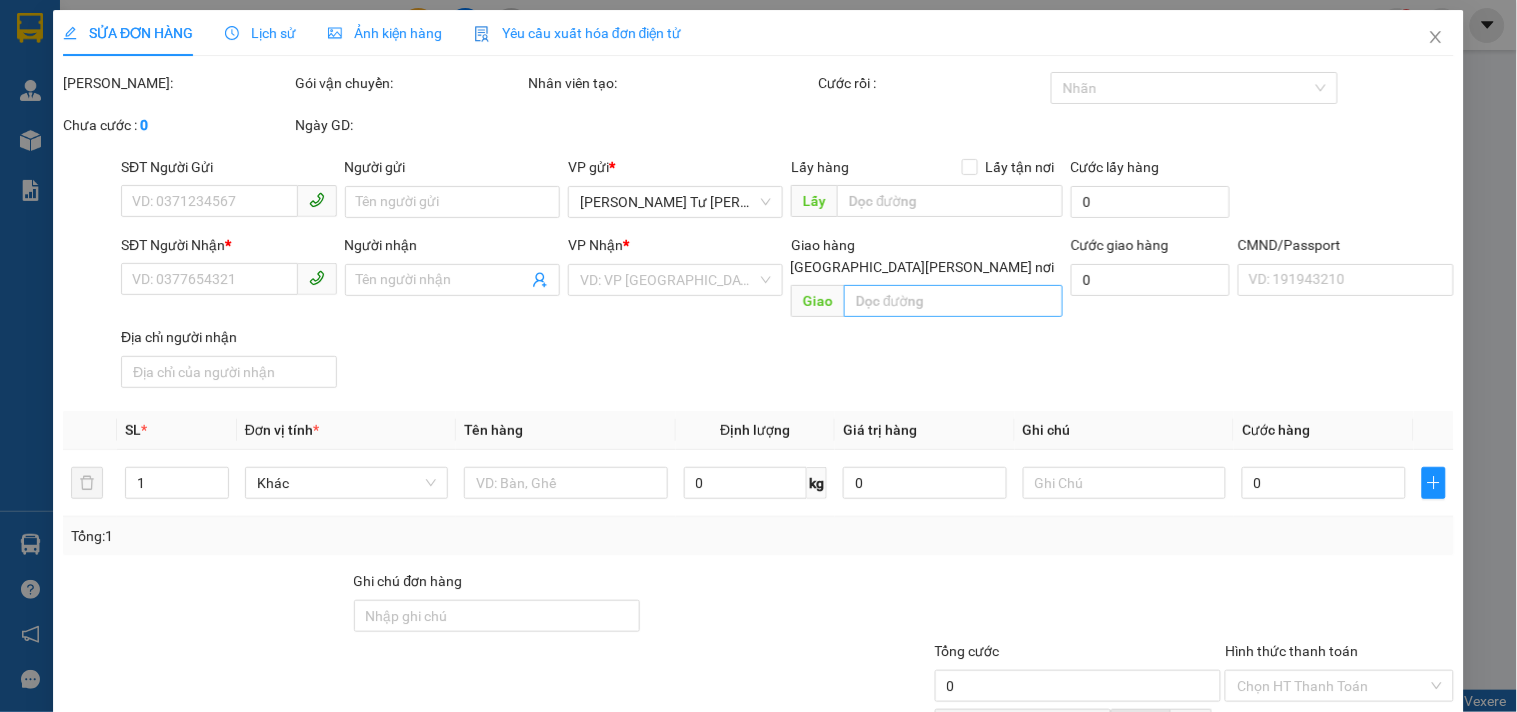 type on "0978892883" 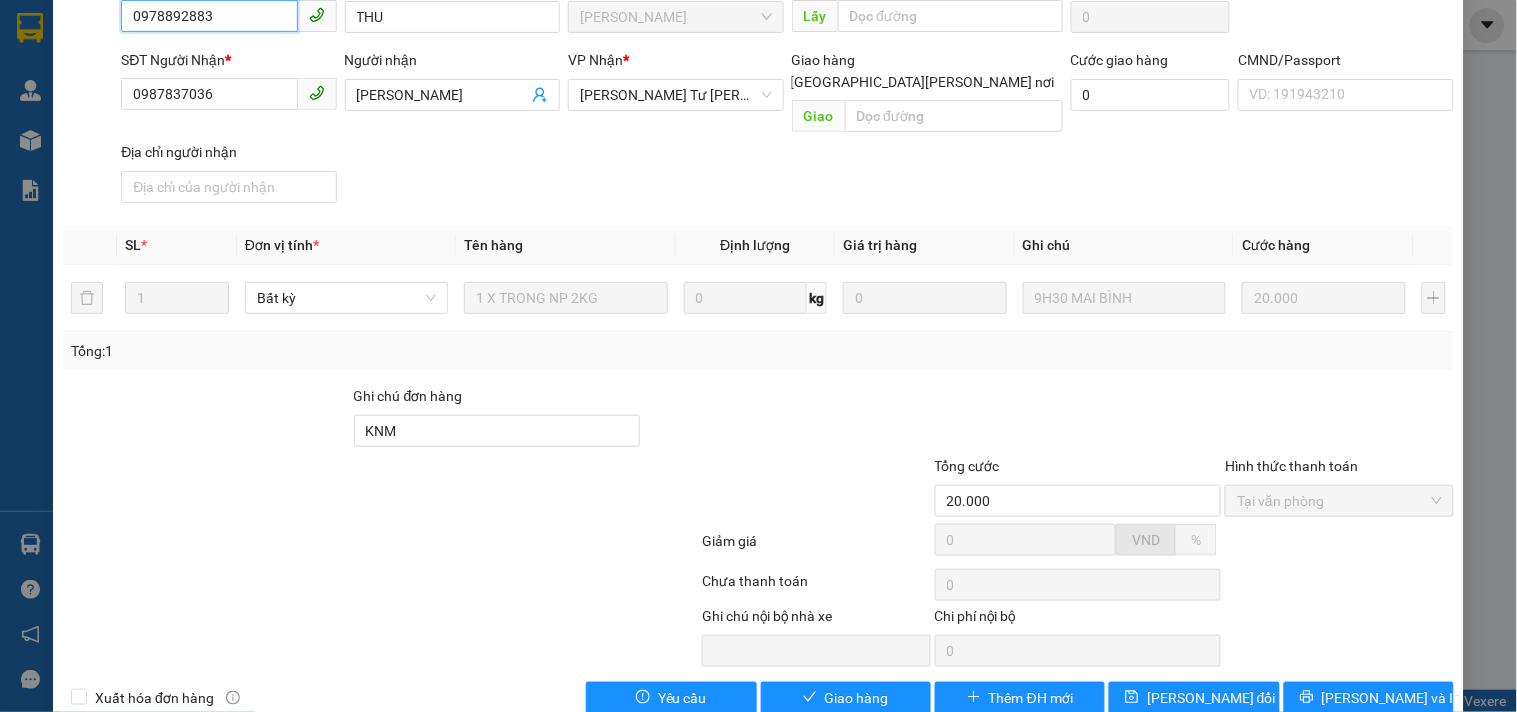 scroll, scrollTop: 202, scrollLeft: 0, axis: vertical 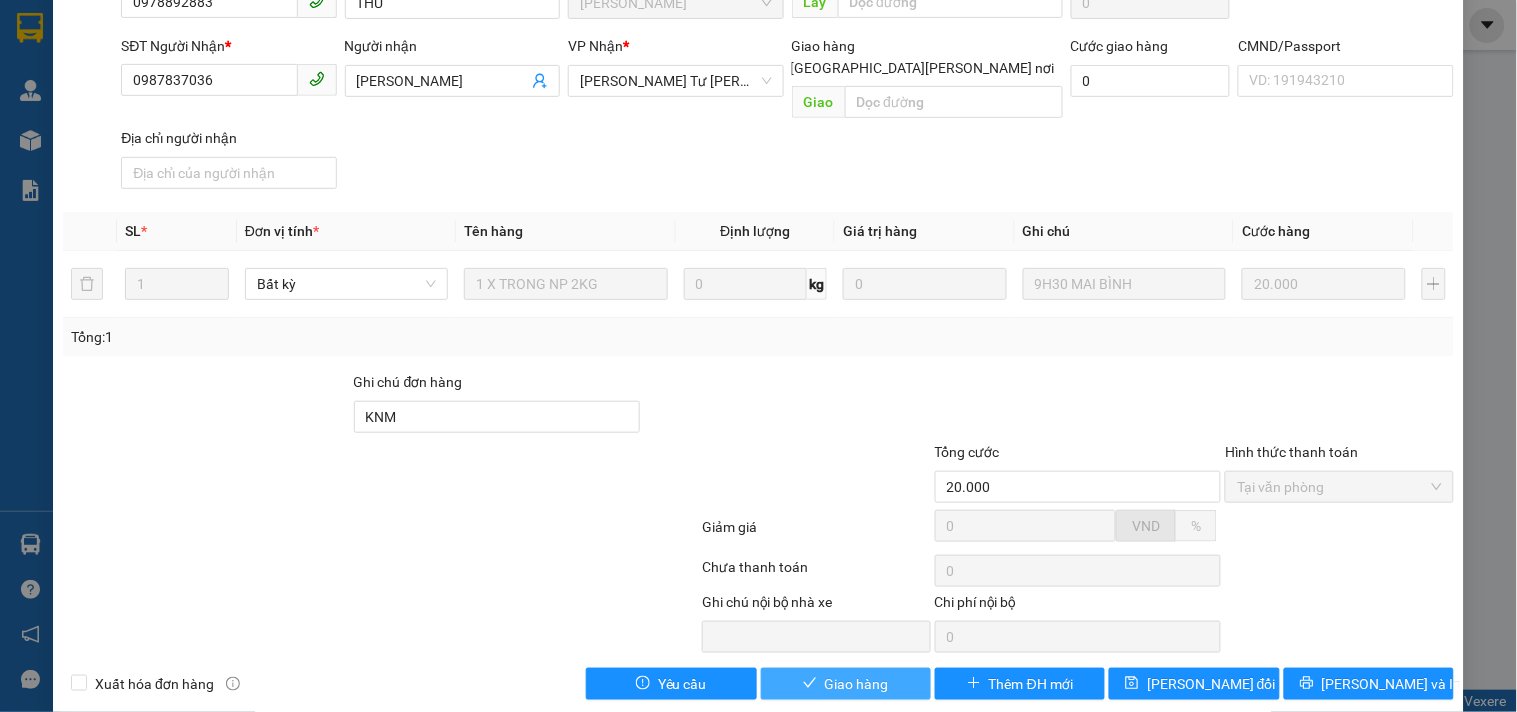 click on "Giao hàng" at bounding box center [846, 684] 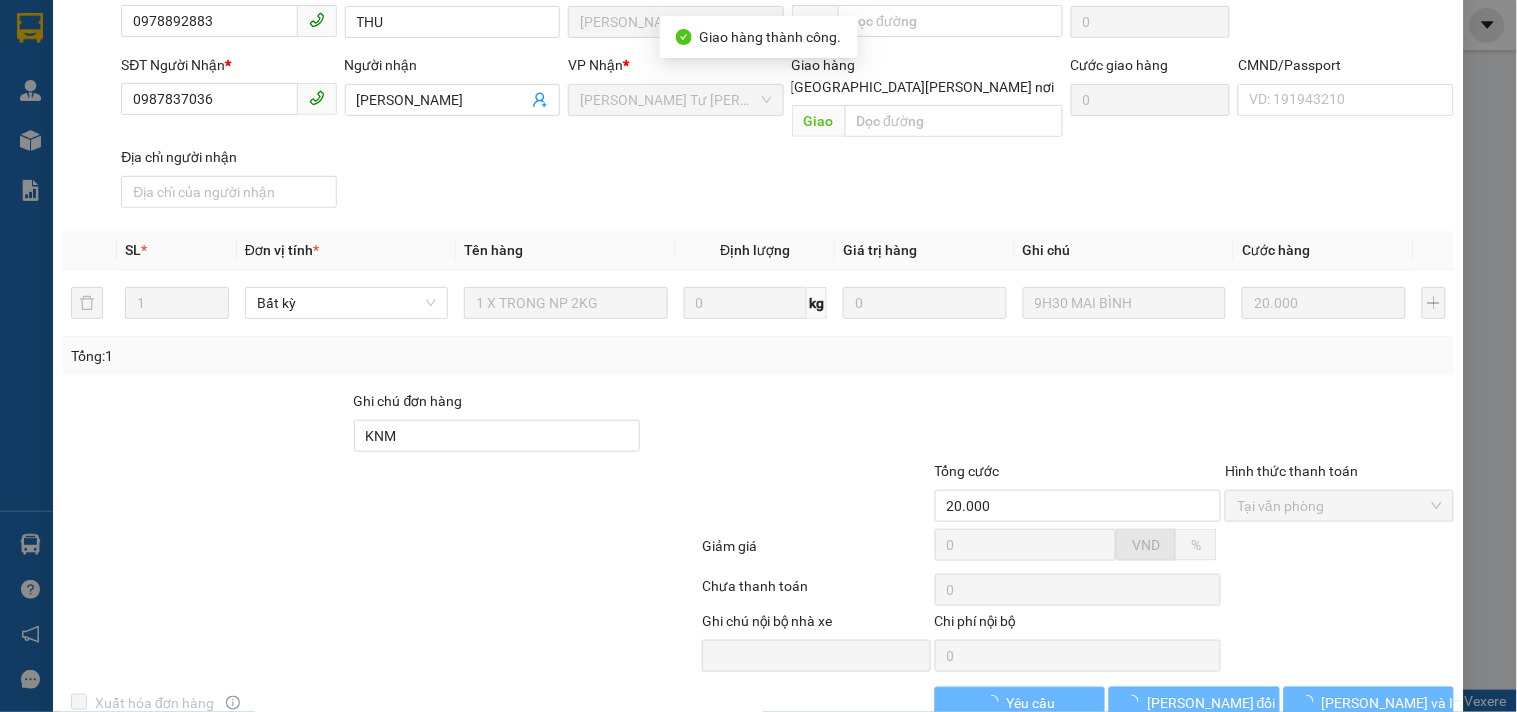 scroll, scrollTop: 220, scrollLeft: 0, axis: vertical 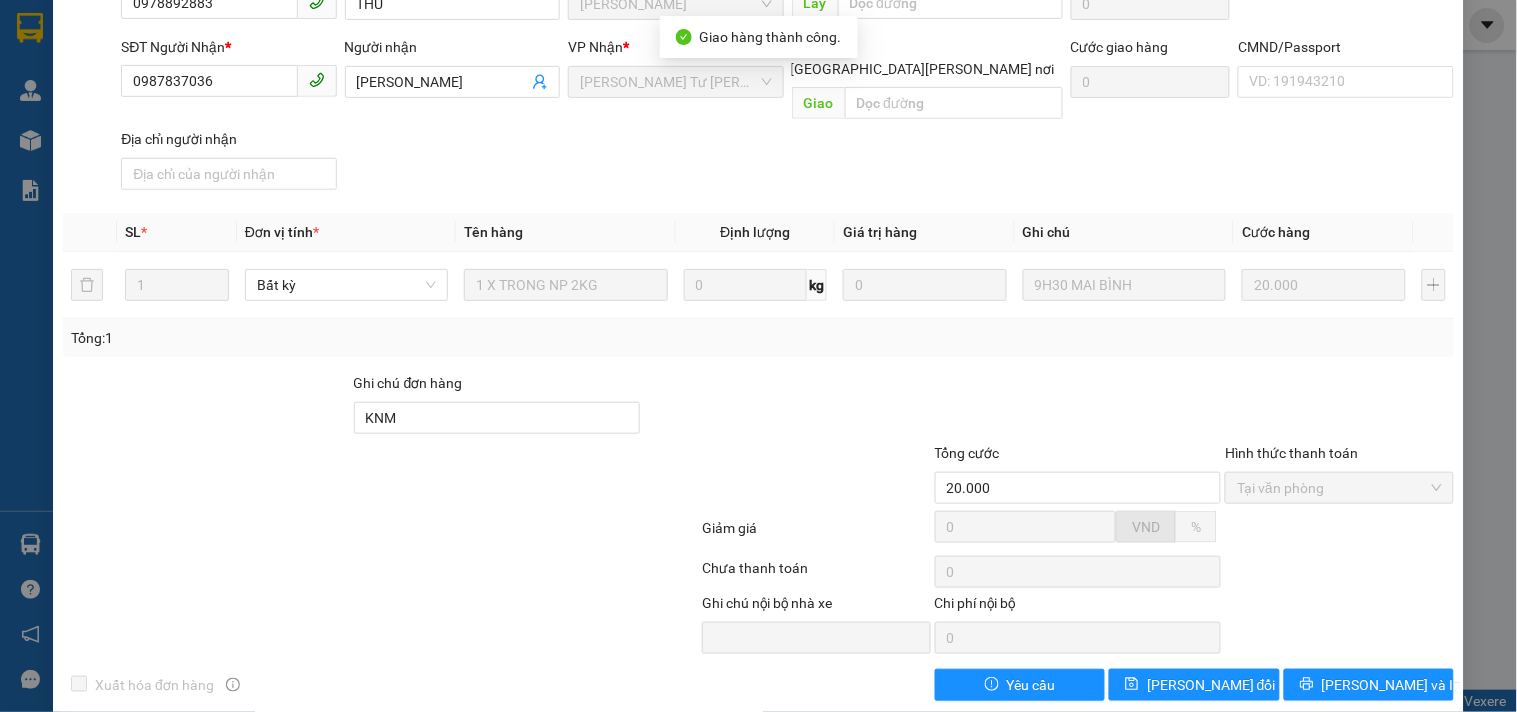 click on "[PERSON_NAME] và In" at bounding box center (1392, 685) 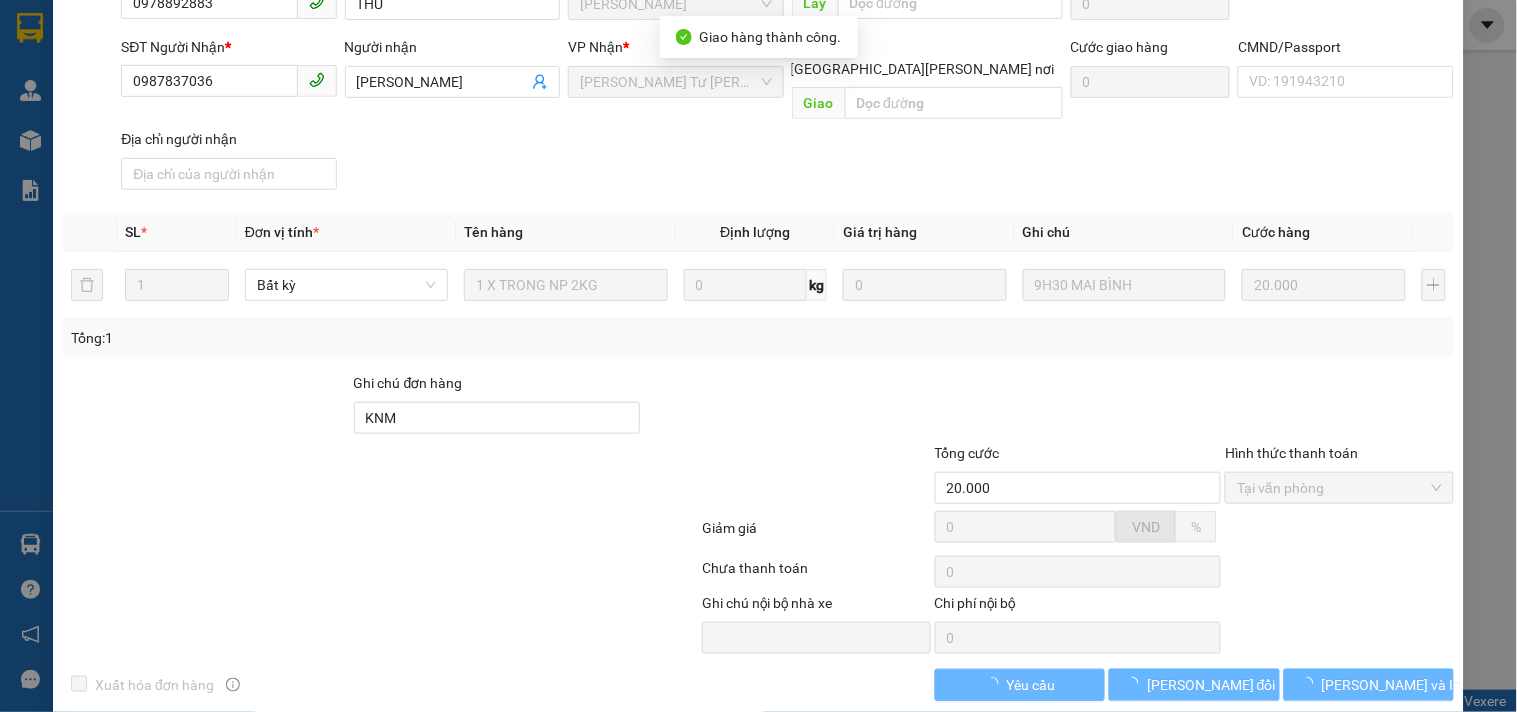 click on "[PERSON_NAME] và In" at bounding box center [1392, 685] 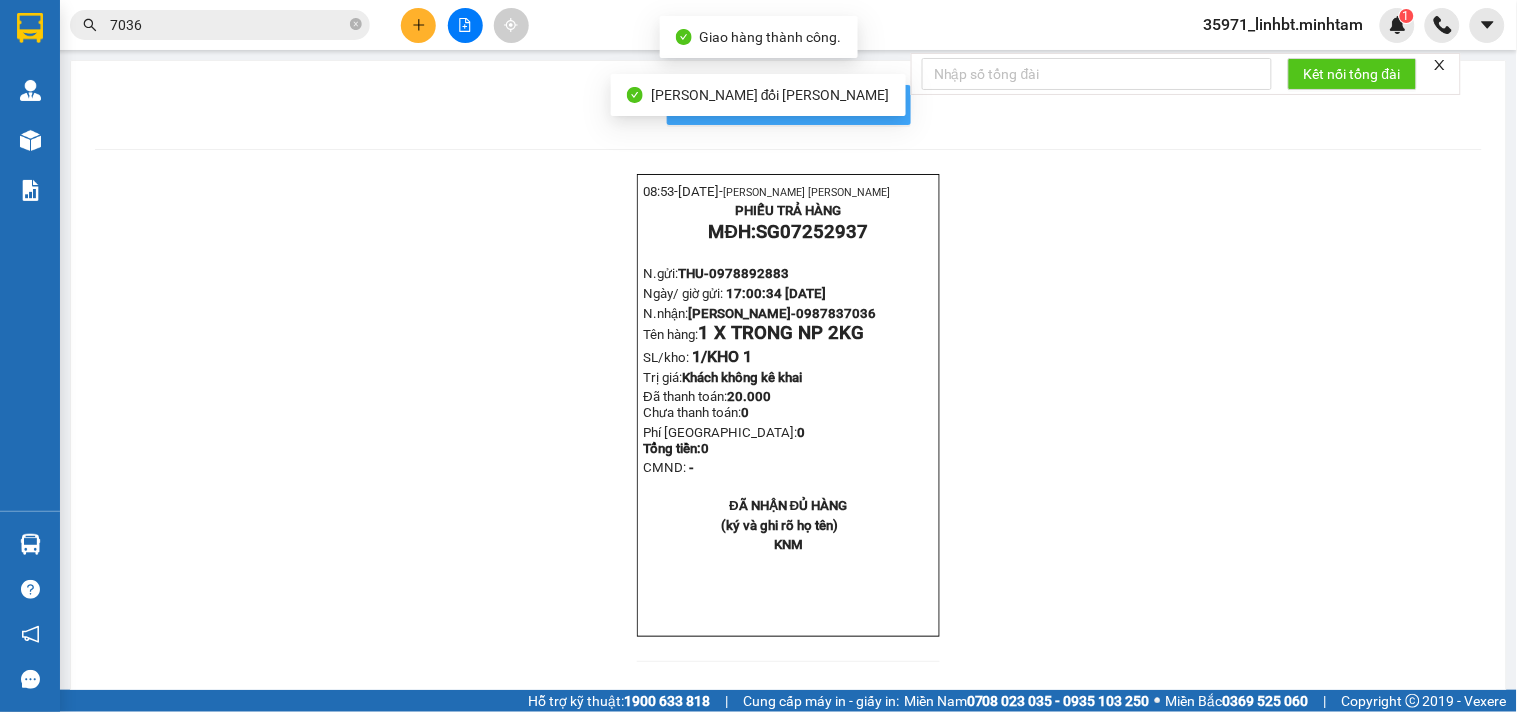 click on "In mẫu biên lai tự cấu hình" at bounding box center [789, 105] 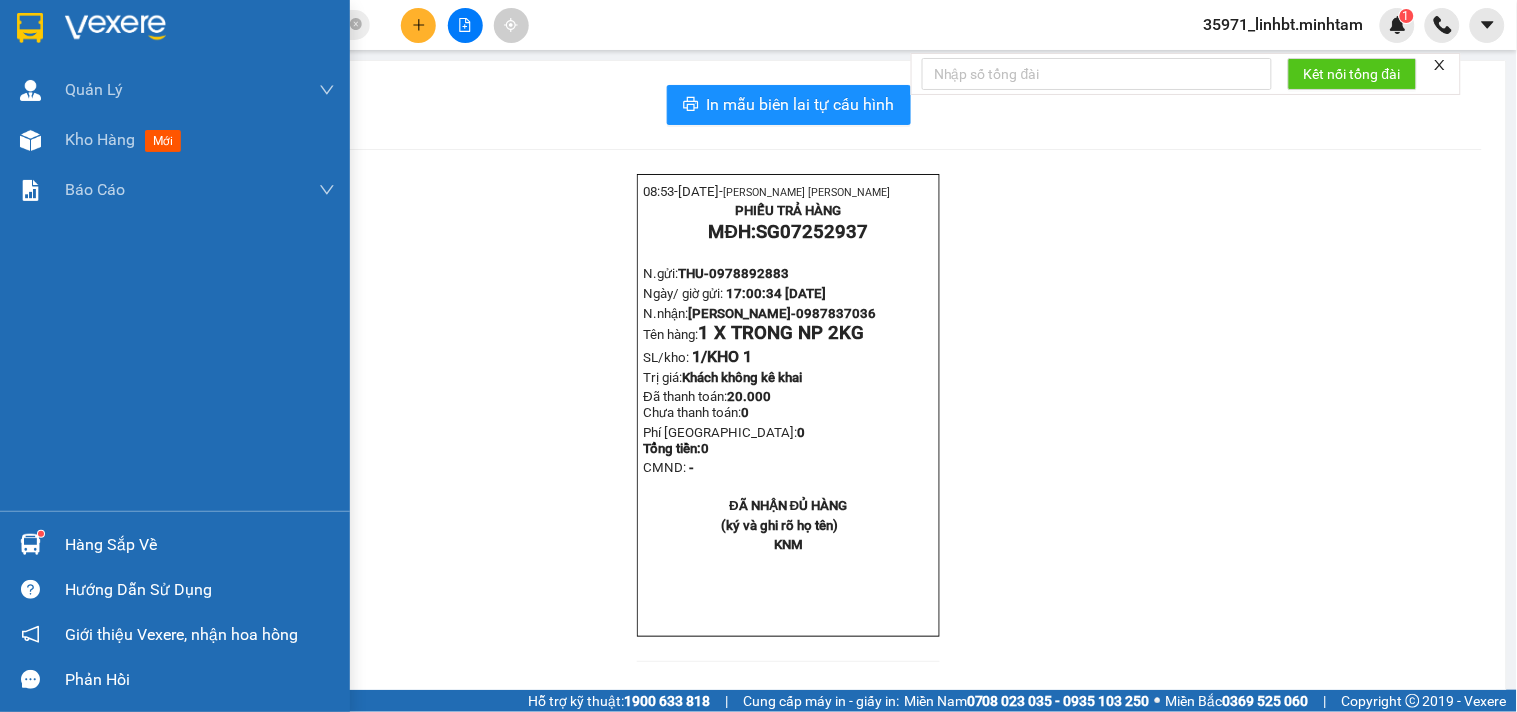 click on "Hàng sắp về" at bounding box center (175, 544) 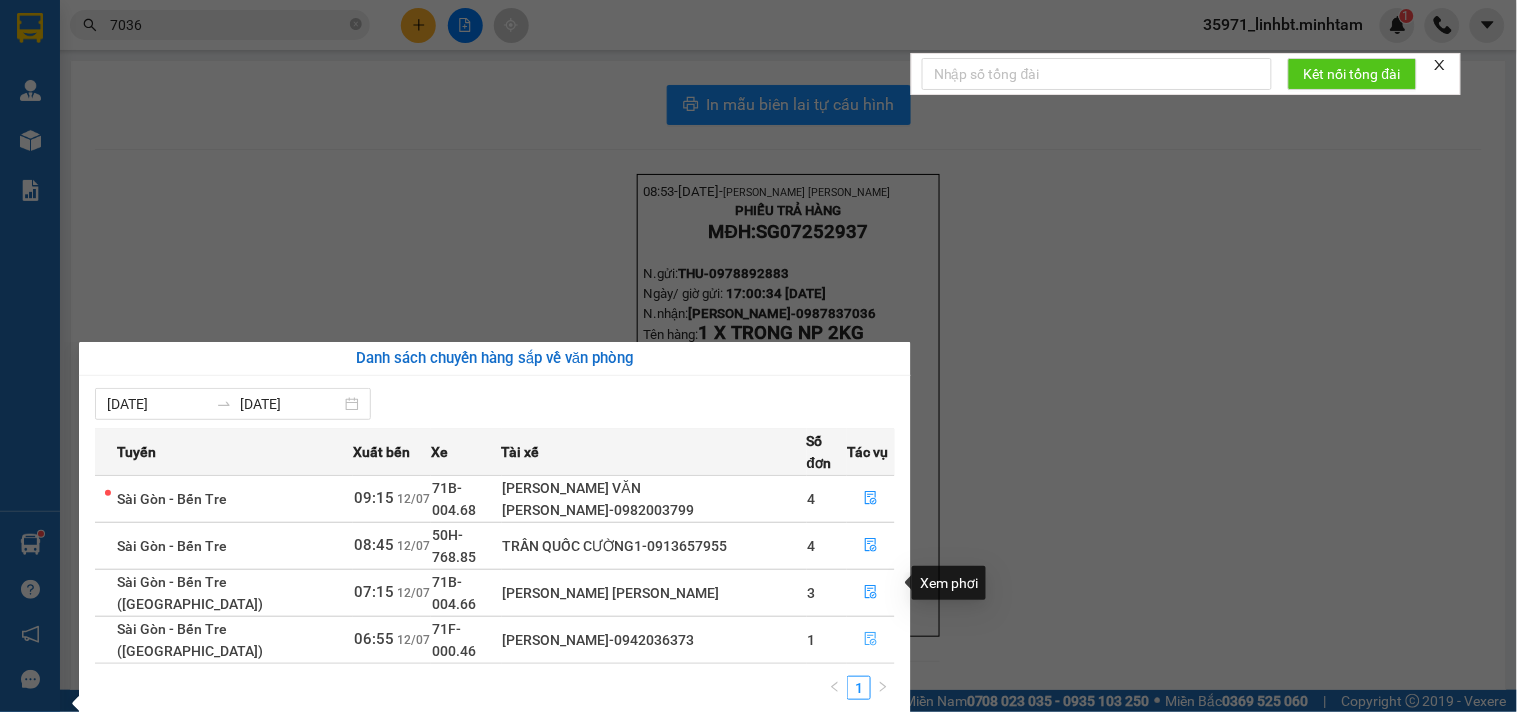click 